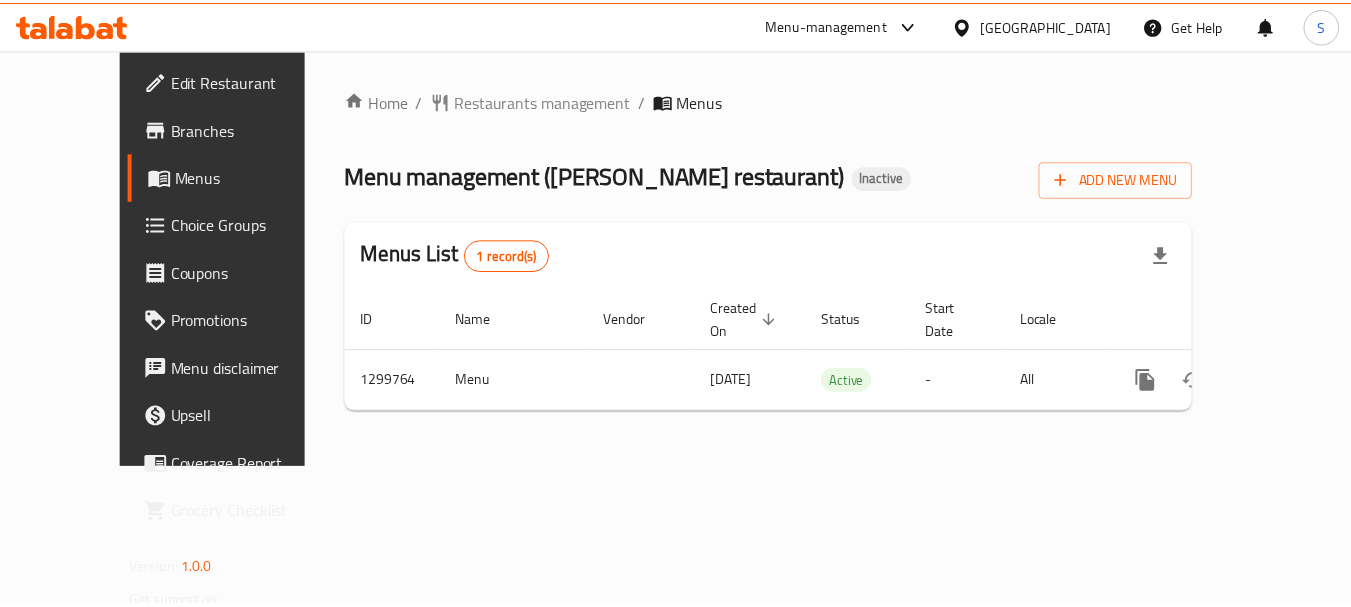 scroll, scrollTop: 0, scrollLeft: 0, axis: both 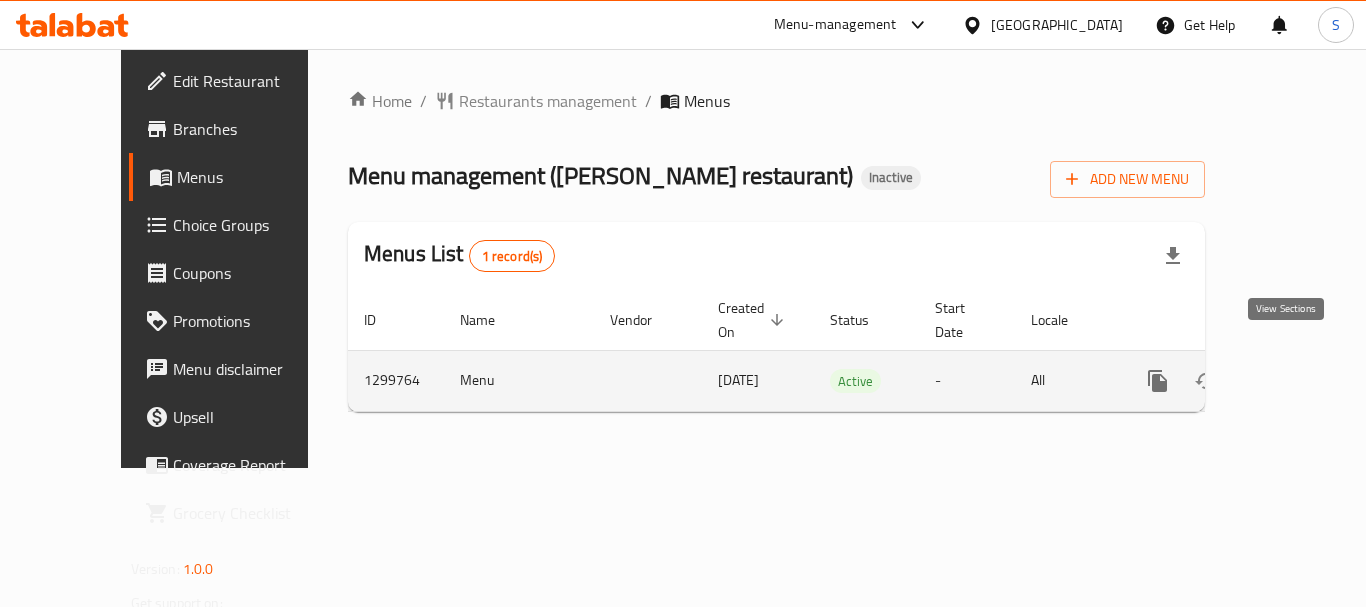 click at bounding box center (1302, 381) 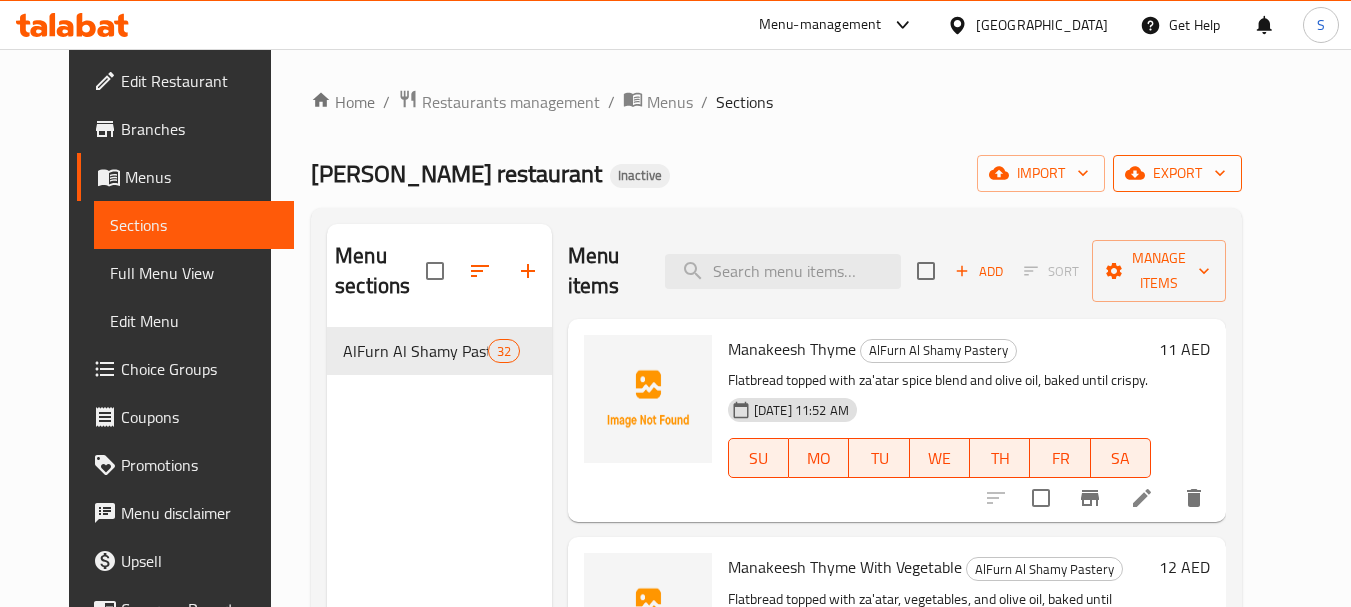 click on "export" at bounding box center [1177, 173] 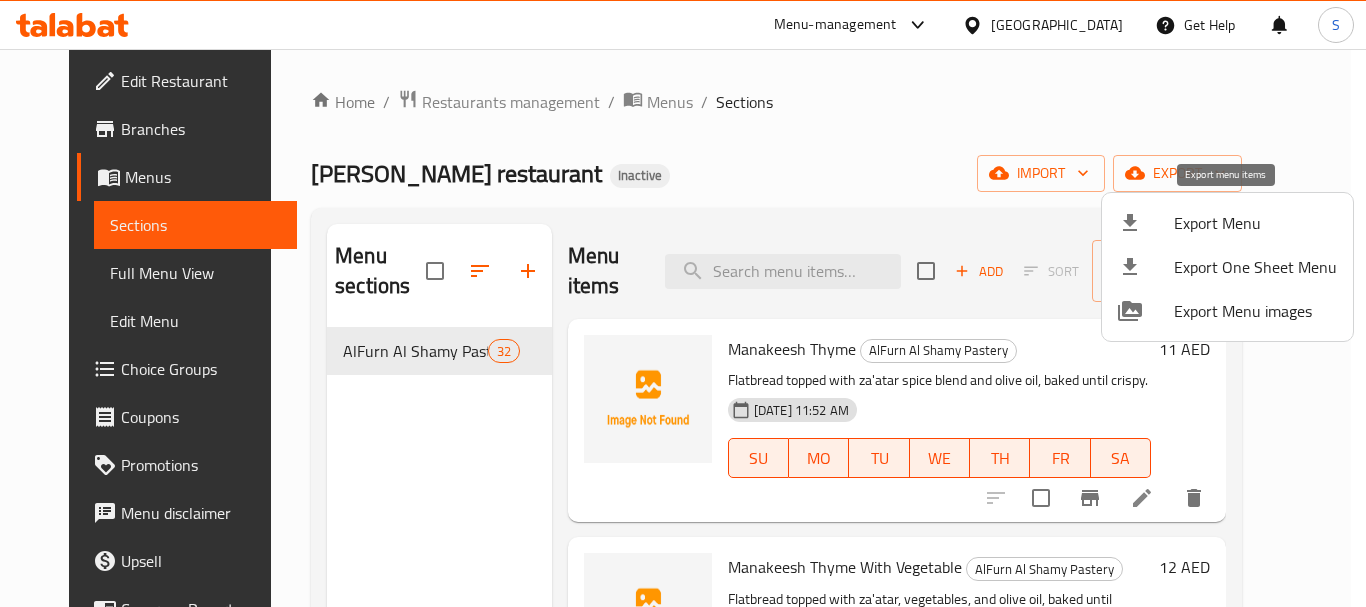 click at bounding box center [1146, 223] 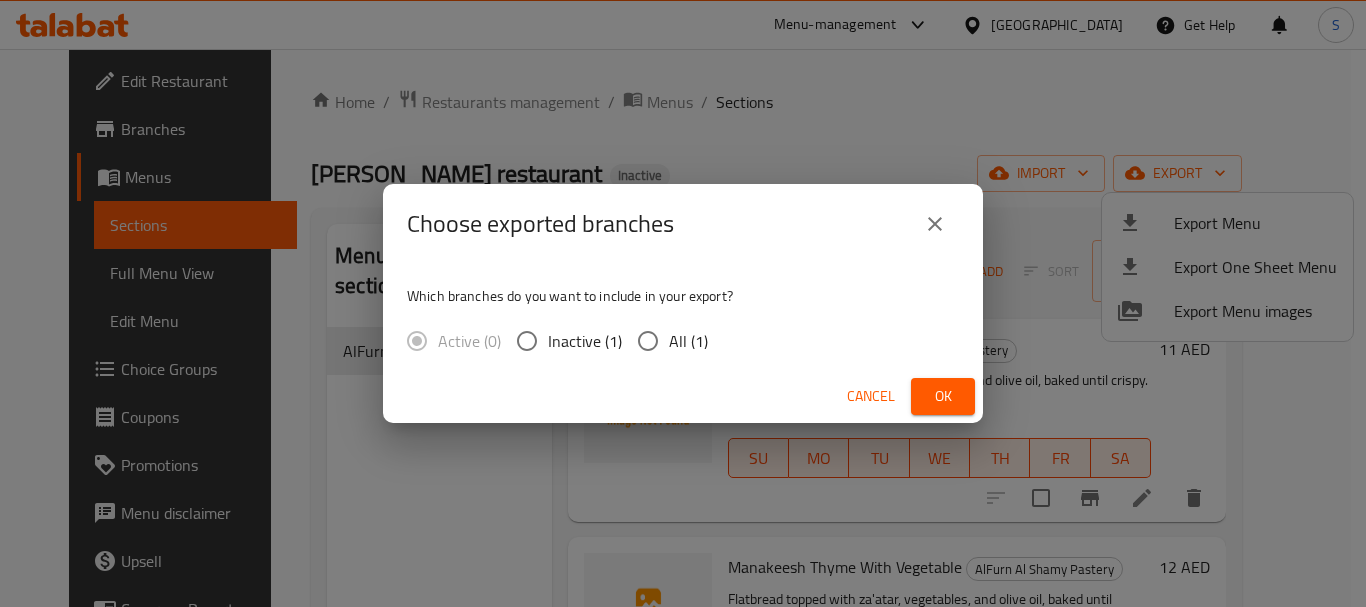 click on "All (1)" at bounding box center [688, 341] 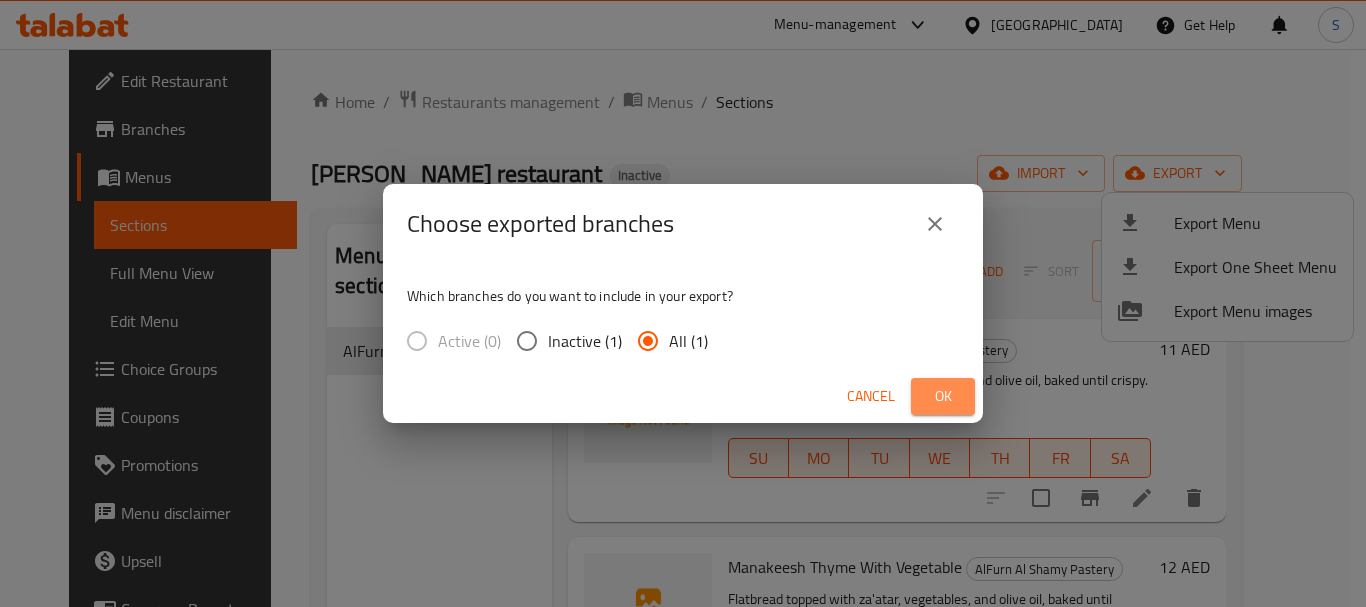 click on "Ok" at bounding box center [943, 396] 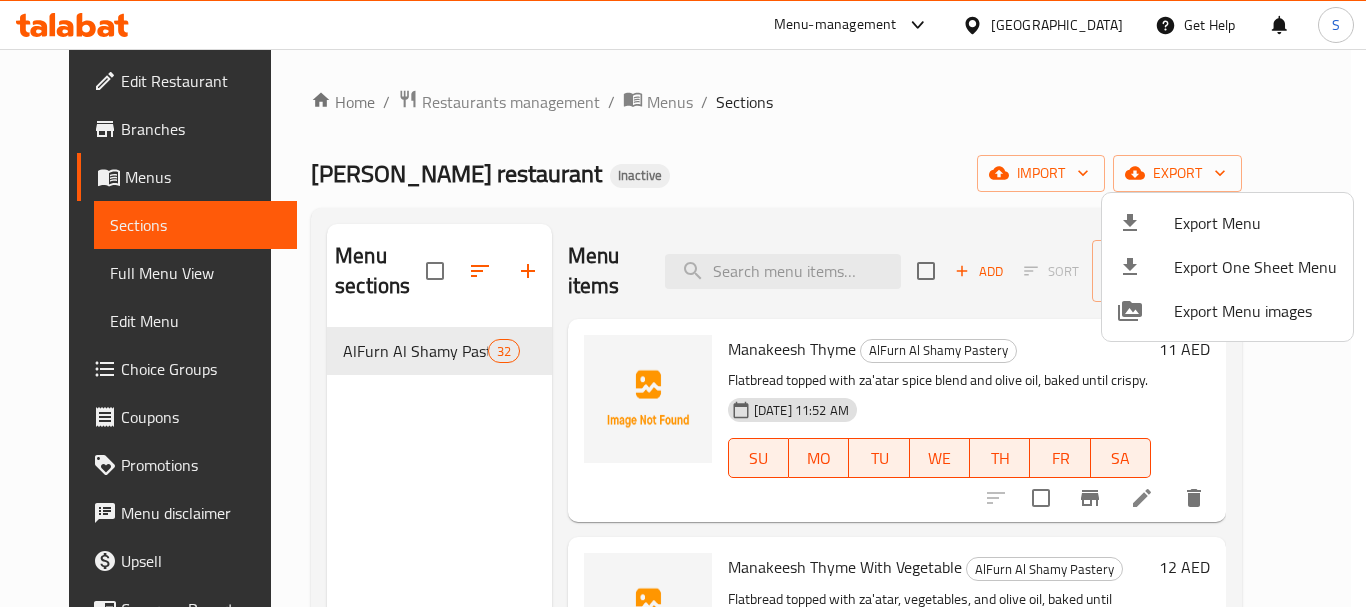 click at bounding box center [683, 303] 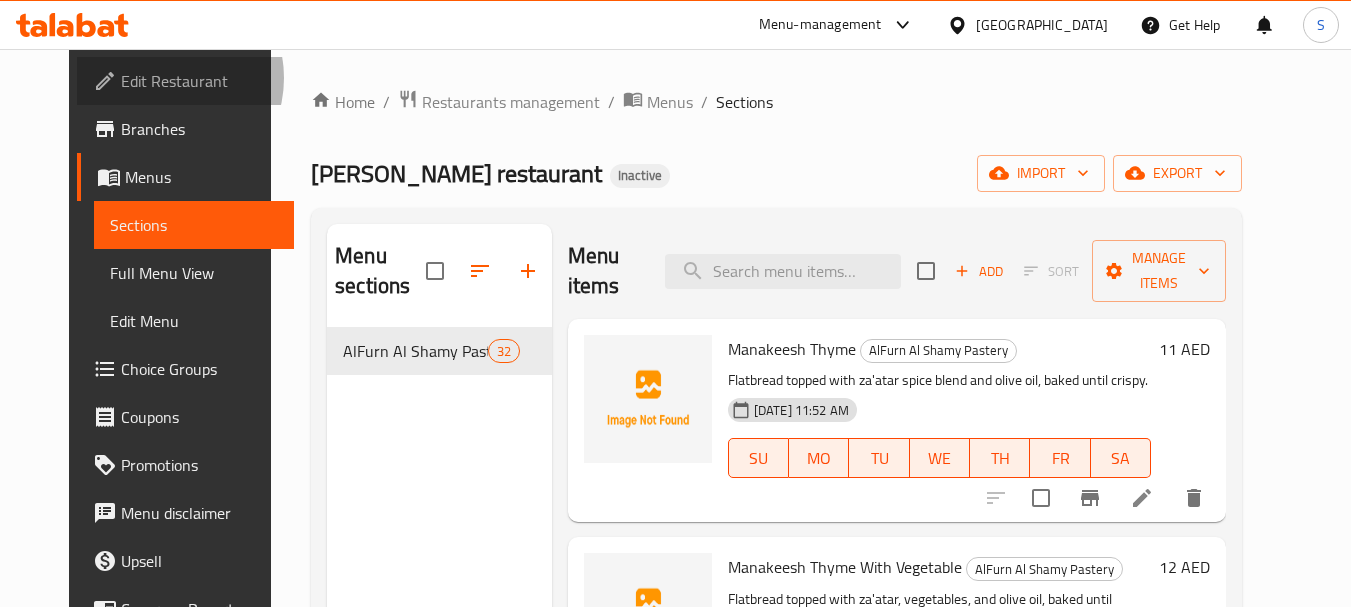 click on "Edit Restaurant" at bounding box center [200, 81] 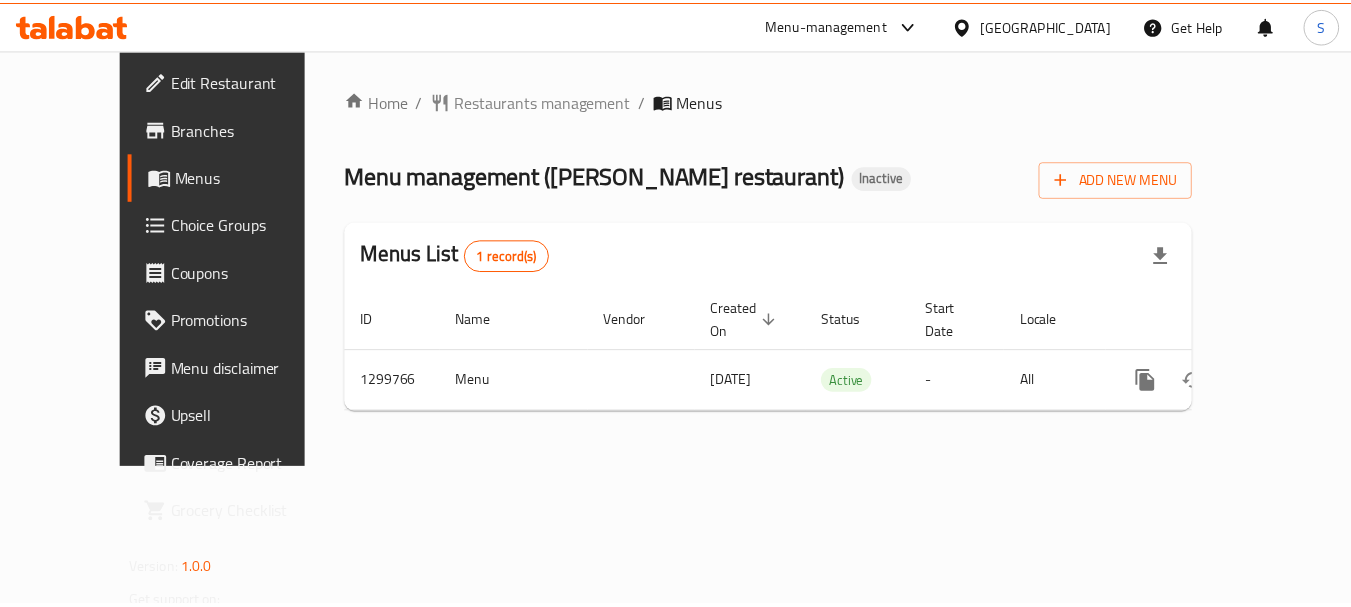 scroll, scrollTop: 0, scrollLeft: 0, axis: both 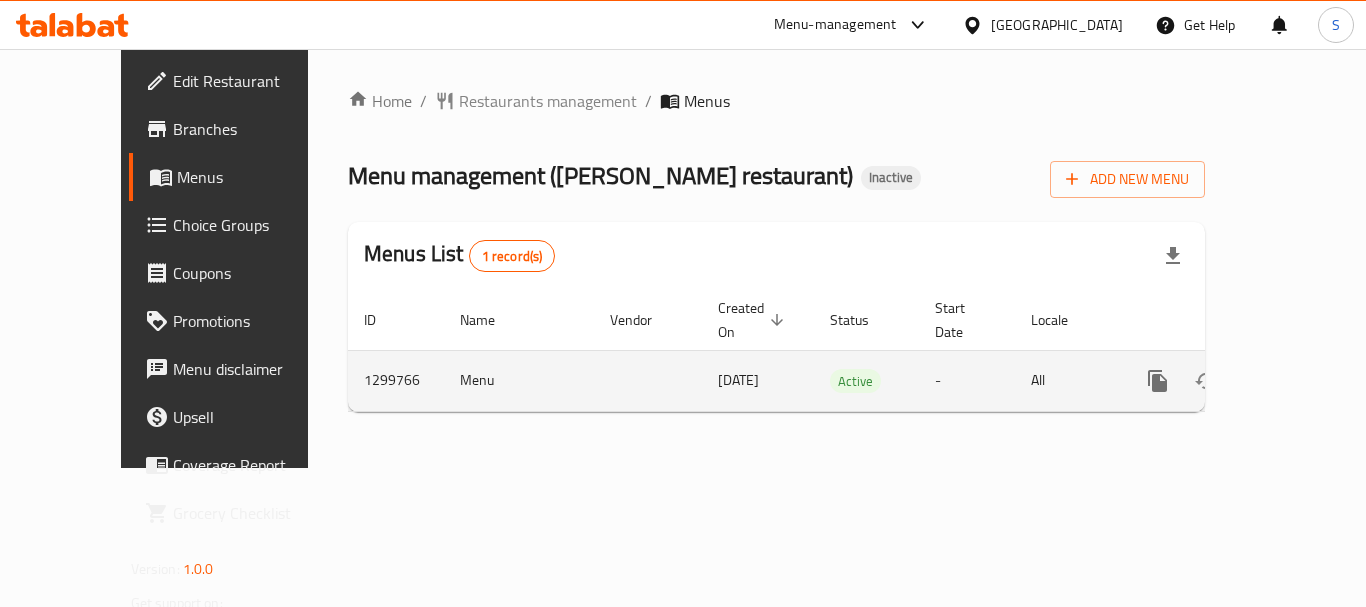 click 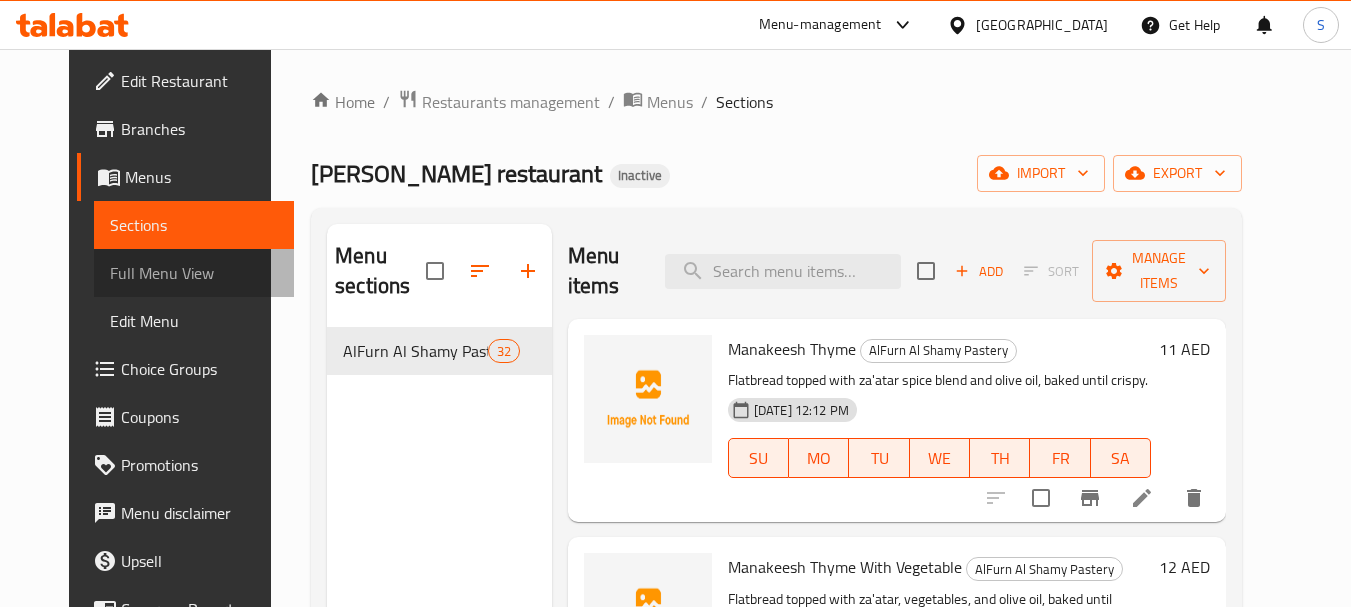 click on "Full Menu View" at bounding box center (194, 273) 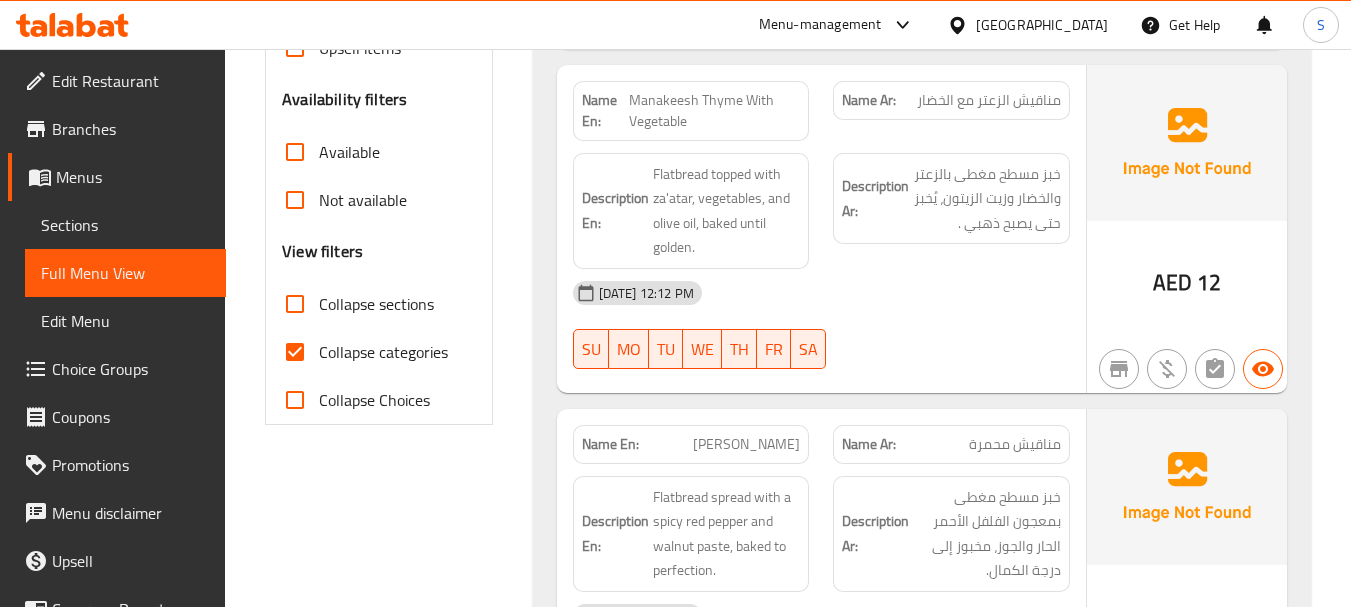 scroll, scrollTop: 600, scrollLeft: 0, axis: vertical 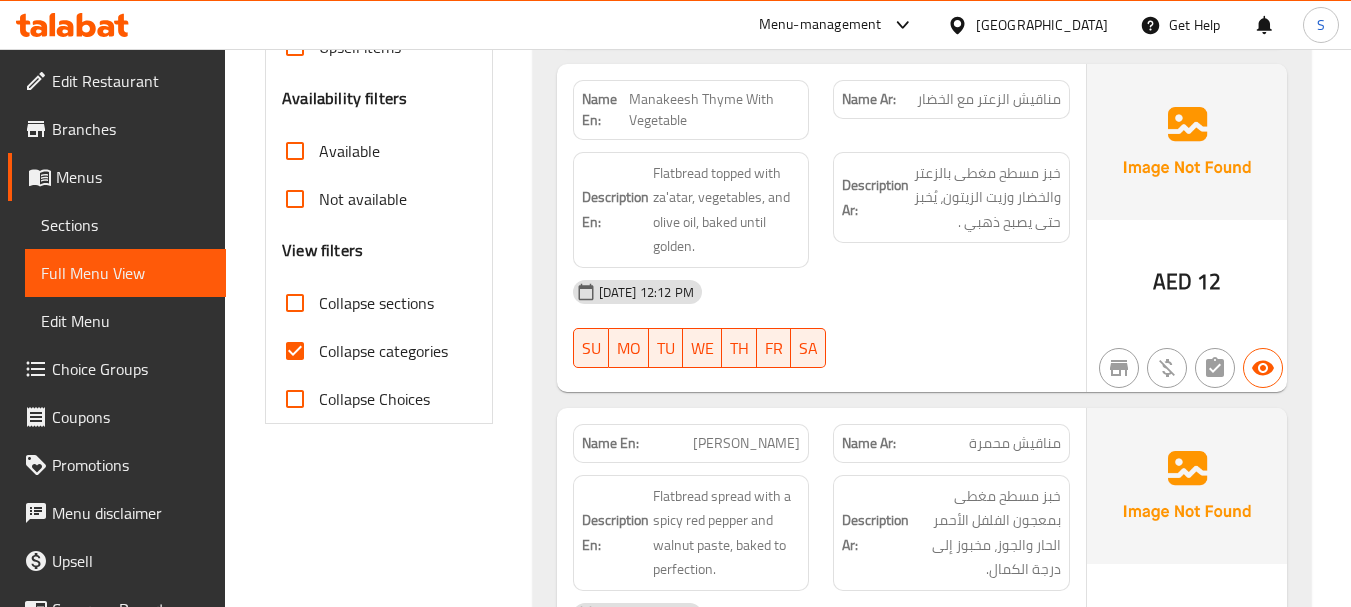 click on "Collapse categories" at bounding box center (383, 351) 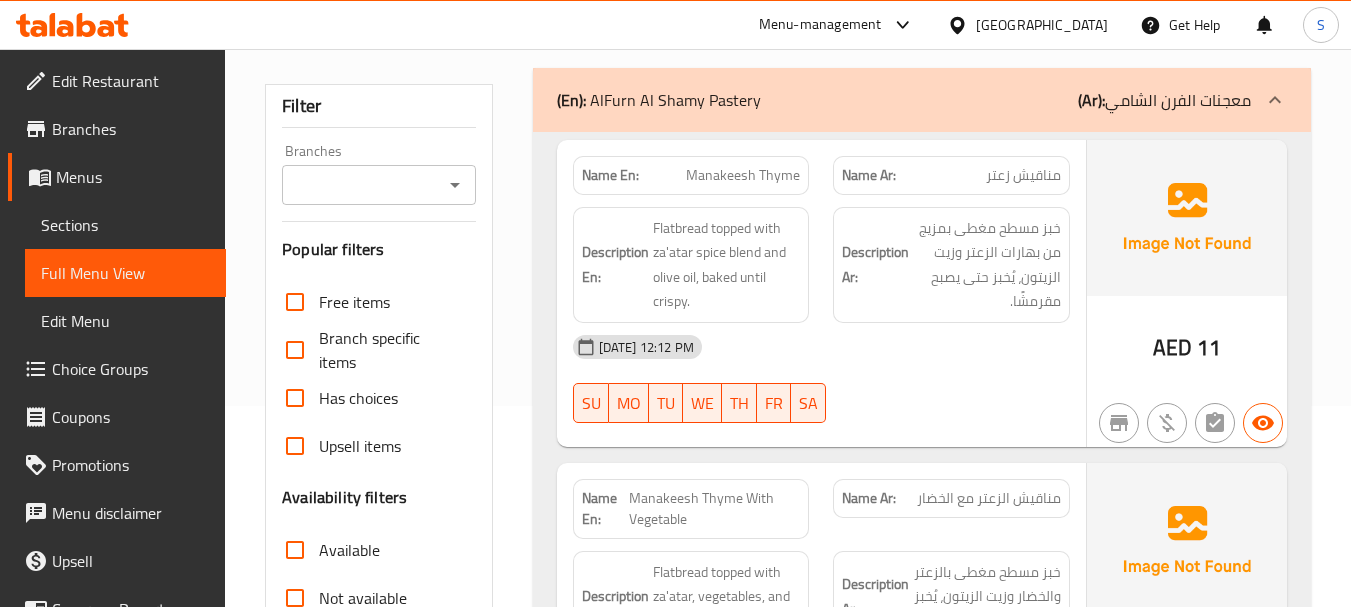 scroll, scrollTop: 200, scrollLeft: 0, axis: vertical 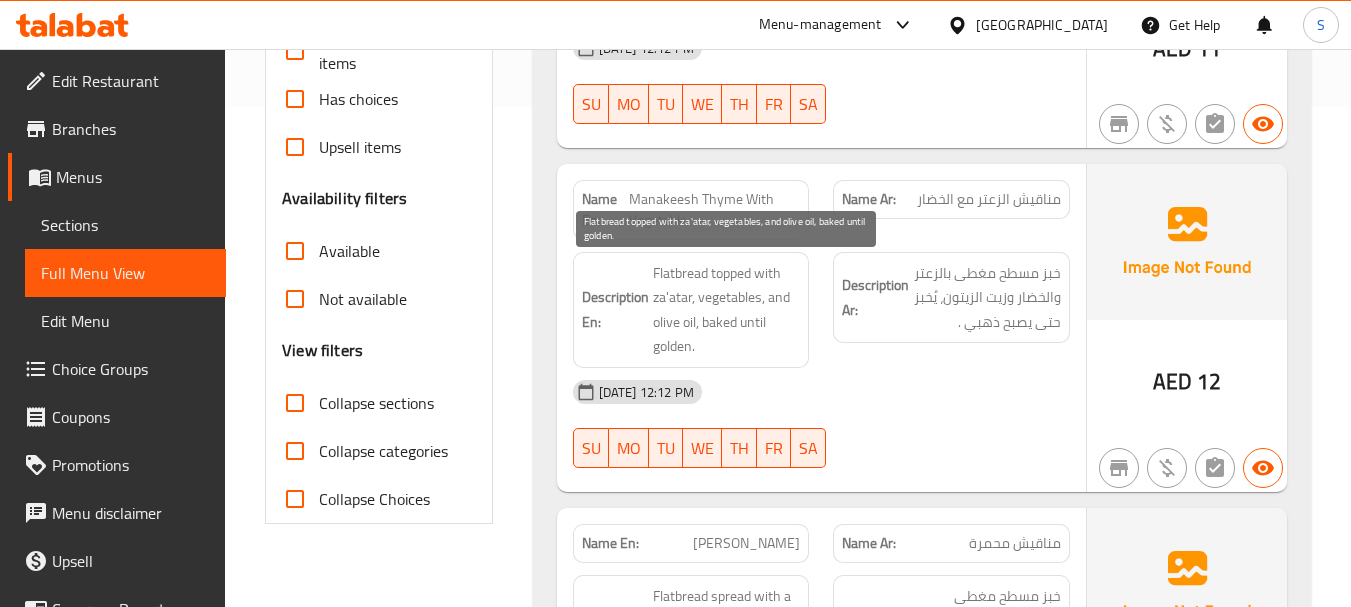 click on "Flatbread topped with za'atar, vegetables, and olive oil, baked until golden." at bounding box center [727, 310] 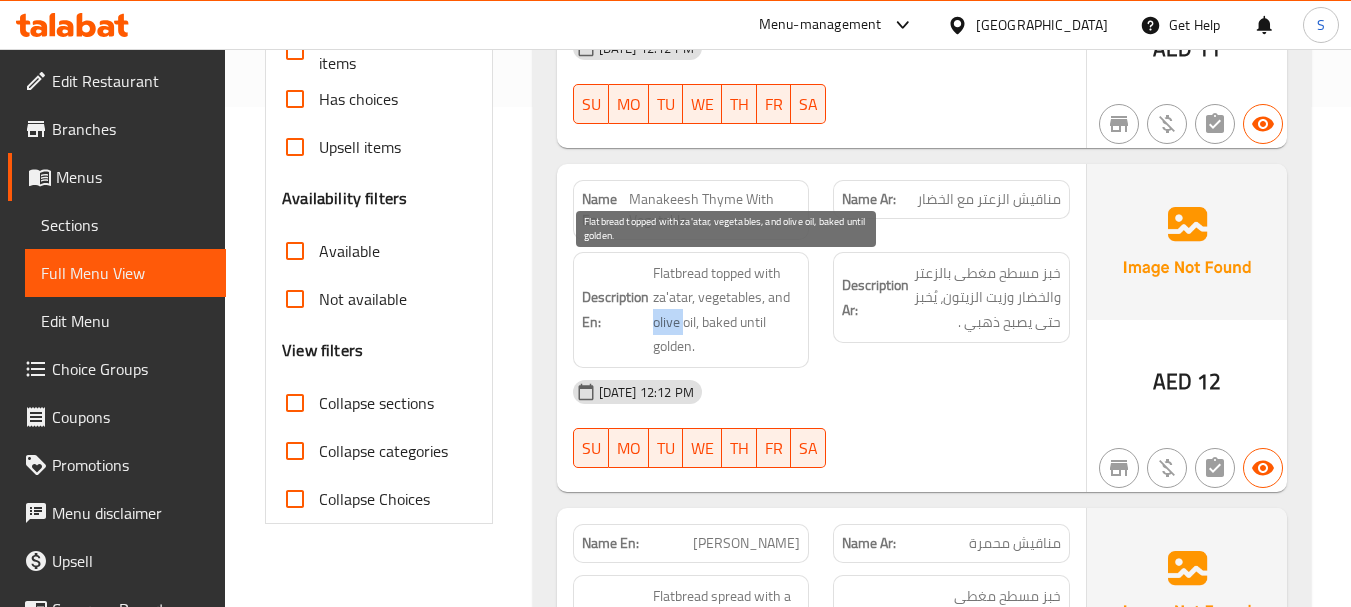 click on "Flatbread topped with za'atar, vegetables, and olive oil, baked until golden." at bounding box center (727, 310) 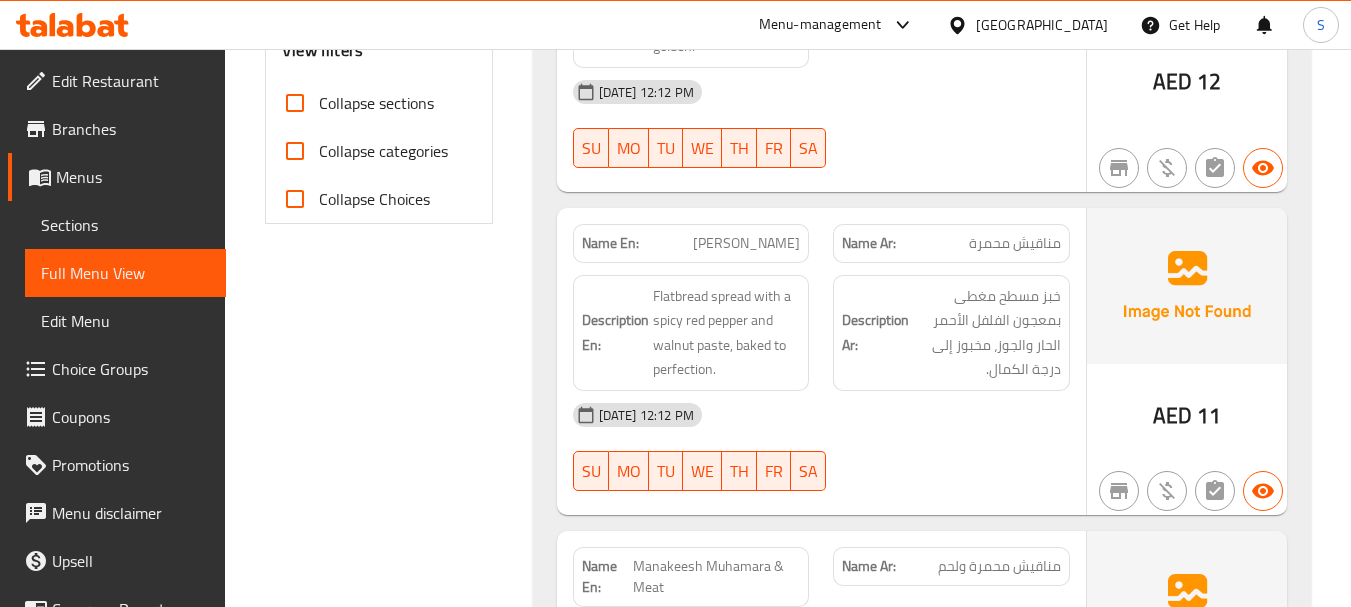 scroll, scrollTop: 900, scrollLeft: 0, axis: vertical 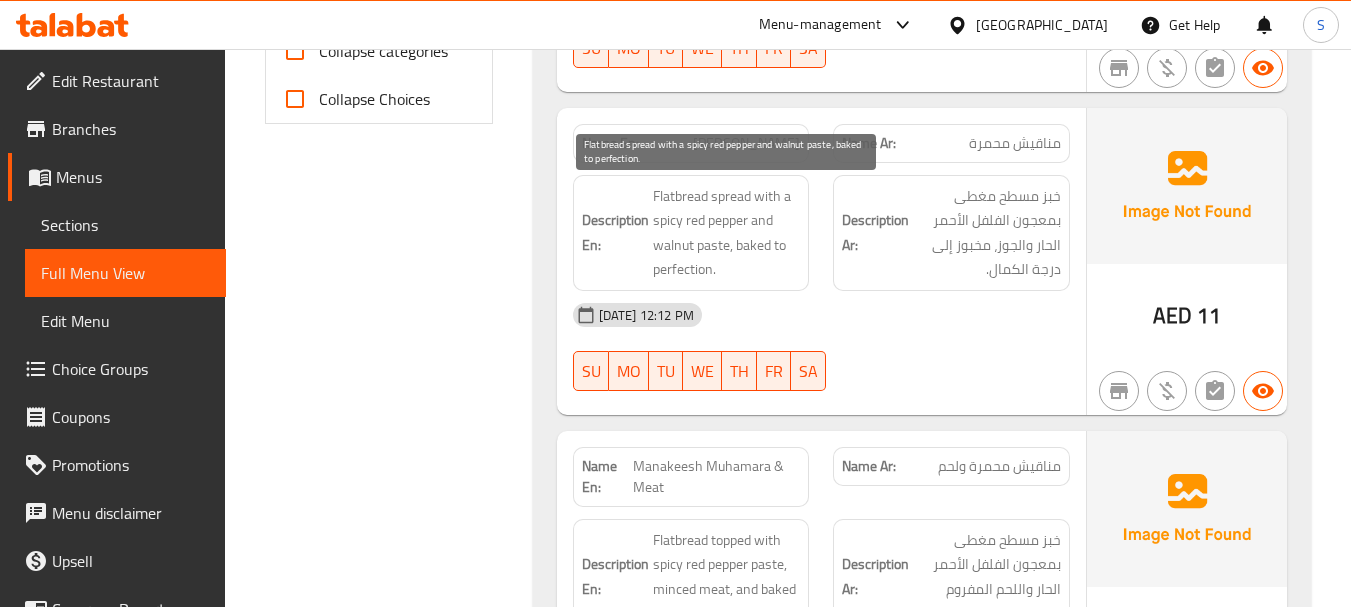 click on "Flatbread spread with a spicy red pepper and walnut paste, baked to perfection." at bounding box center (727, 233) 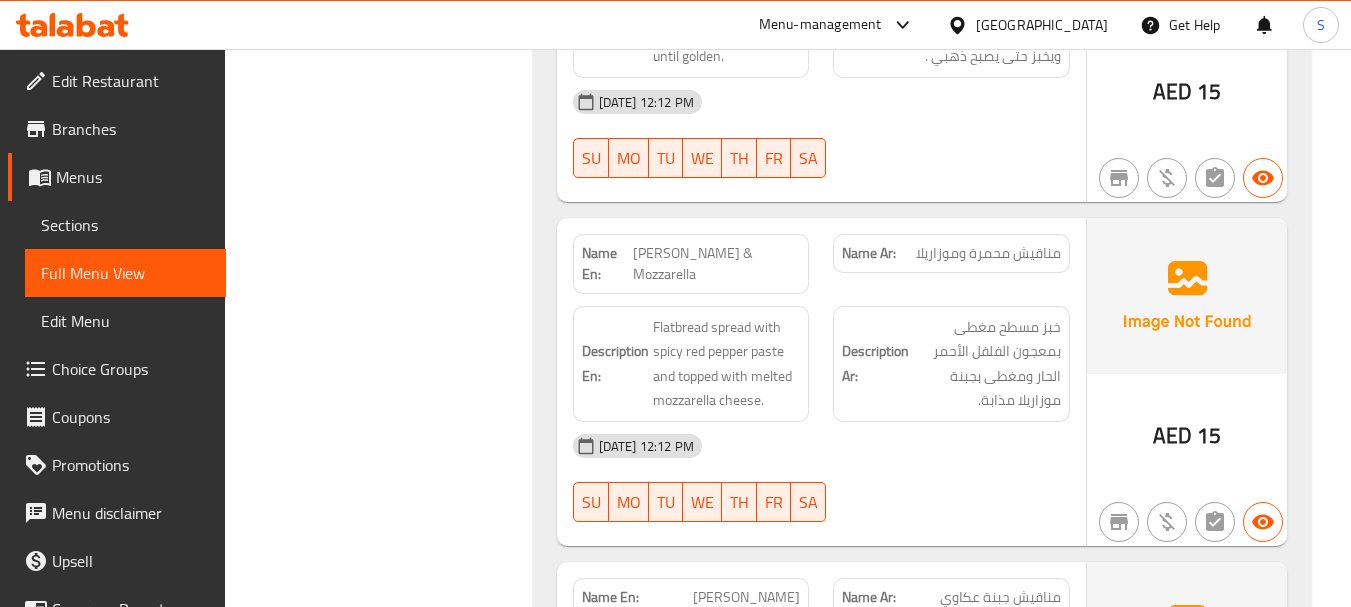 scroll, scrollTop: 1500, scrollLeft: 0, axis: vertical 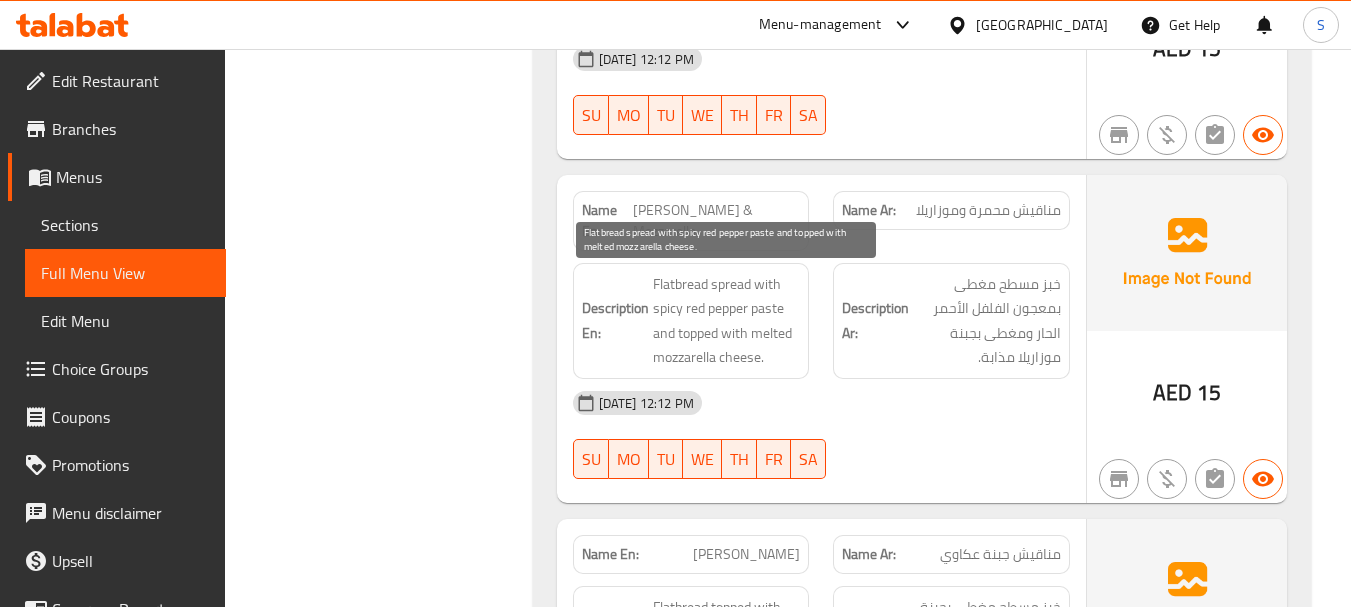 click on "Flatbread spread with spicy red pepper paste and topped with melted mozzarella cheese." at bounding box center (727, 321) 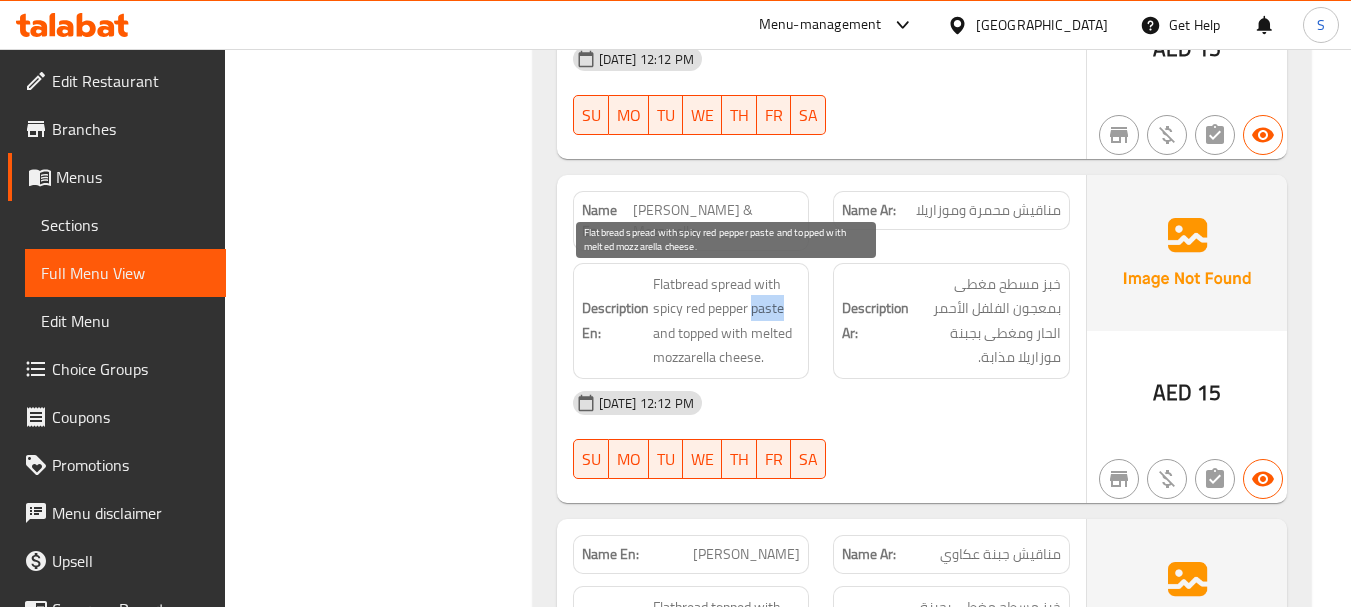 click on "Flatbread spread with spicy red pepper paste and topped with melted mozzarella cheese." at bounding box center [727, 321] 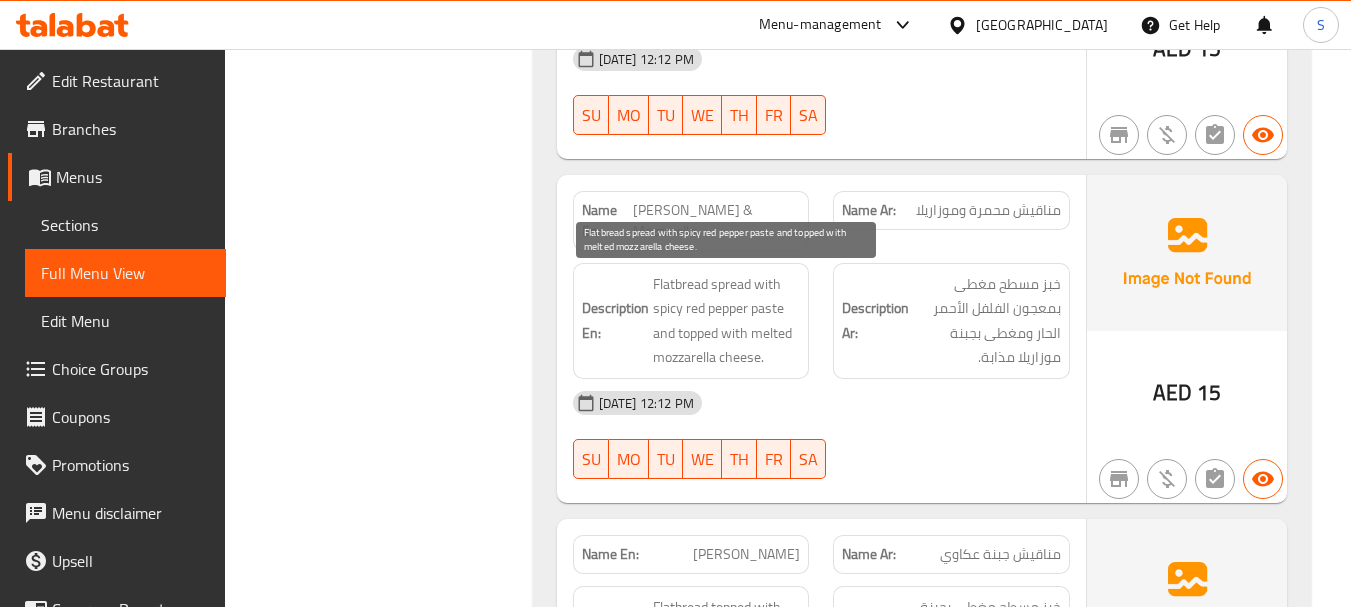 click on "Flatbread spread with spicy red pepper paste and topped with melted mozzarella cheese." at bounding box center [727, 321] 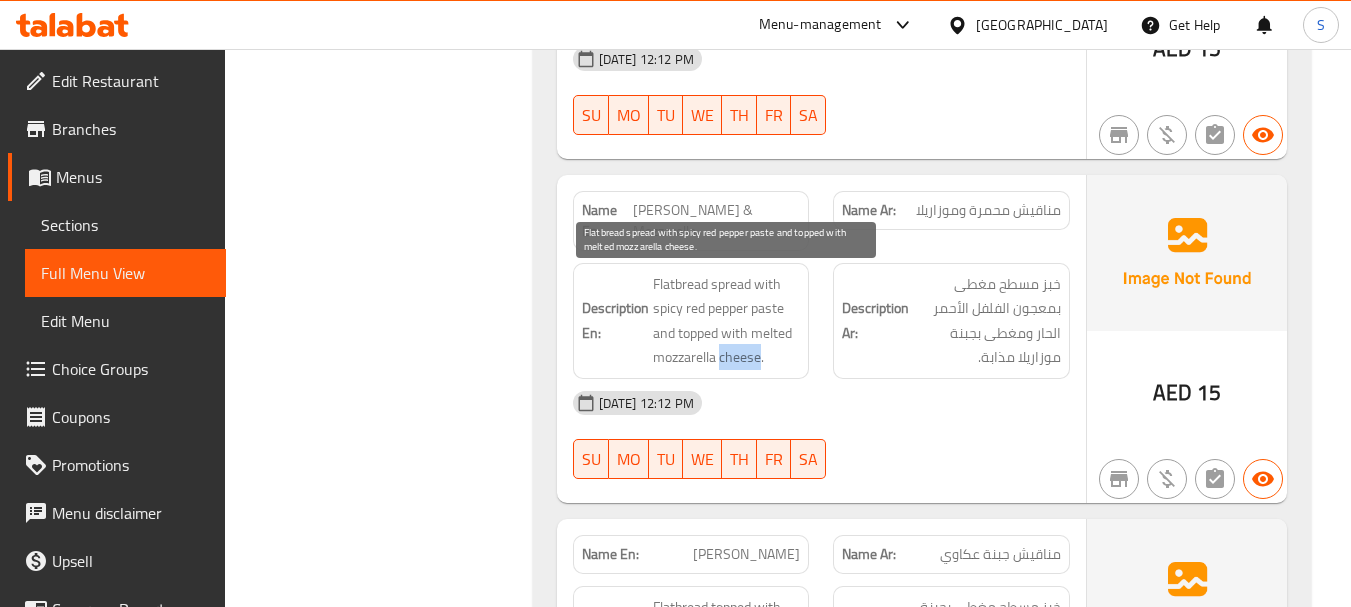 click on "Flatbread spread with spicy red pepper paste and topped with melted mozzarella cheese." at bounding box center [727, 321] 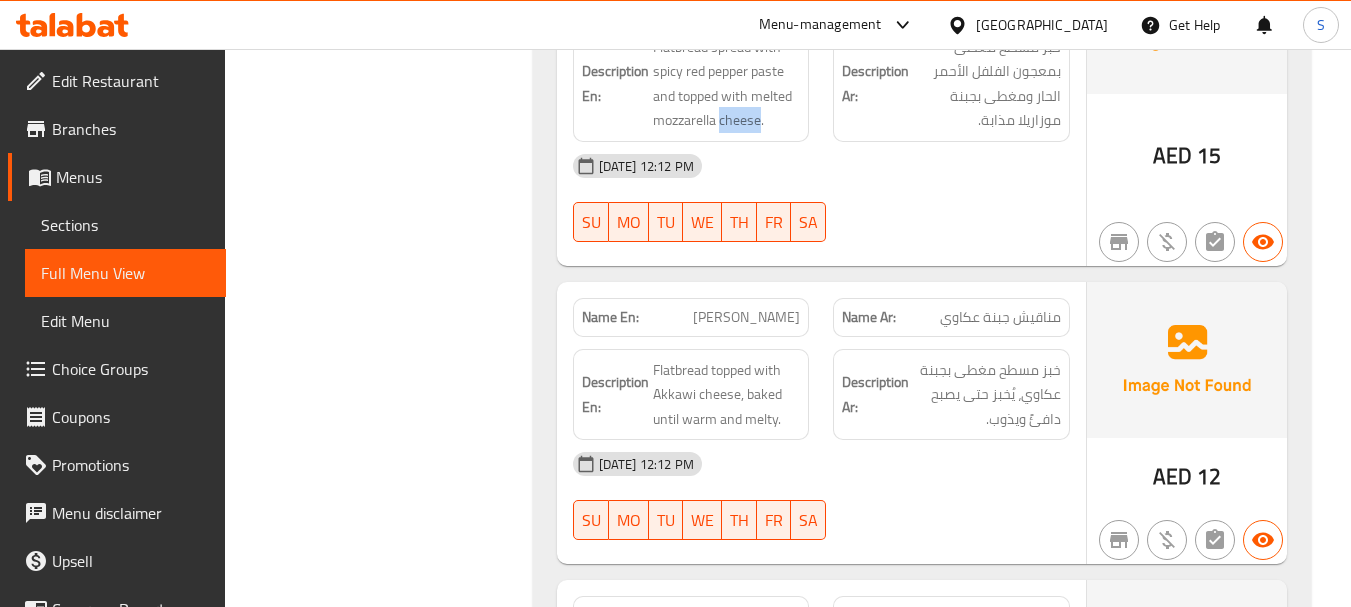 scroll, scrollTop: 1800, scrollLeft: 0, axis: vertical 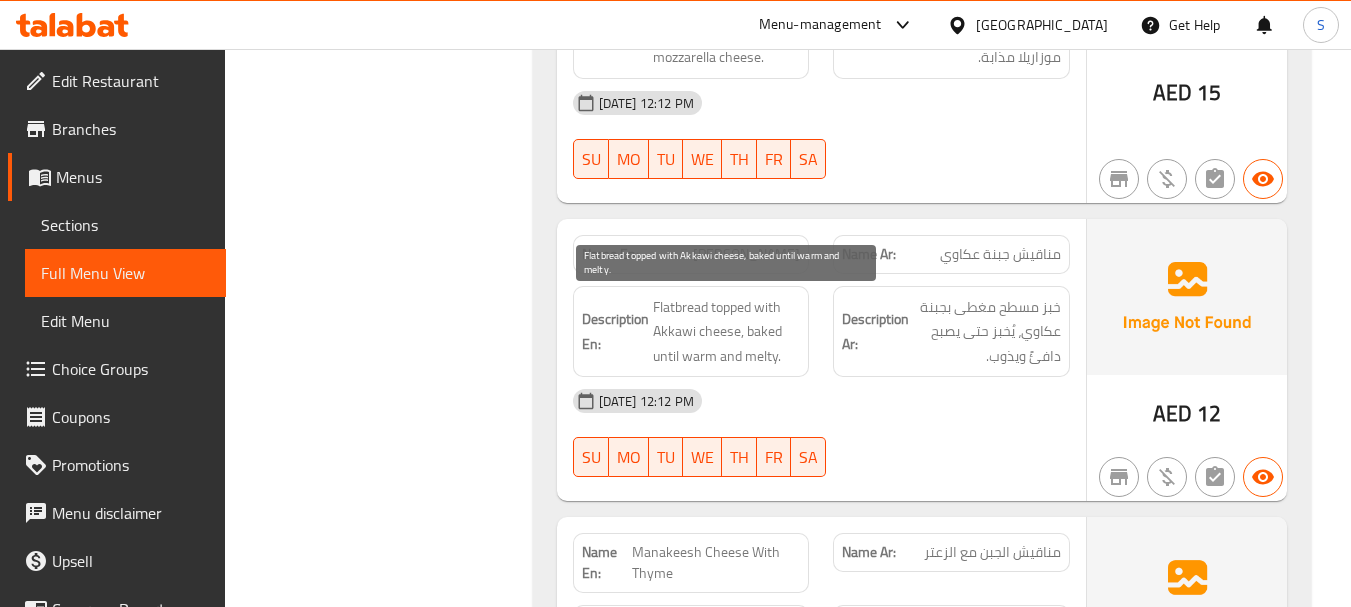 click on "Flatbread topped with Akkawi cheese, baked until warm and melty." at bounding box center [727, 332] 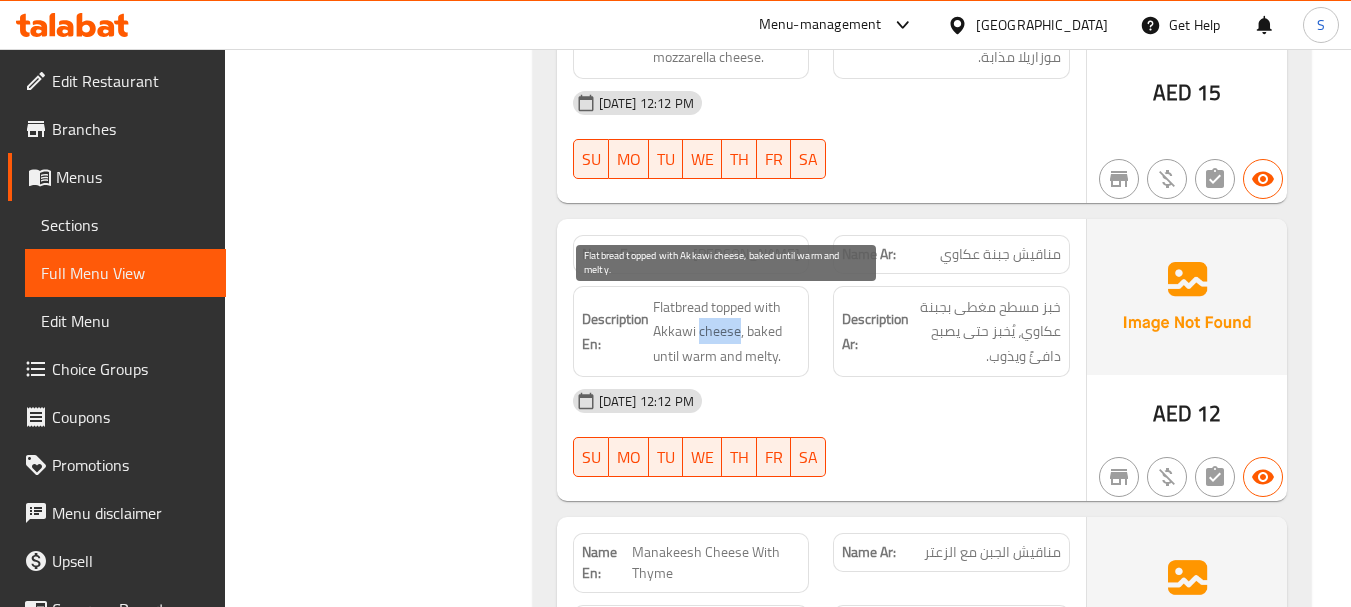 click on "Flatbread topped with Akkawi cheese, baked until warm and melty." at bounding box center [727, 332] 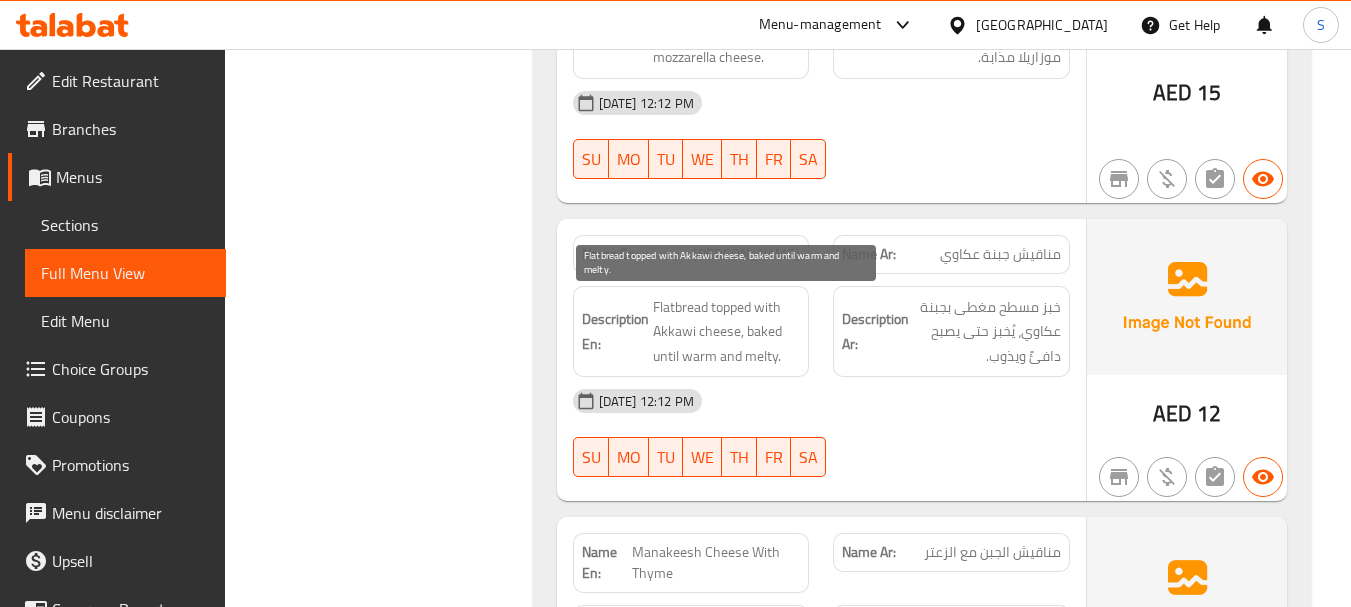 click on "Flatbread topped with Akkawi cheese, baked until warm and melty." at bounding box center [727, 332] 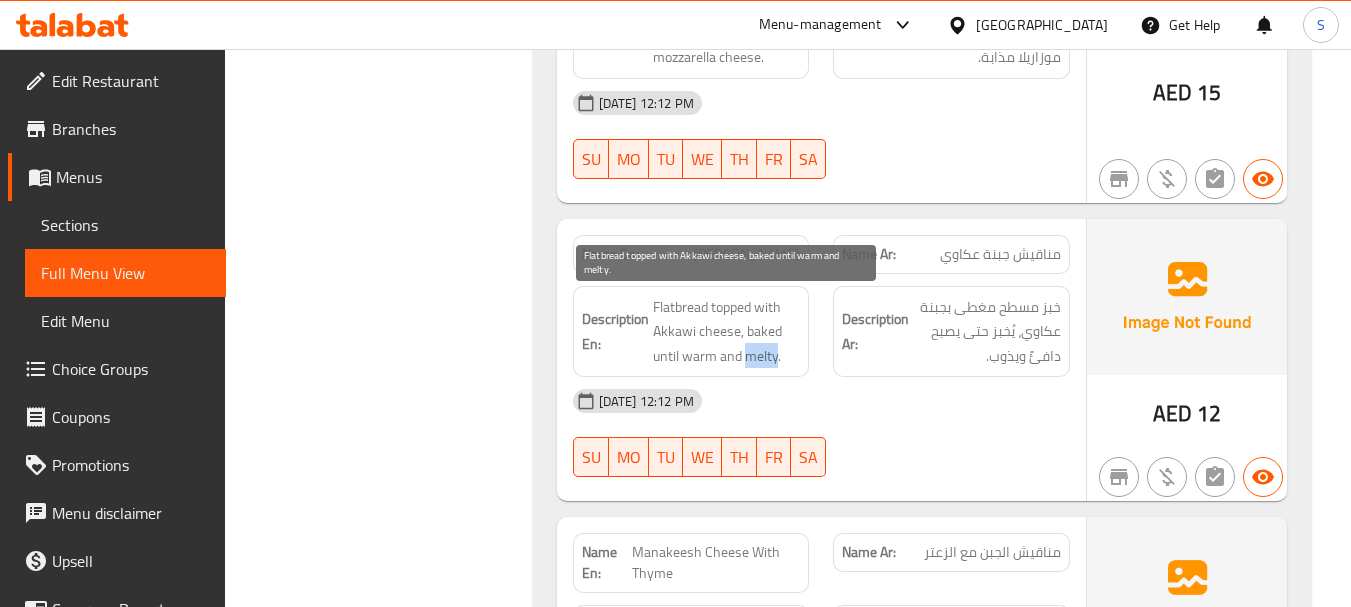 click on "Flatbread topped with Akkawi cheese, baked until warm and melty." at bounding box center [727, 332] 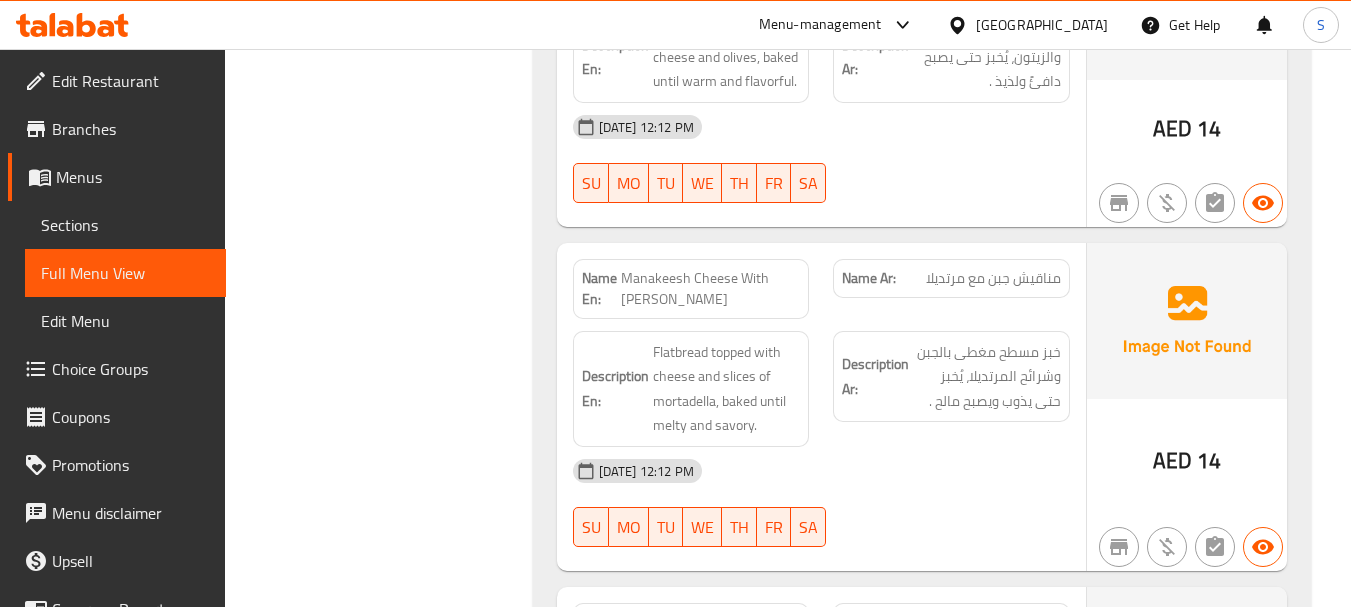 scroll, scrollTop: 2800, scrollLeft: 0, axis: vertical 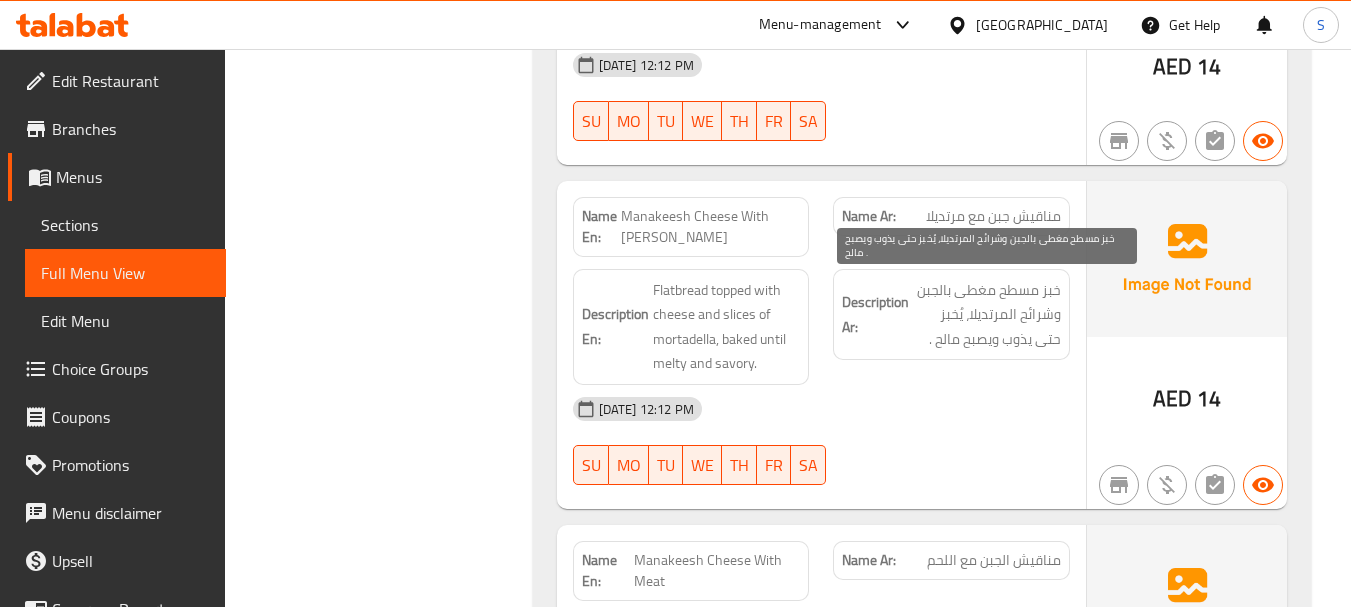 click on "خبز مسطح مغطى بالجبن وشرائح المرتديلا، يُخبز حتى يذوب ويصبح مالح ." at bounding box center (987, 315) 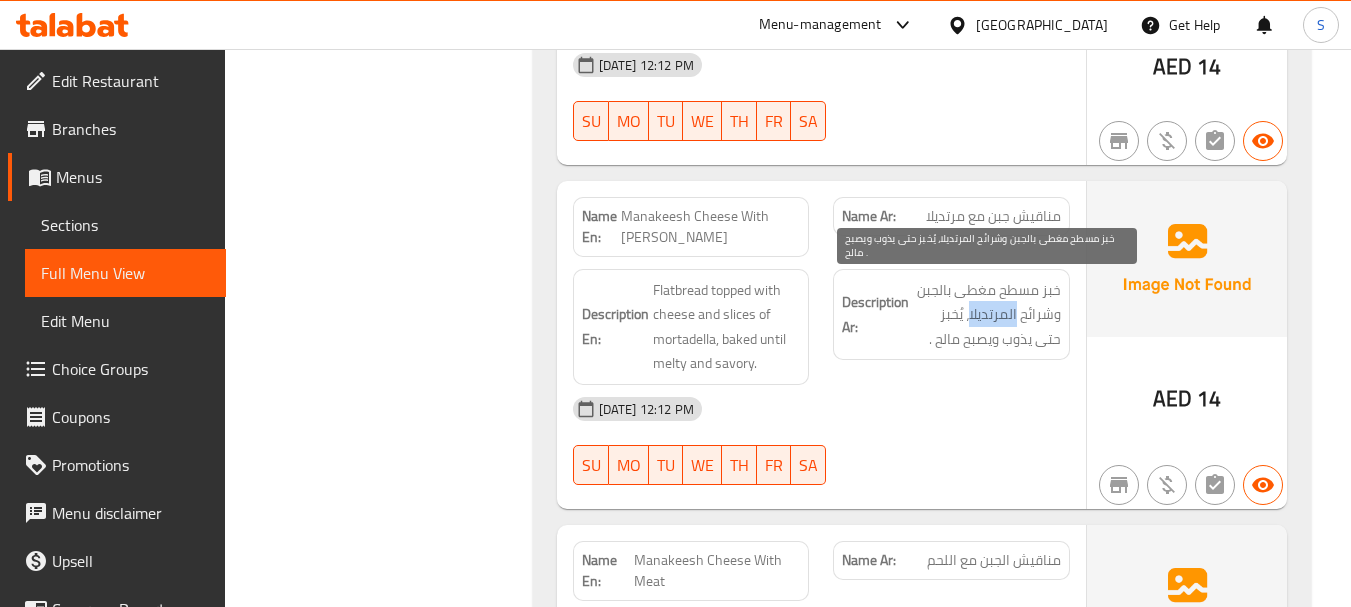 click on "خبز مسطح مغطى بالجبن وشرائح المرتديلا، يُخبز حتى يذوب ويصبح مالح ." at bounding box center [987, 315] 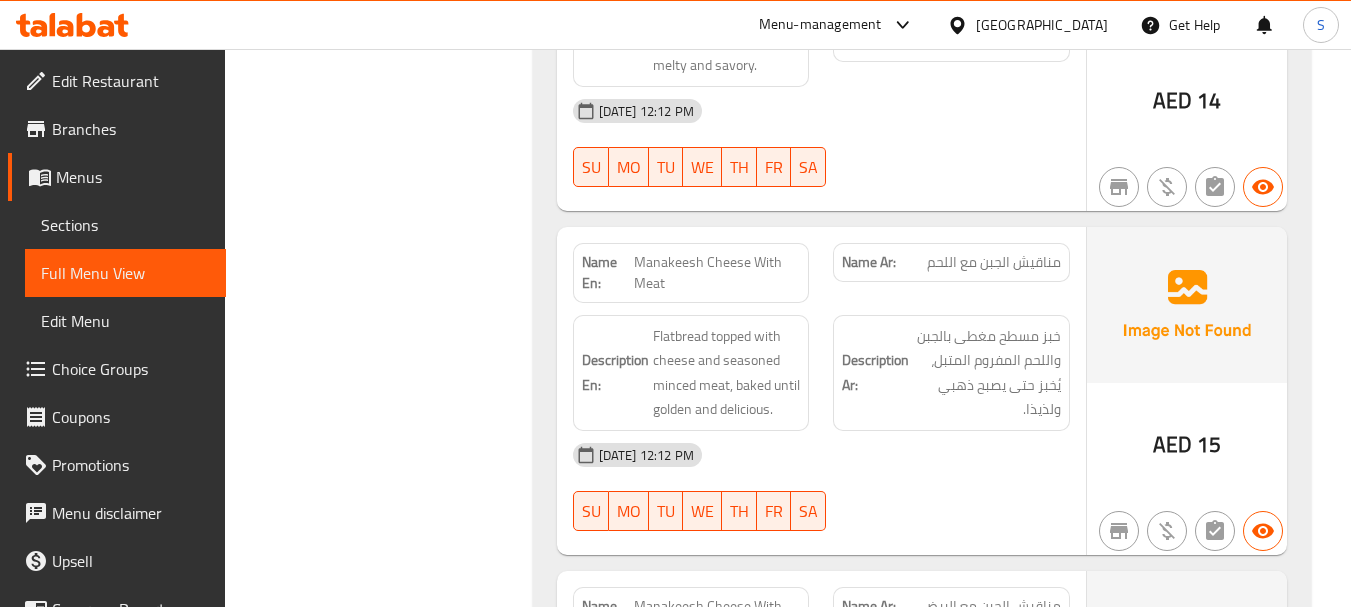 scroll, scrollTop: 3100, scrollLeft: 0, axis: vertical 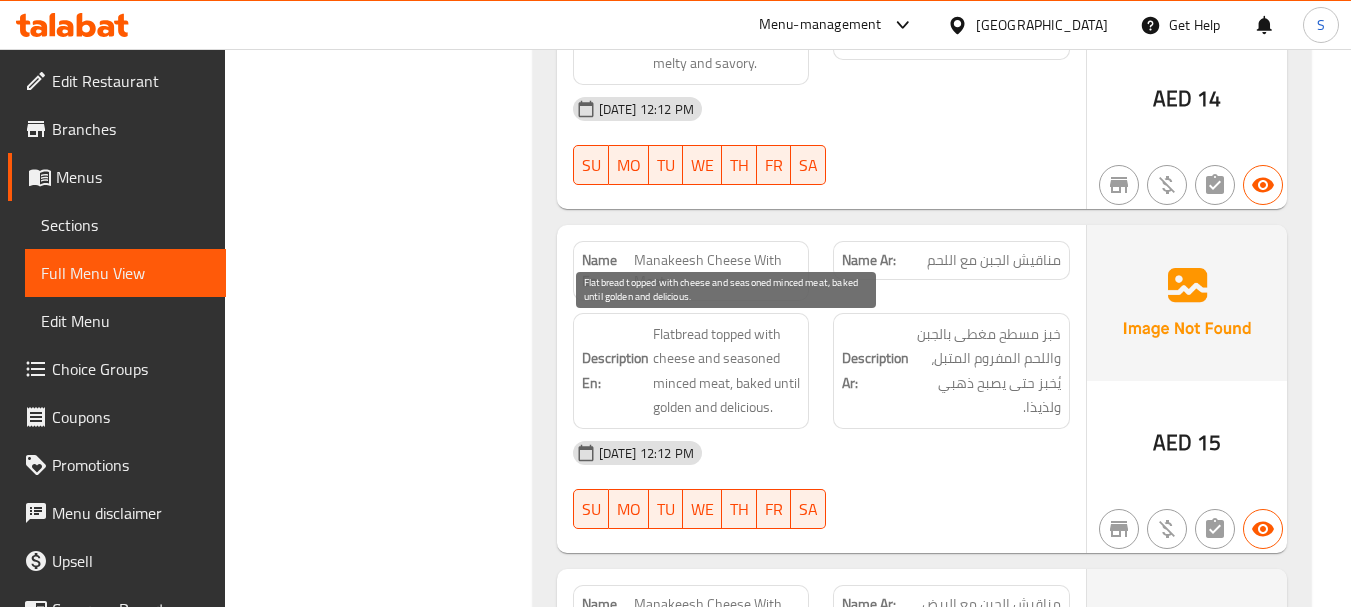 click on "Flatbread topped with cheese and seasoned minced meat, baked until golden and delicious." at bounding box center (727, 371) 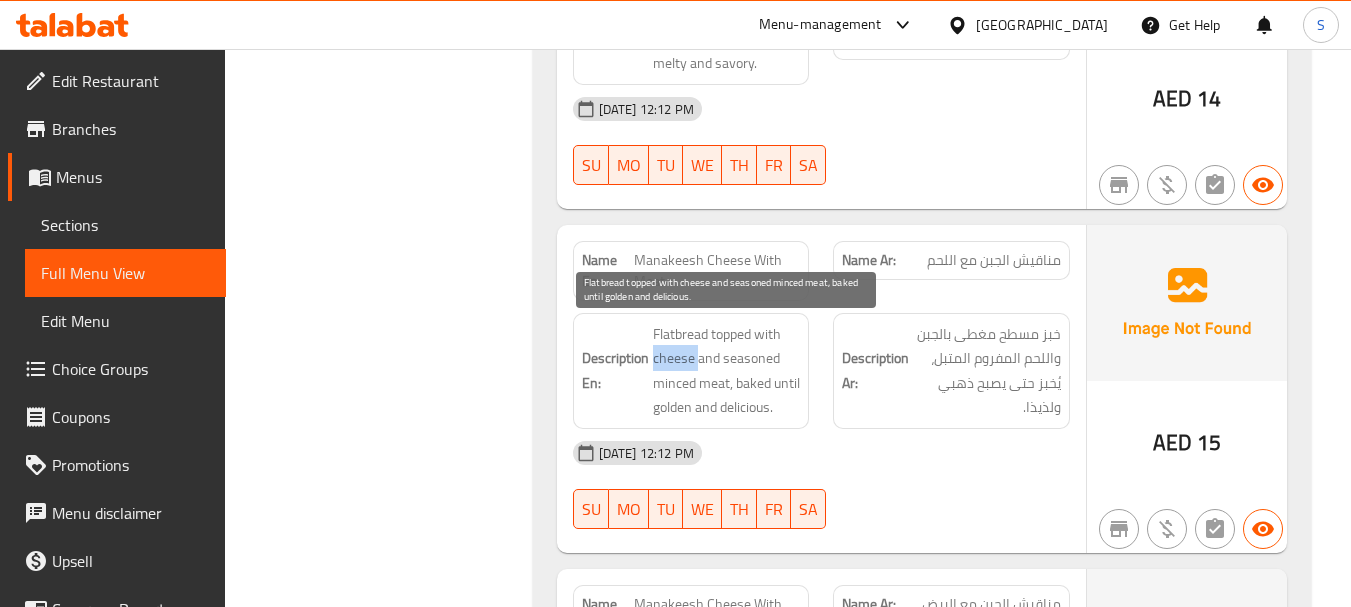 click on "Flatbread topped with cheese and seasoned minced meat, baked until golden and delicious." at bounding box center (727, 371) 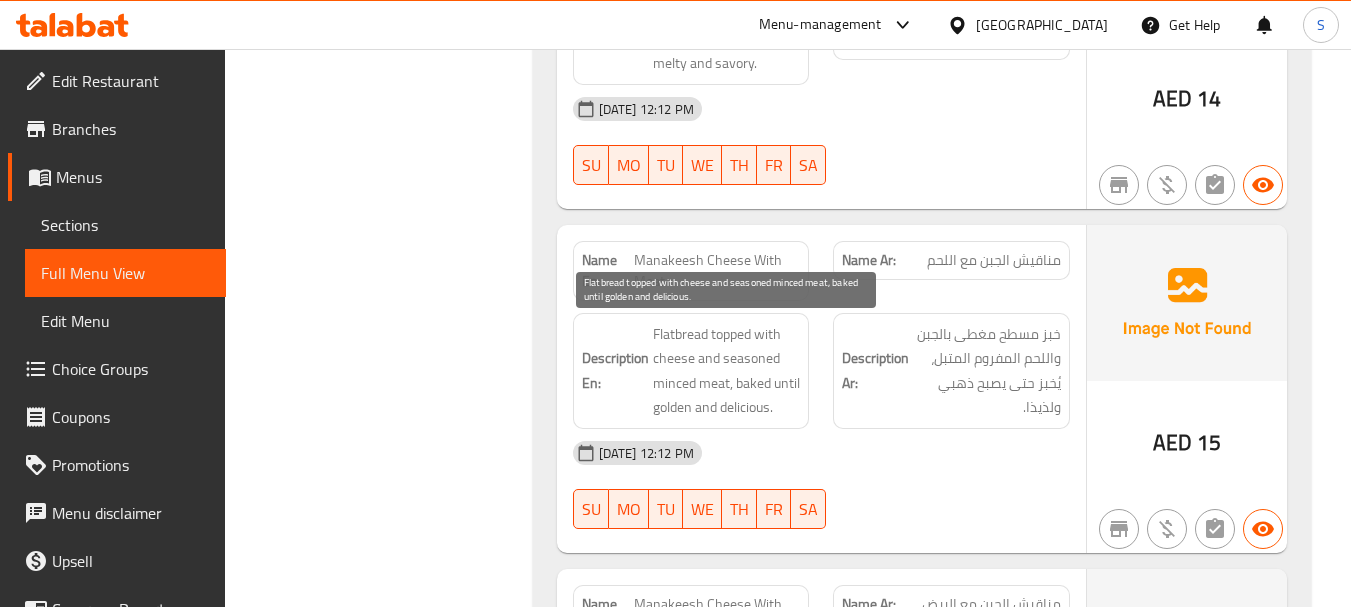 click on "Flatbread topped with cheese and seasoned minced meat, baked until golden and delicious." at bounding box center (727, 371) 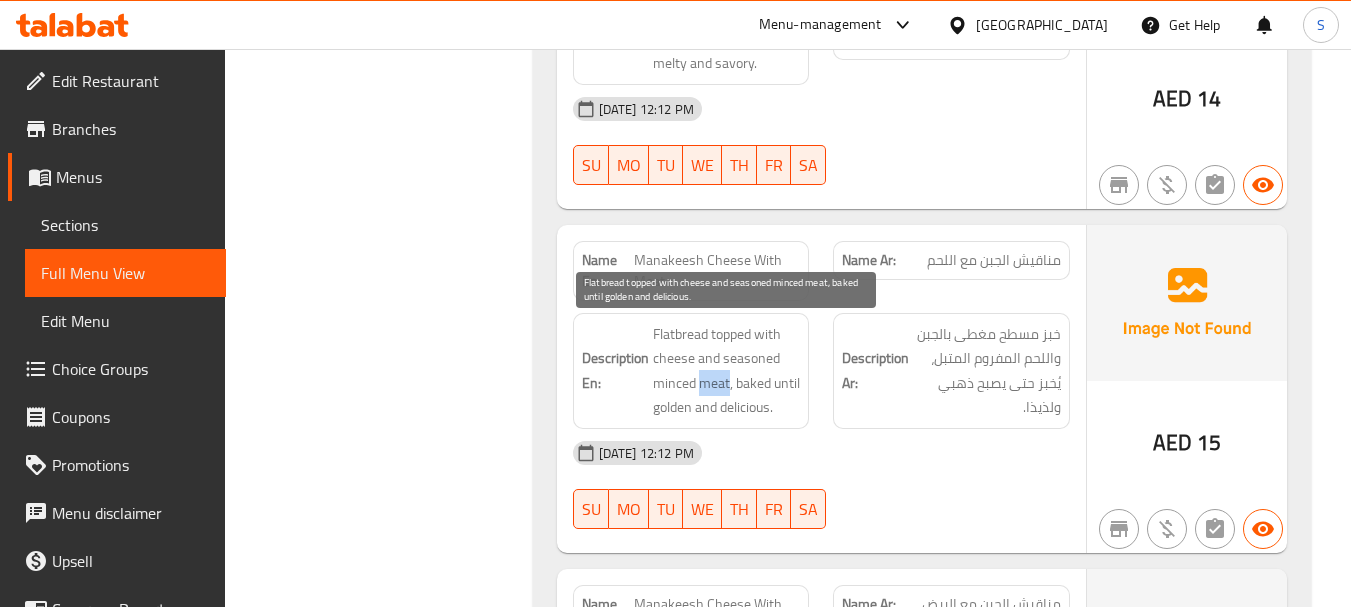 click on "Flatbread topped with cheese and seasoned minced meat, baked until golden and delicious." at bounding box center (727, 371) 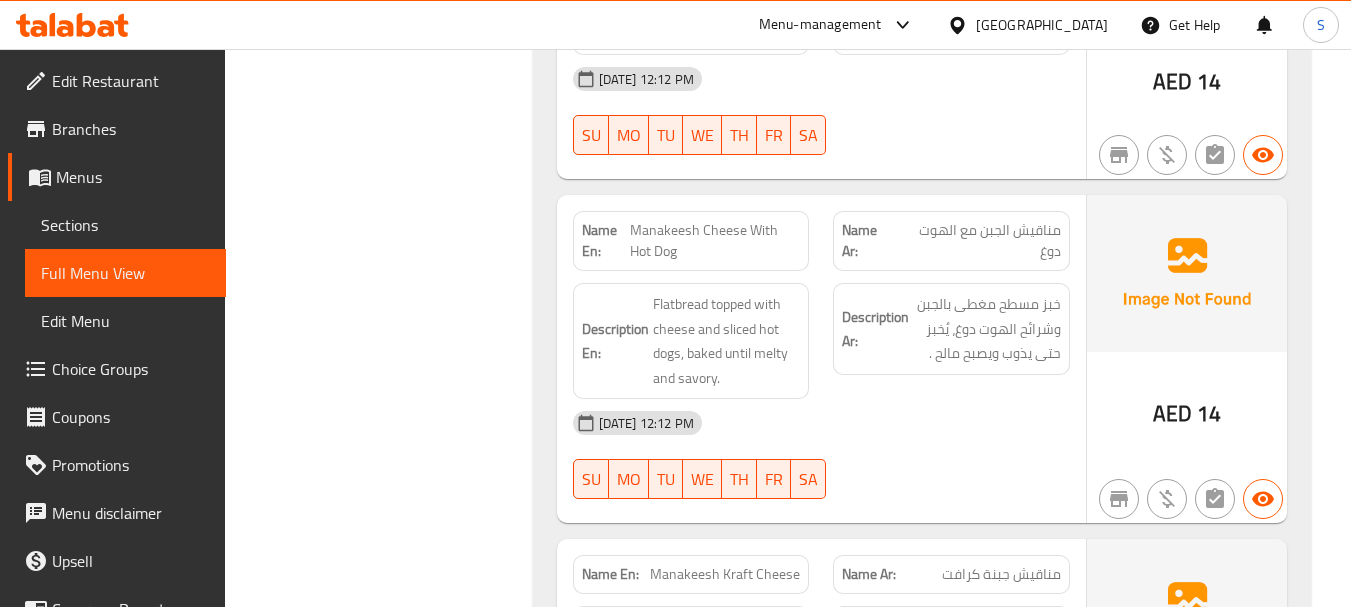 scroll, scrollTop: 3800, scrollLeft: 0, axis: vertical 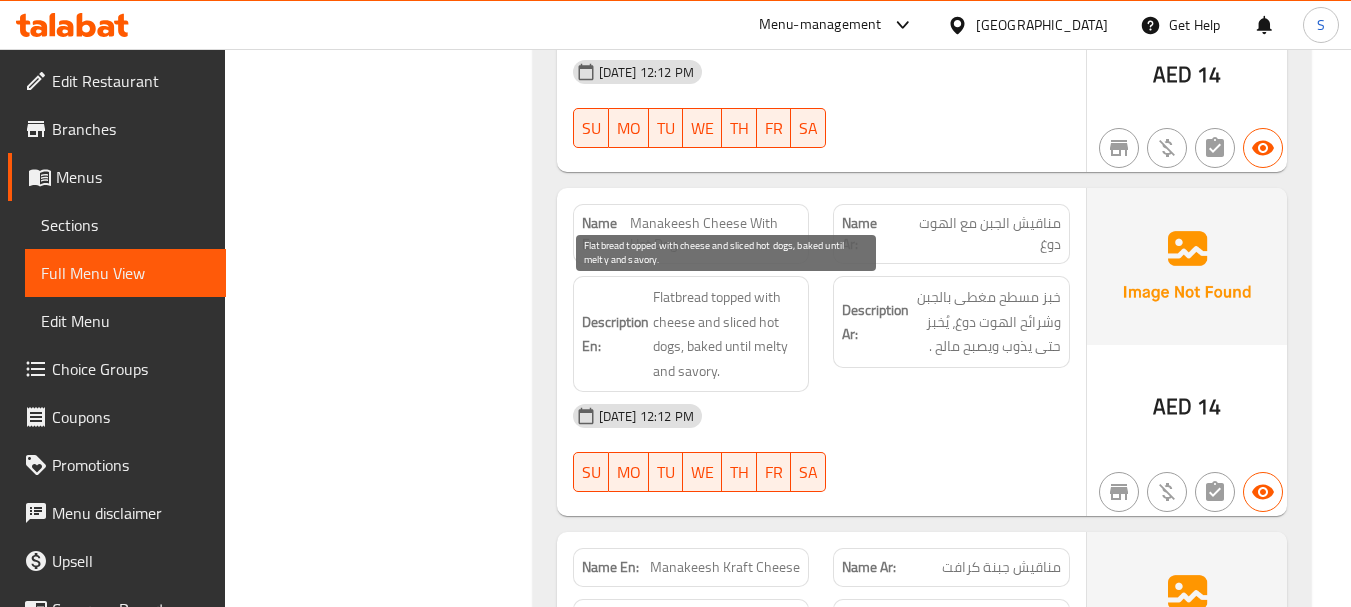 click on "Flatbread topped with cheese and sliced hot dogs, baked until melty and savory." at bounding box center [727, 334] 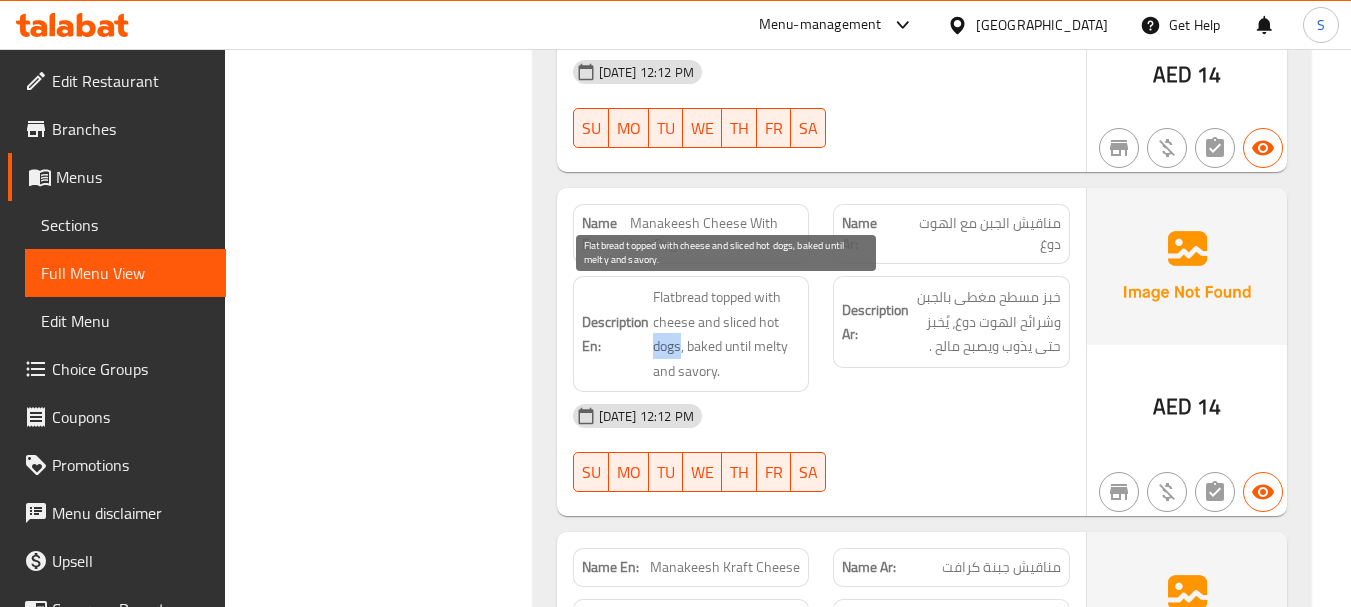 click on "Flatbread topped with cheese and sliced hot dogs, baked until melty and savory." at bounding box center [727, 334] 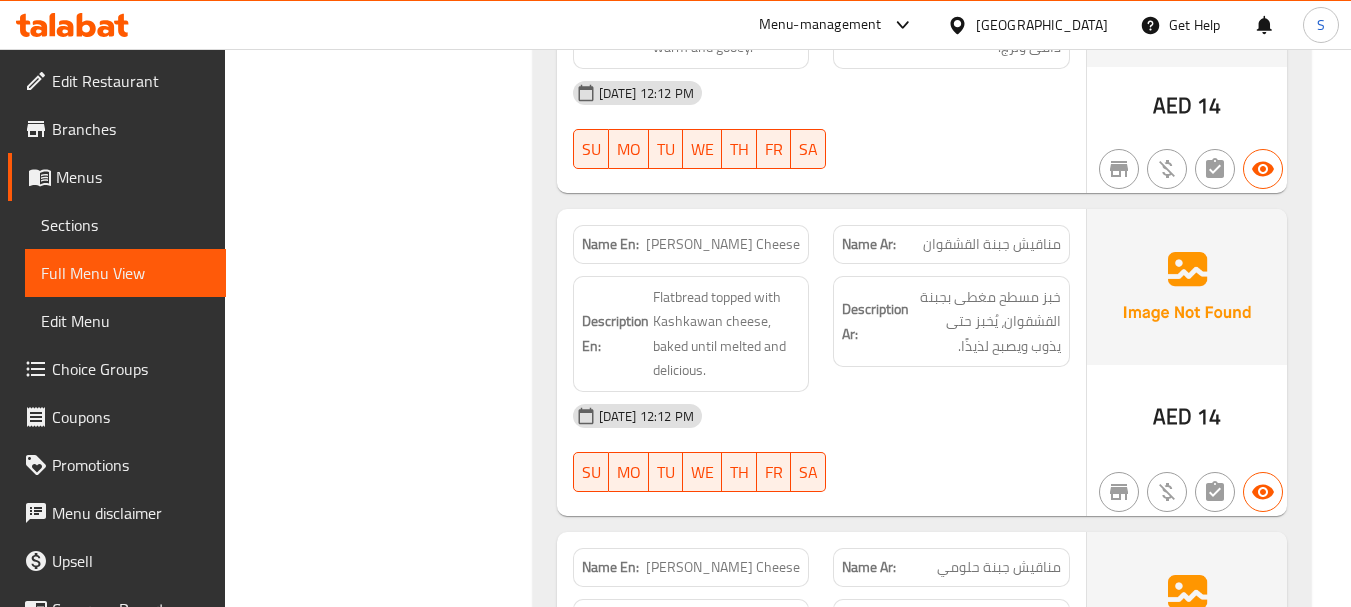 scroll, scrollTop: 4500, scrollLeft: 0, axis: vertical 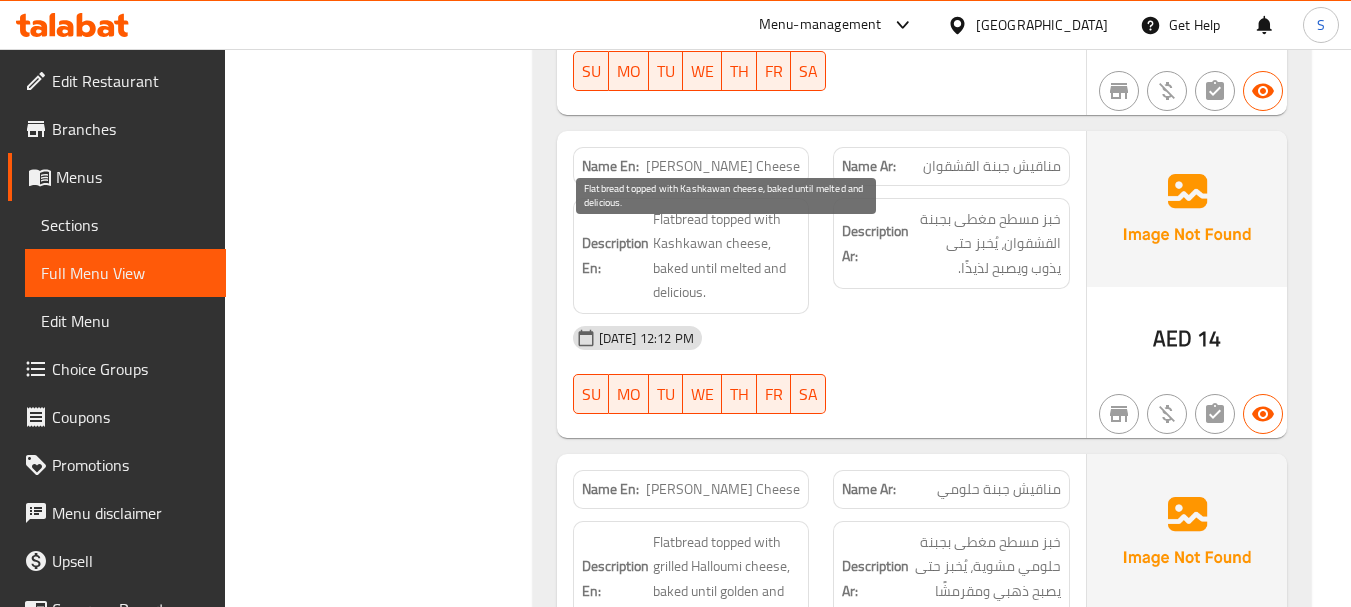 click on "Flatbread topped with Kashkawan cheese, baked until melted and delicious." at bounding box center (727, 256) 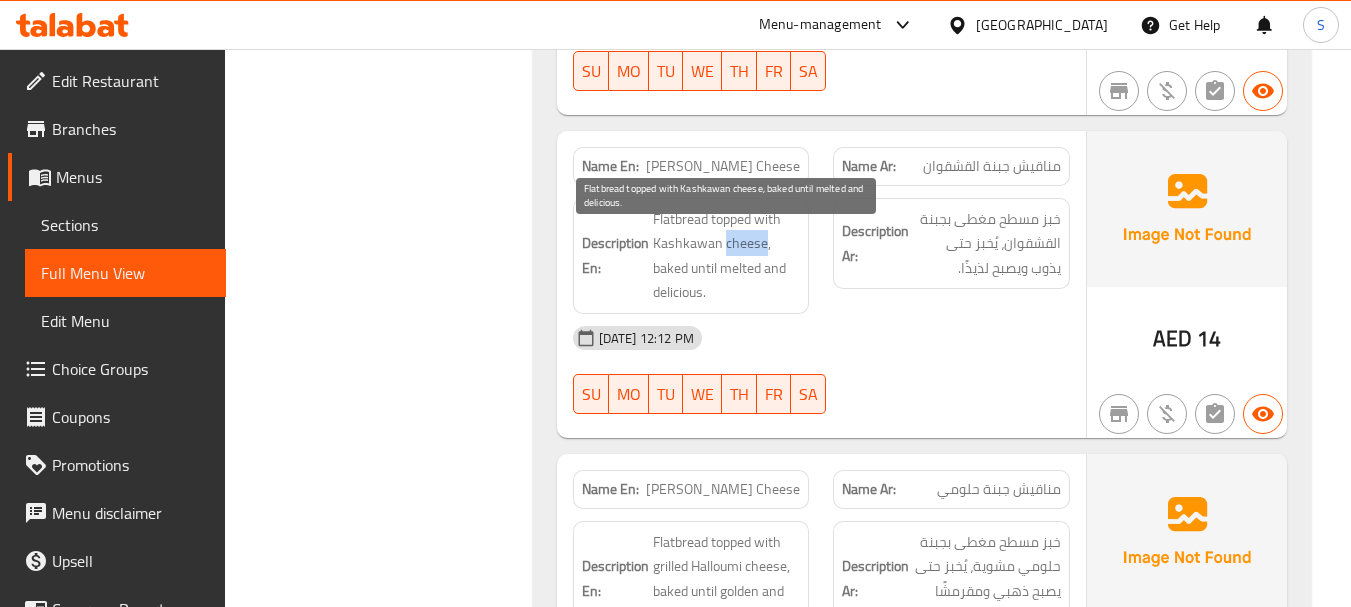 click on "Flatbread topped with Kashkawan cheese, baked until melted and delicious." at bounding box center [727, 256] 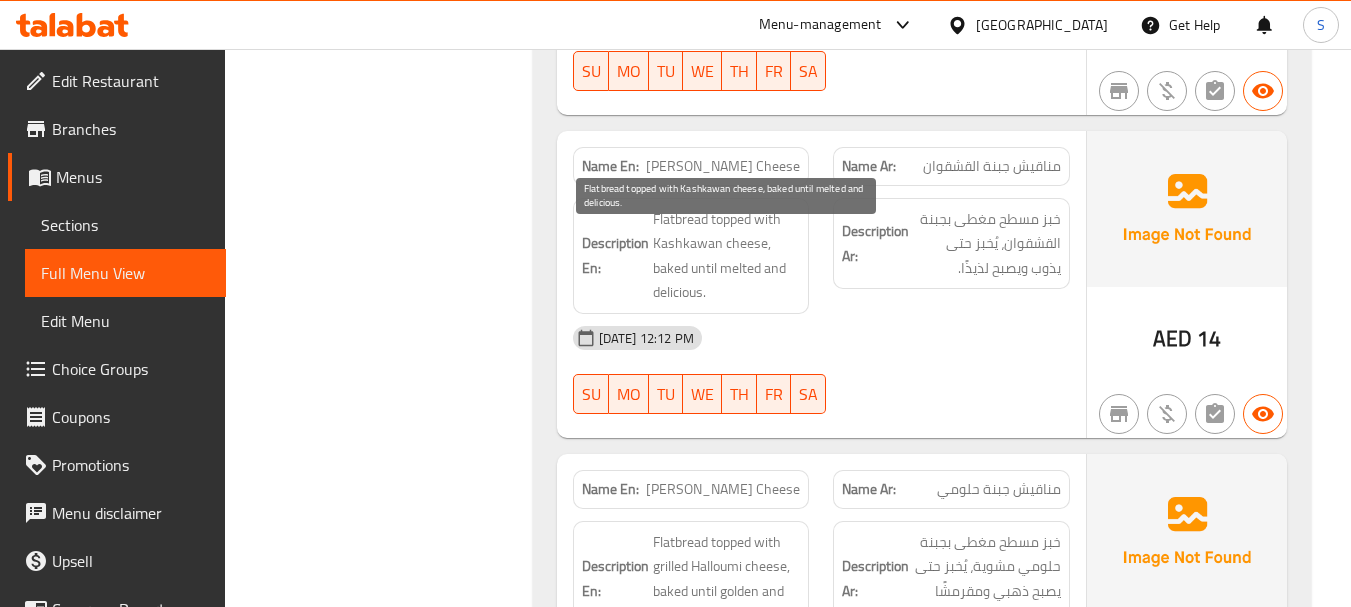 click on "Flatbread topped with Kashkawan cheese, baked until melted and delicious." at bounding box center (727, 256) 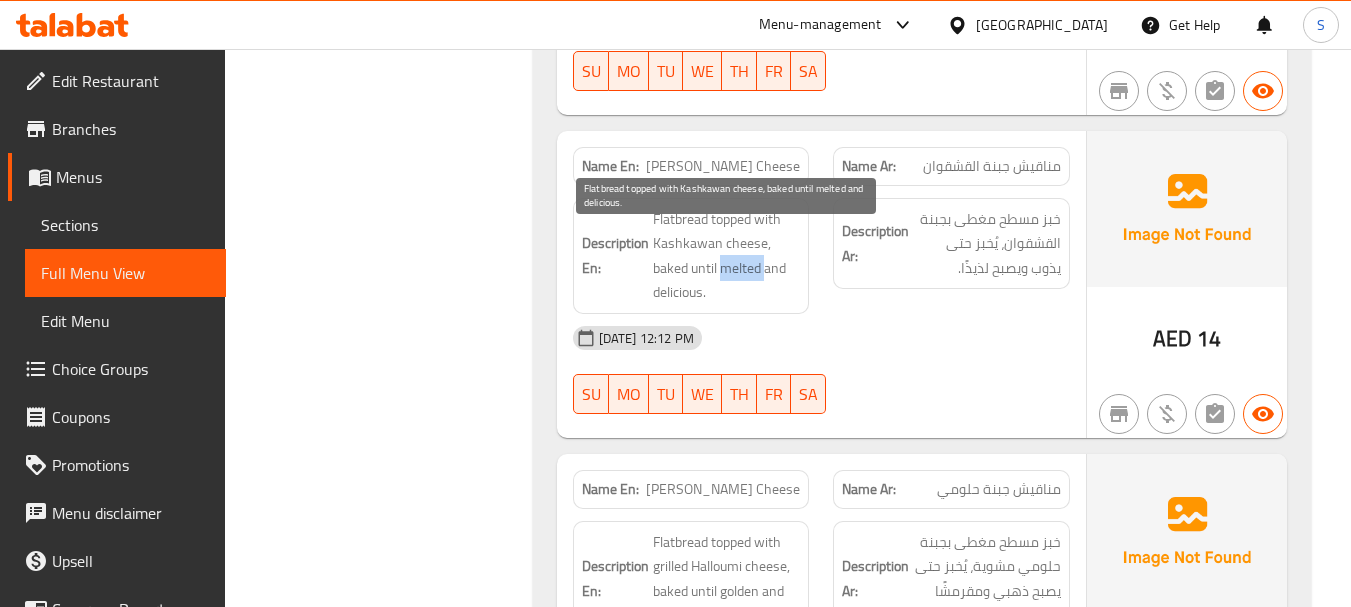 click on "Flatbread topped with Kashkawan cheese, baked until melted and delicious." at bounding box center (727, 256) 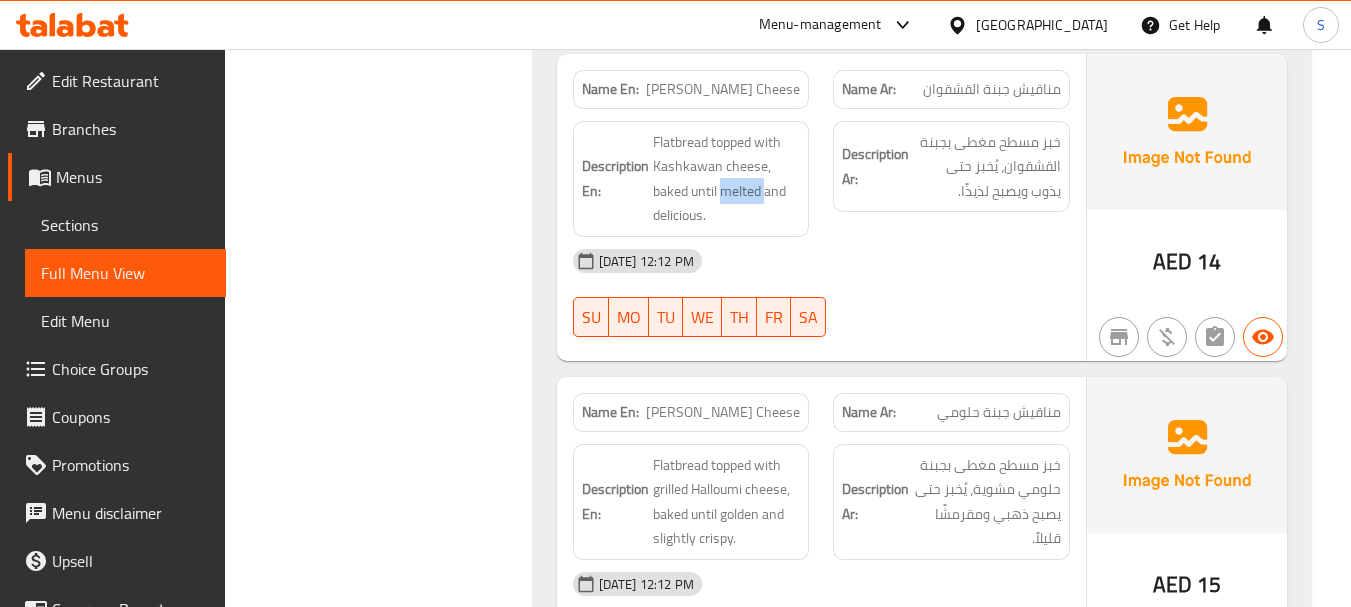 scroll, scrollTop: 4800, scrollLeft: 0, axis: vertical 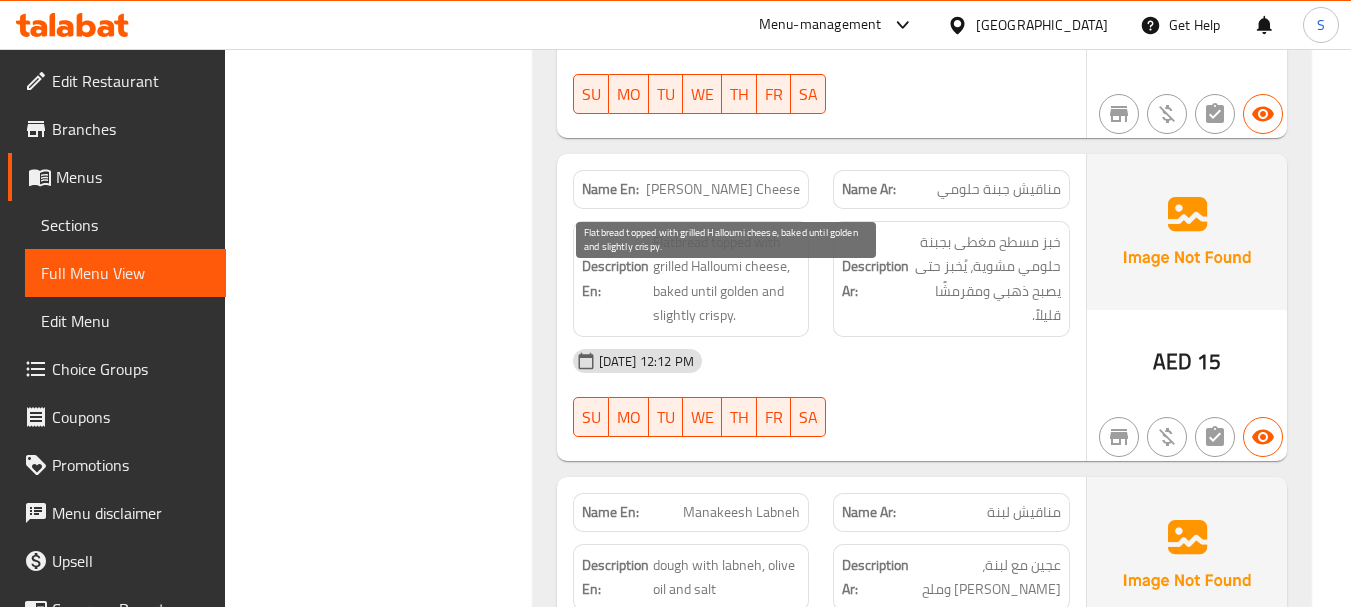 click on "Flatbread topped with grilled Halloumi cheese, baked until golden and slightly crispy." at bounding box center [727, 279] 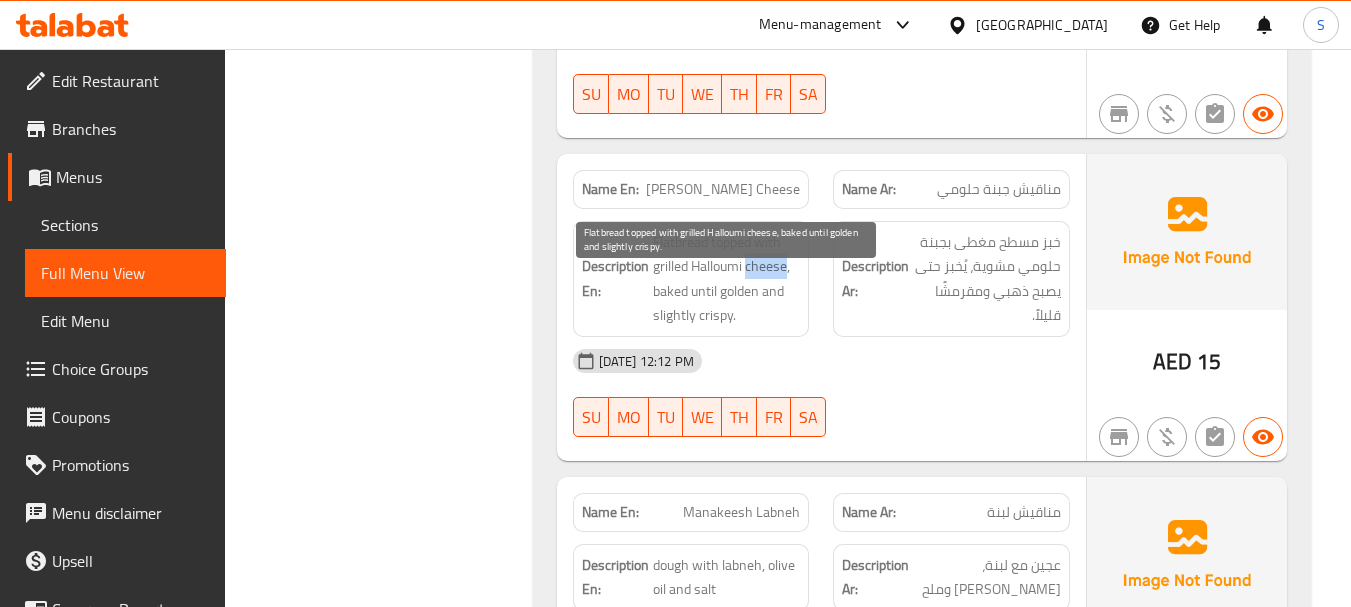 click on "Flatbread topped with grilled Halloumi cheese, baked until golden and slightly crispy." at bounding box center (727, 279) 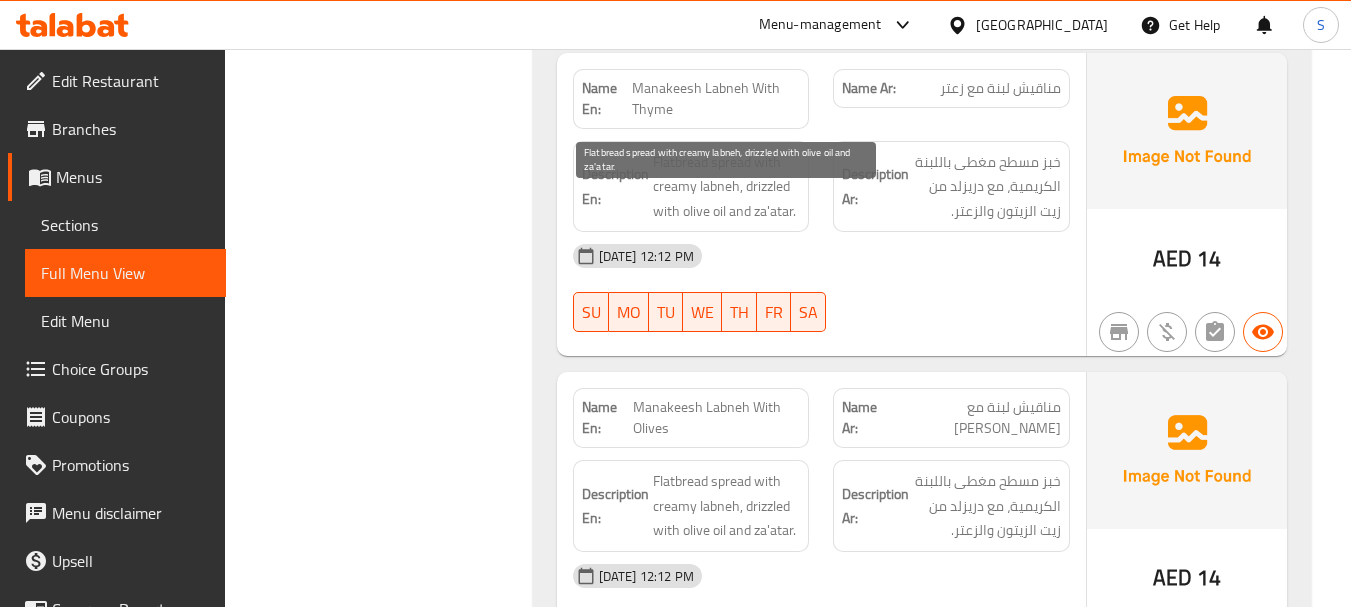 scroll, scrollTop: 5500, scrollLeft: 0, axis: vertical 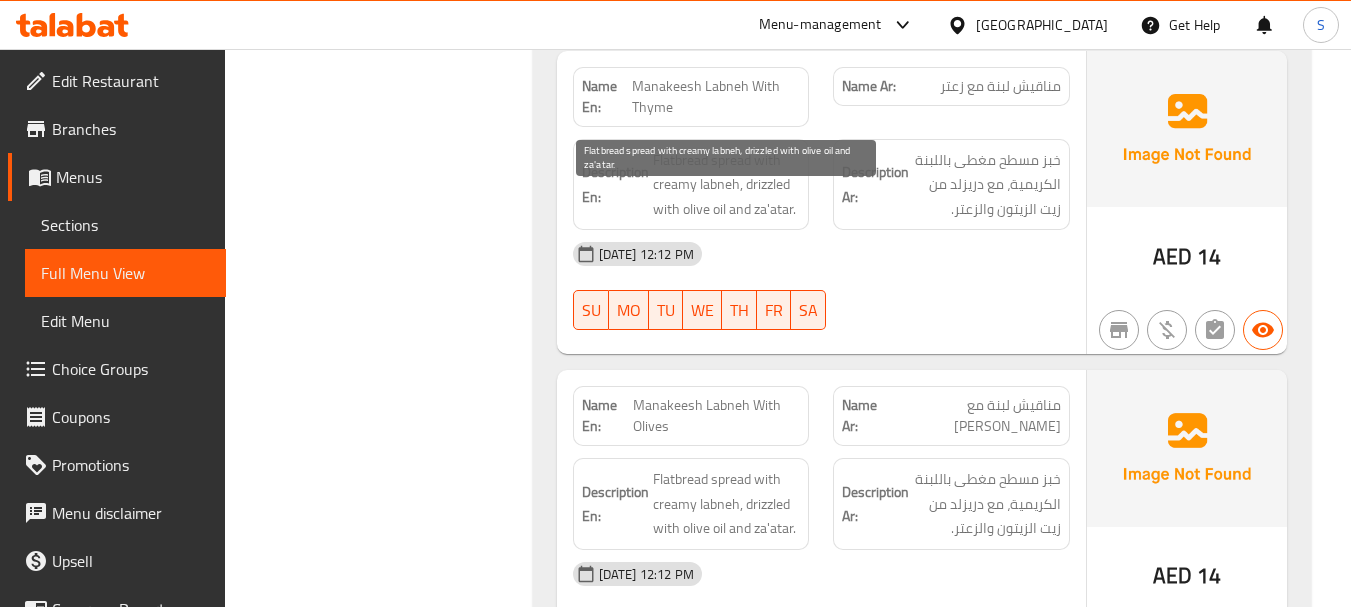 click on "Flatbread spread with creamy labneh, drizzled with olive oil and za'atar." at bounding box center [727, 185] 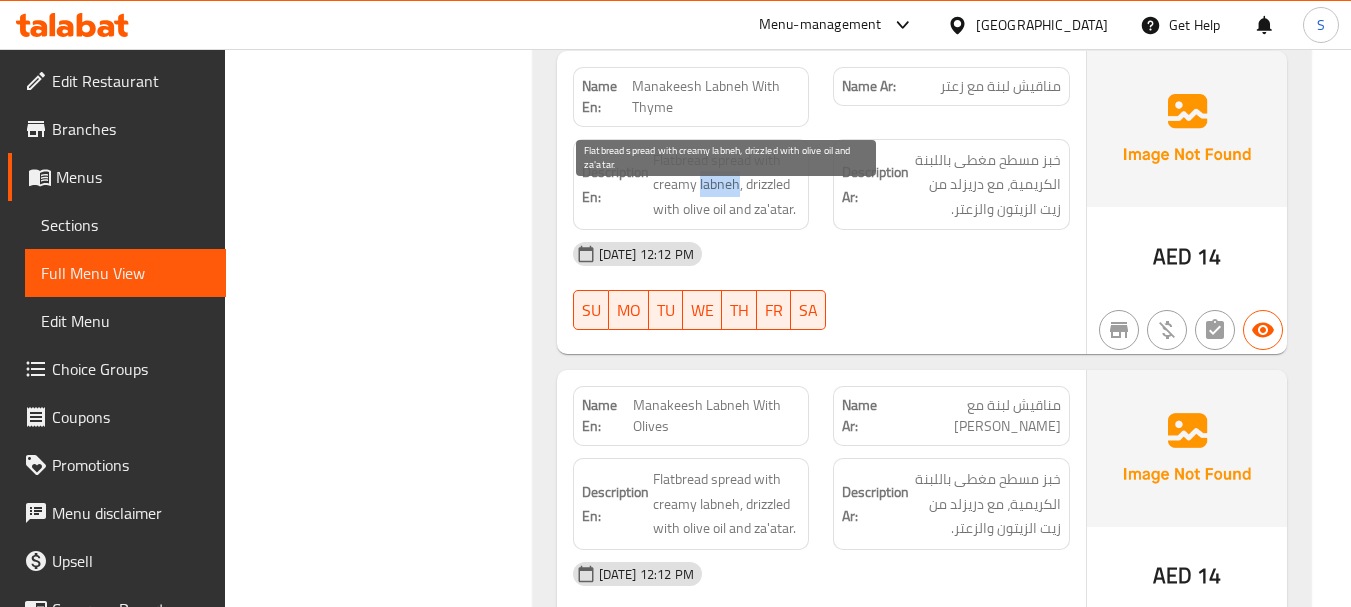 click on "Flatbread spread with creamy labneh, drizzled with olive oil and za'atar." at bounding box center [727, 185] 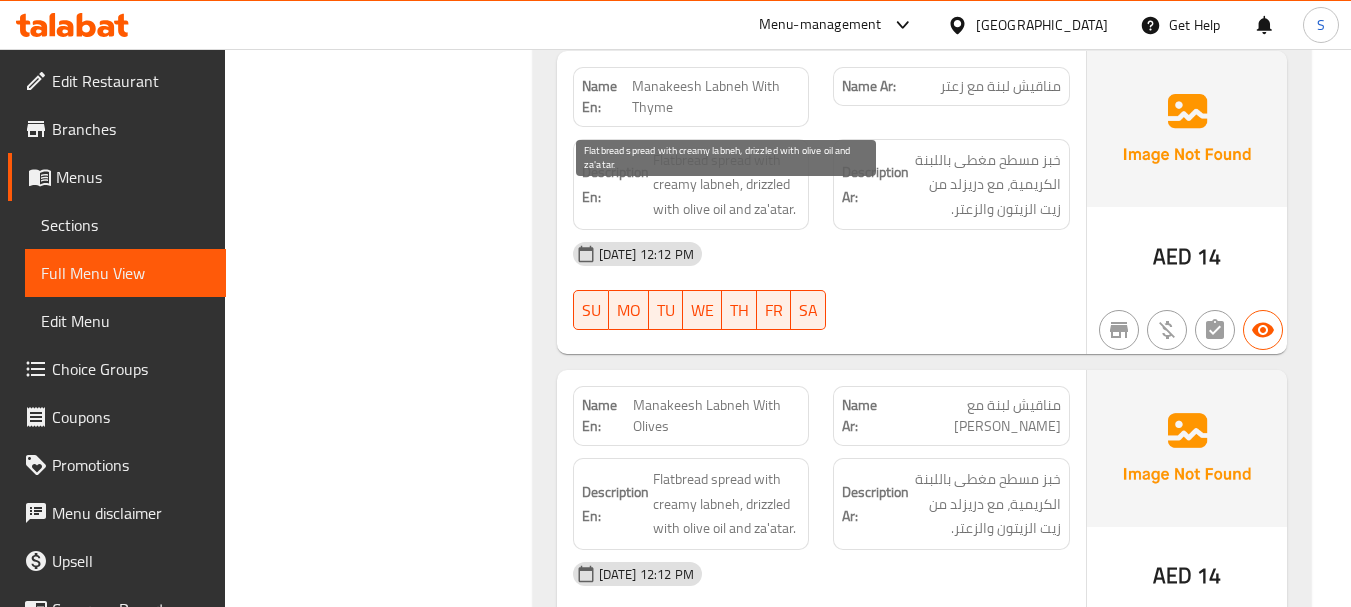 click on "Flatbread spread with creamy labneh, drizzled with olive oil and za'atar." at bounding box center (727, 185) 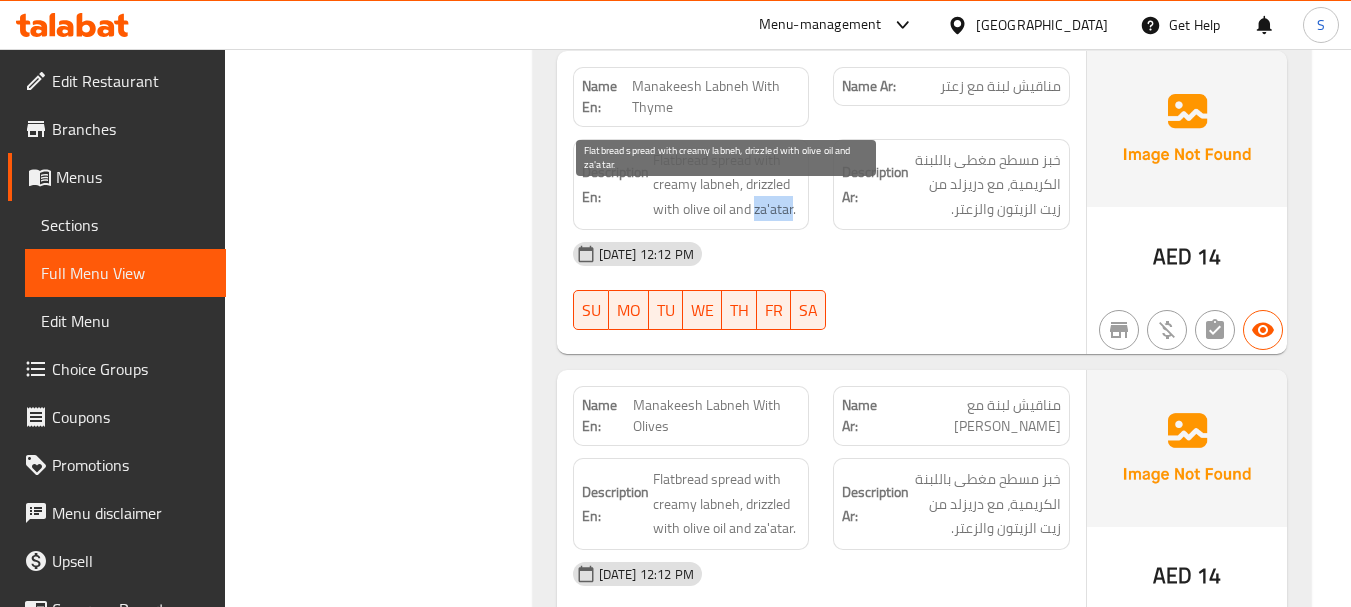 click on "Flatbread spread with creamy labneh, drizzled with olive oil and za'atar." at bounding box center [727, 185] 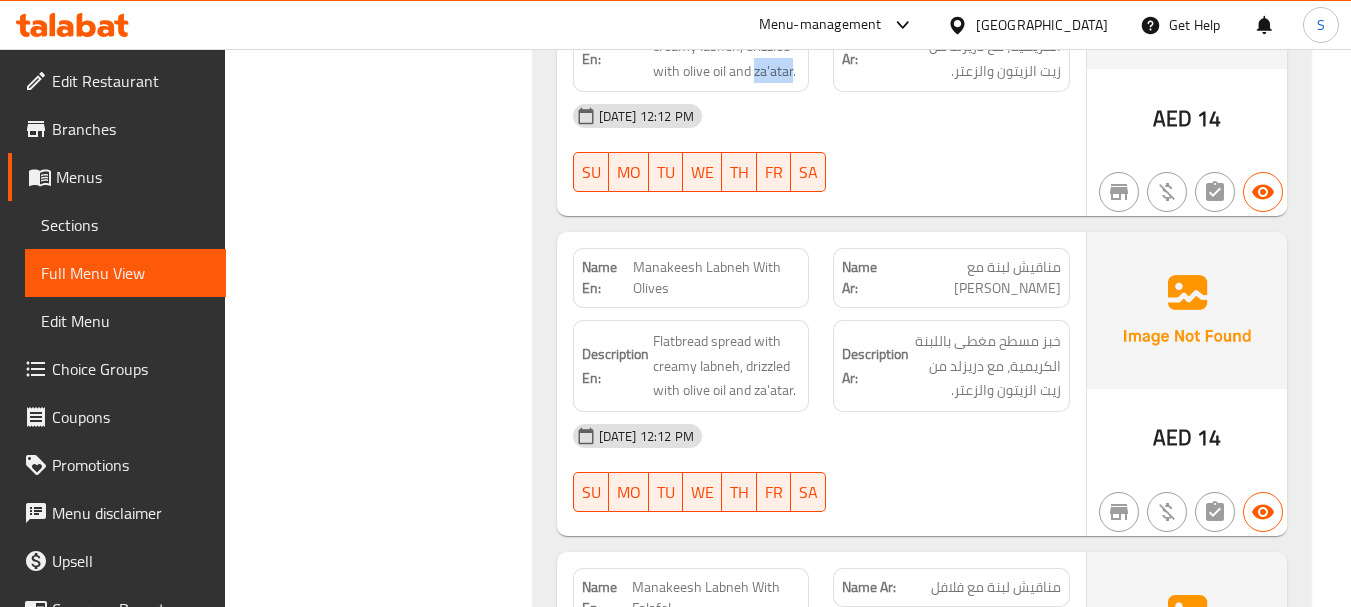 scroll, scrollTop: 5700, scrollLeft: 0, axis: vertical 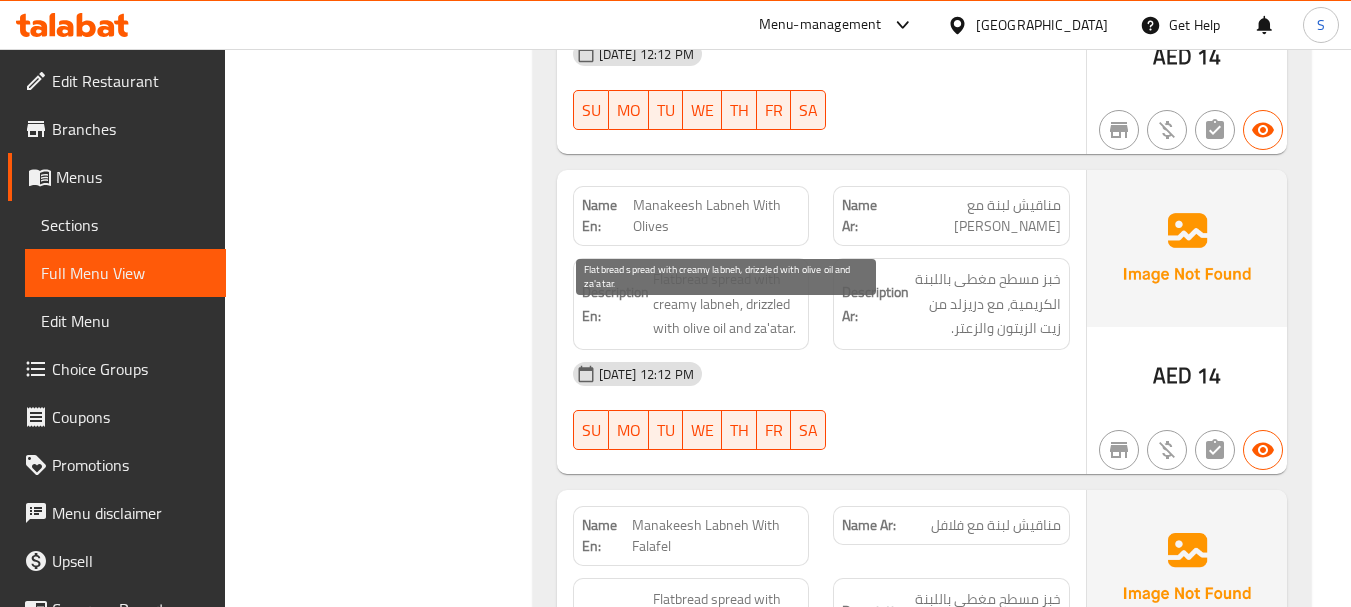 click on "Flatbread spread with creamy labneh, drizzled with olive oil and za'atar." at bounding box center [727, 304] 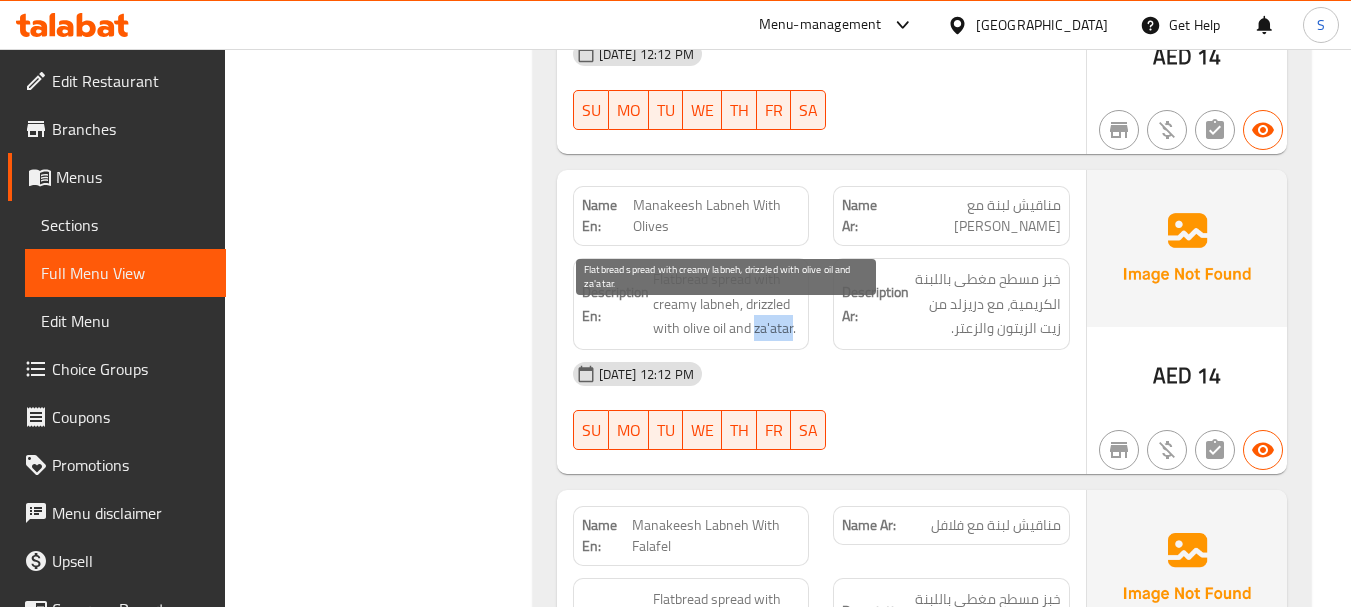 click on "Flatbread spread with creamy labneh, drizzled with olive oil and za'atar." at bounding box center (727, 304) 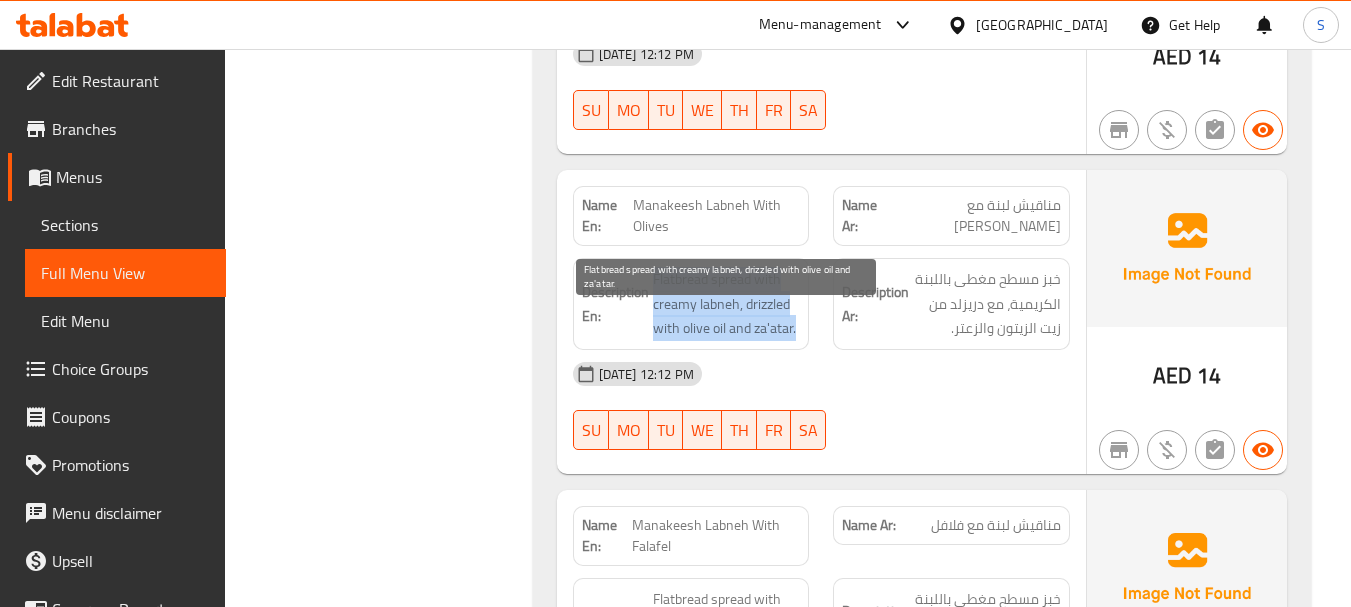 click on "Flatbread spread with creamy labneh, drizzled with olive oil and za'atar." at bounding box center (727, 304) 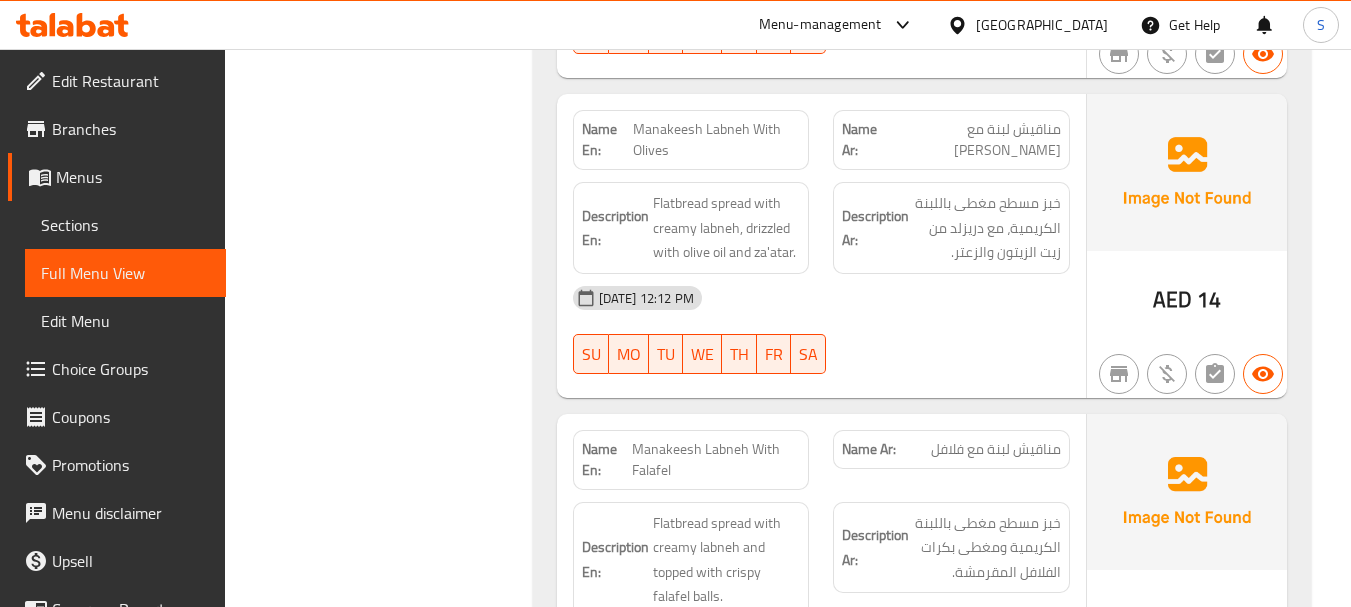 scroll, scrollTop: 5800, scrollLeft: 0, axis: vertical 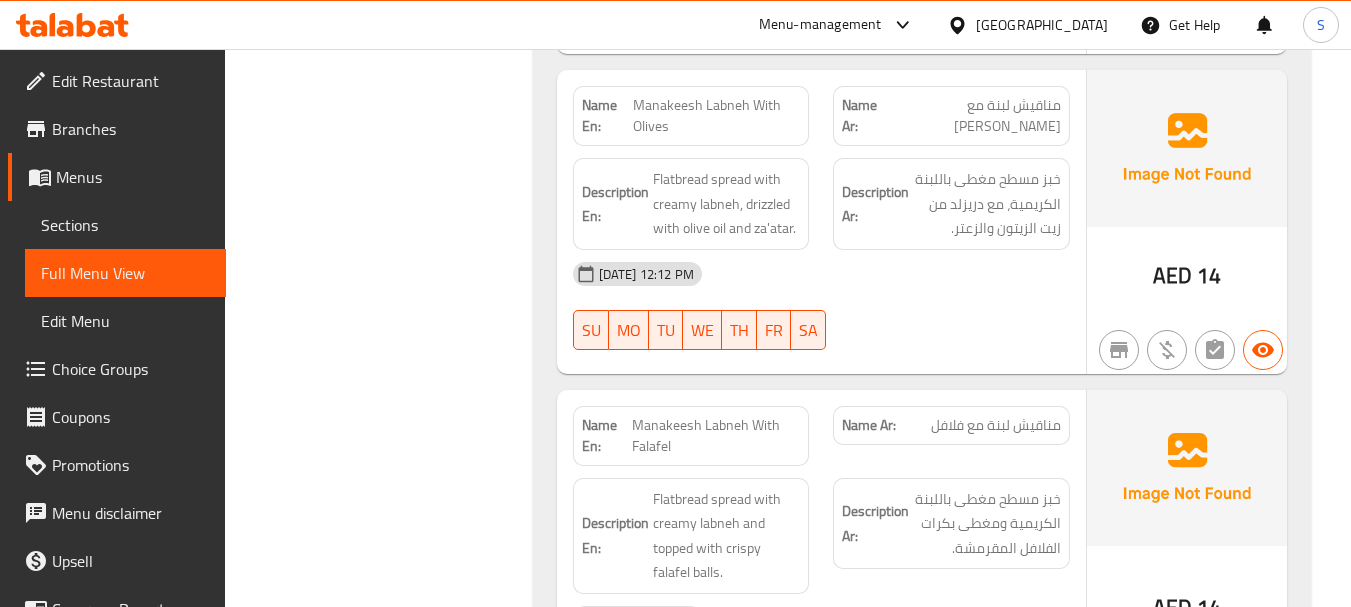 click on "Manakeesh Labneh With Olives" at bounding box center [717, 116] 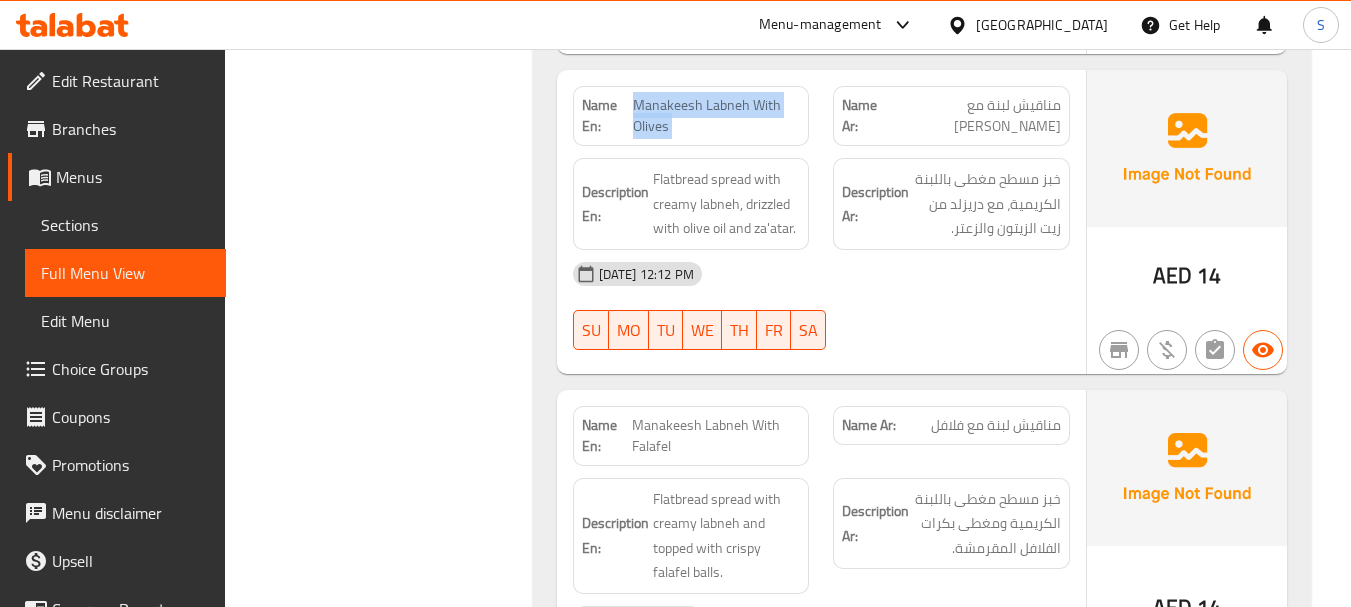 click on "Manakeesh Labneh With Olives" at bounding box center [717, 116] 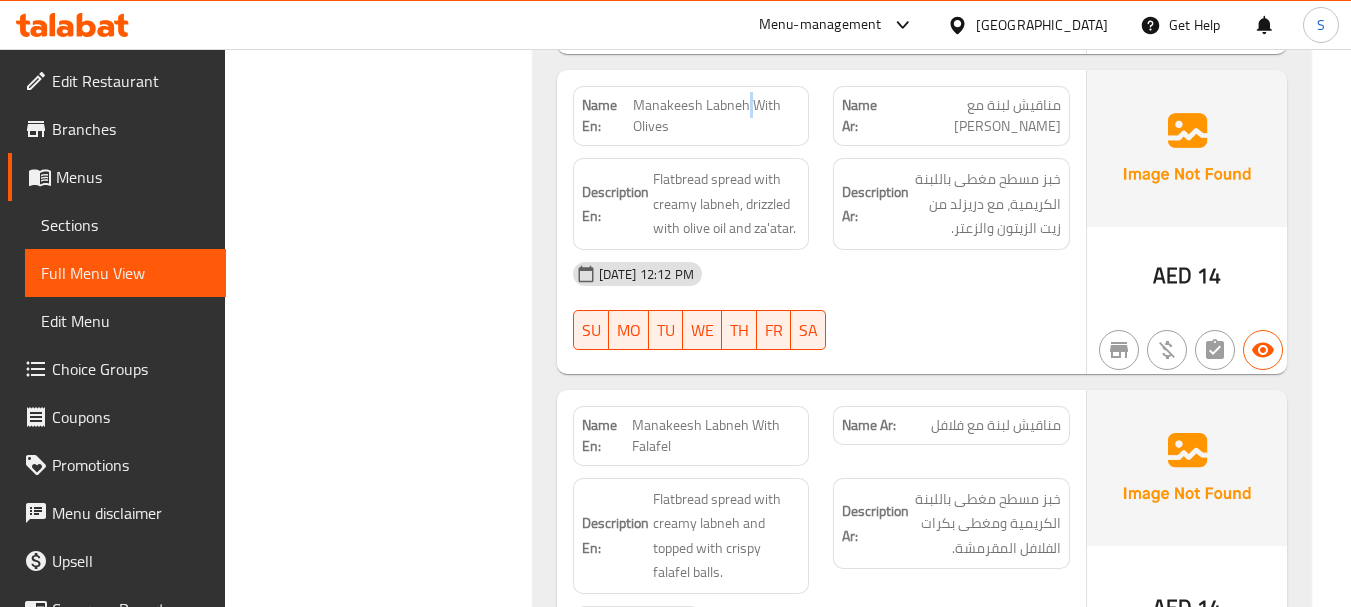 click on "Manakeesh Labneh With Olives" at bounding box center (717, 116) 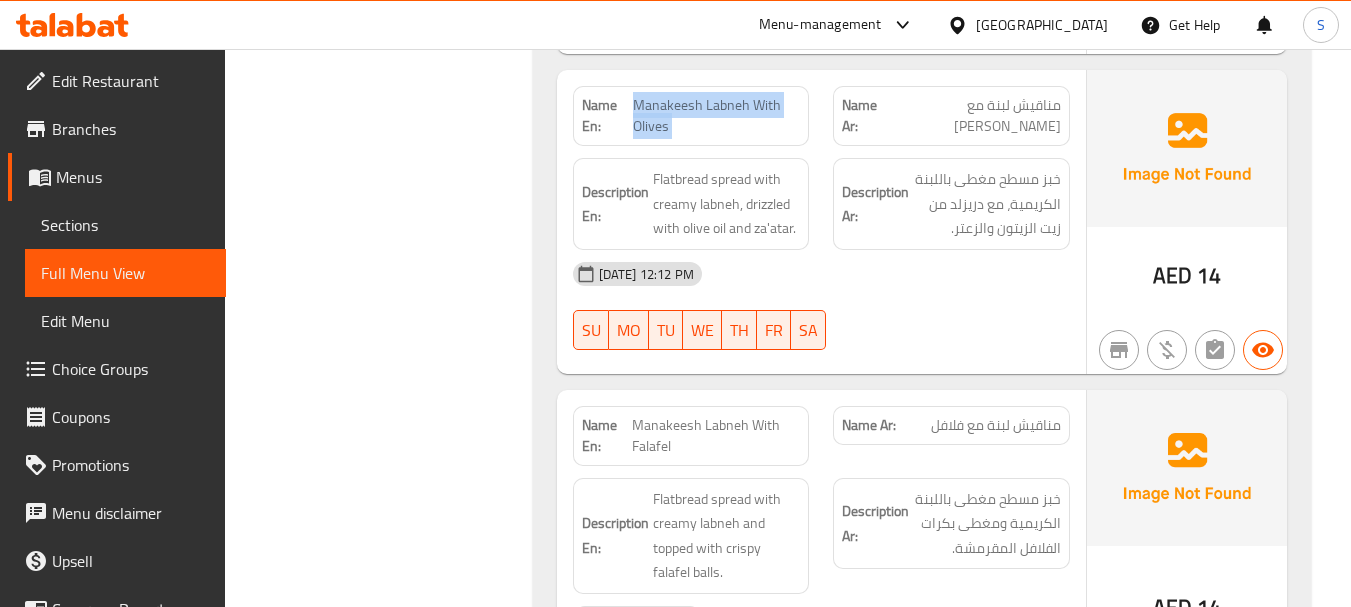 click on "Manakeesh Labneh With Olives" at bounding box center (717, 116) 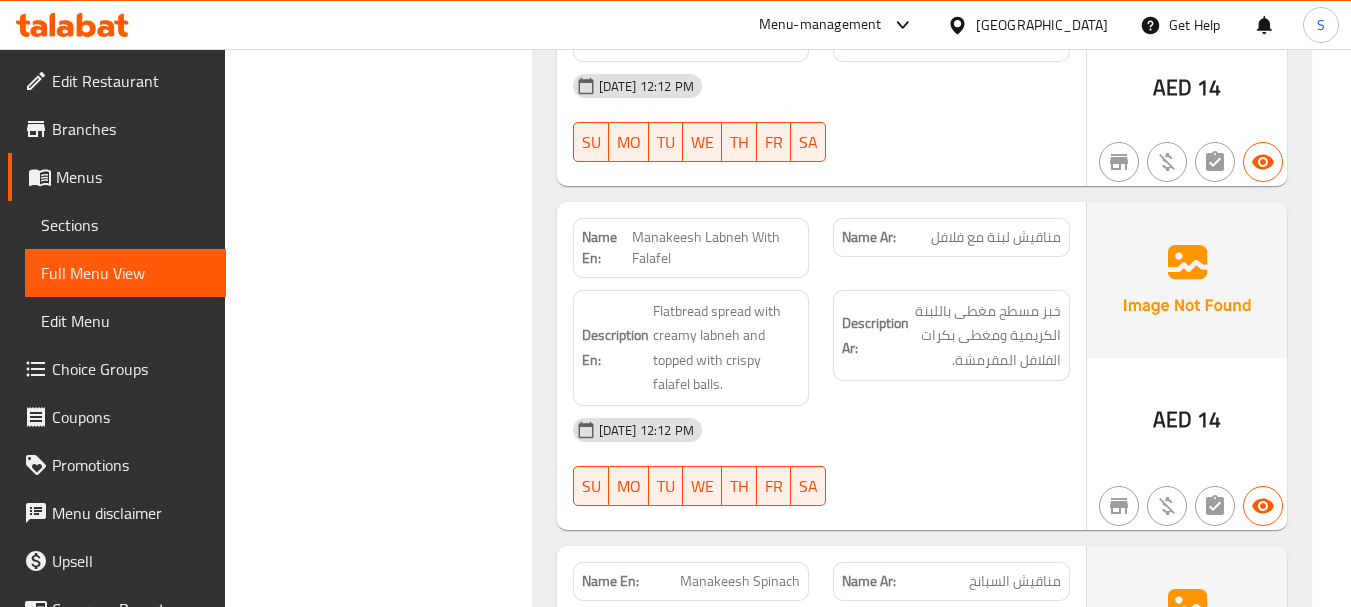 scroll, scrollTop: 6000, scrollLeft: 0, axis: vertical 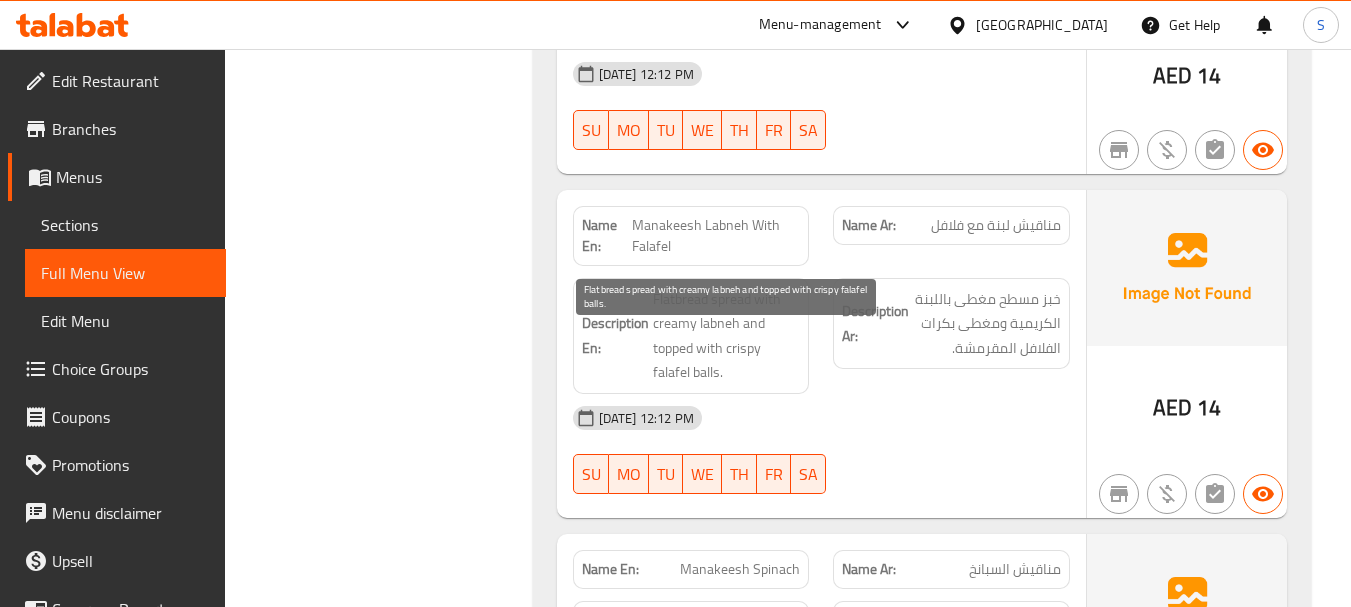 click on "Flatbread spread with creamy labneh and topped with crispy falafel balls." at bounding box center [727, 336] 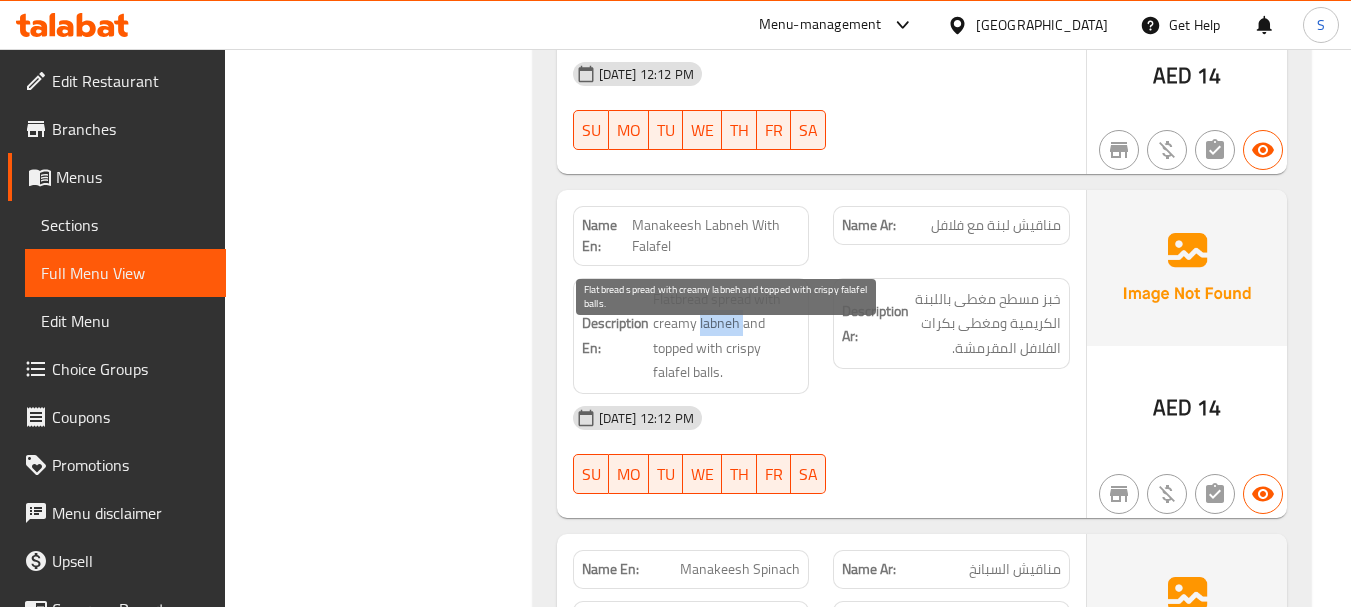 click on "Flatbread spread with creamy labneh and topped with crispy falafel balls." at bounding box center (727, 336) 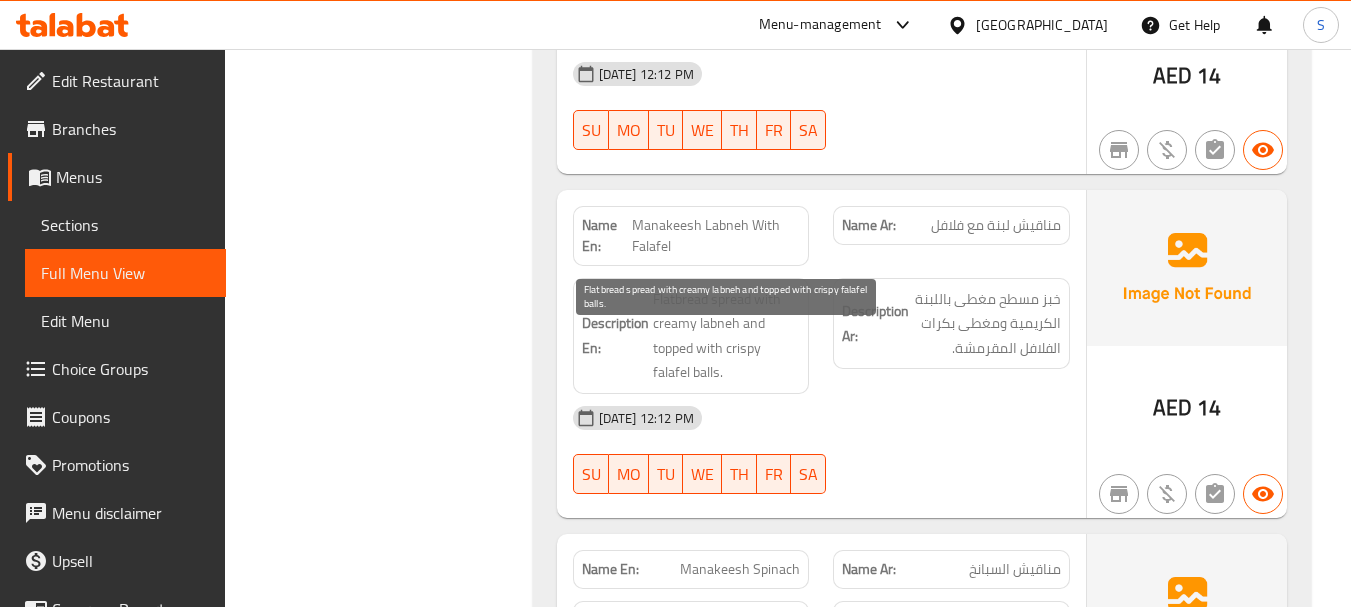 click on "Flatbread spread with creamy labneh and topped with crispy falafel balls." at bounding box center [727, 336] 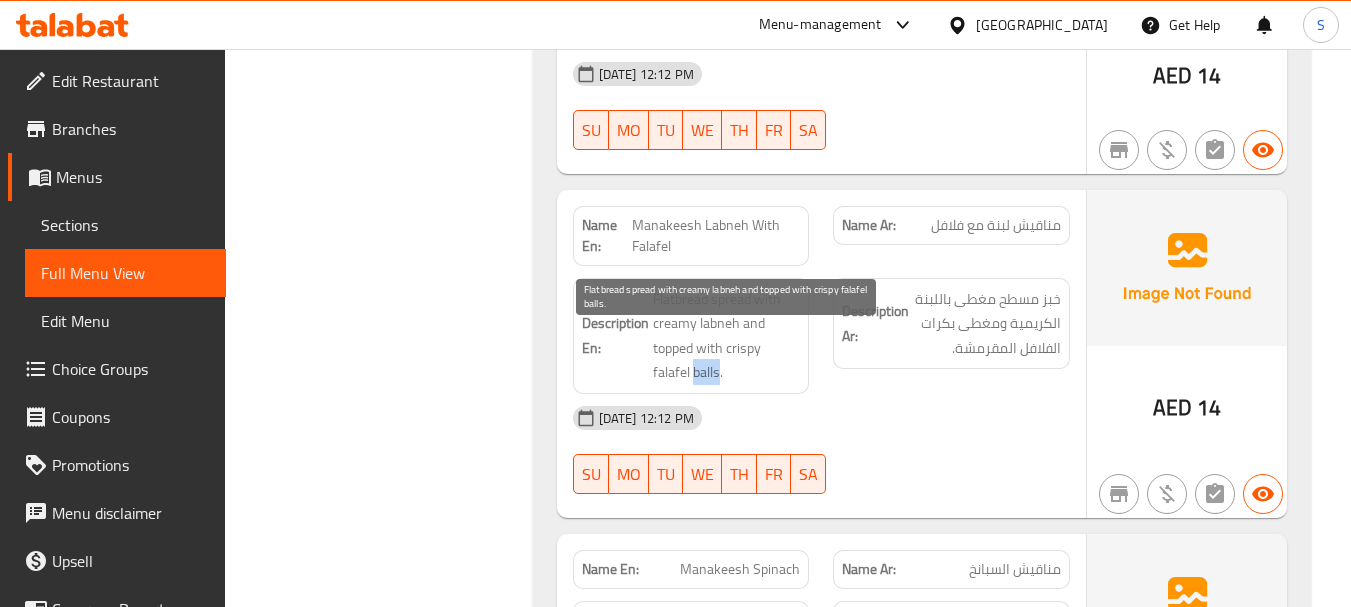 click on "Flatbread spread with creamy labneh and topped with crispy falafel balls." at bounding box center (727, 336) 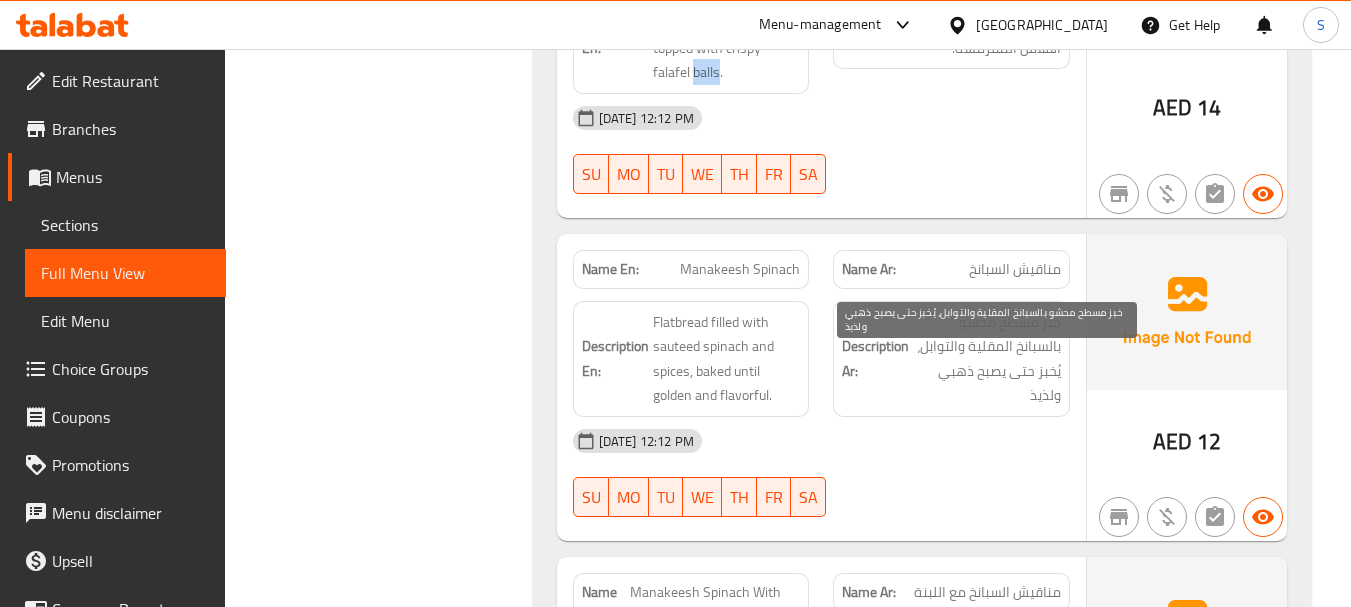 scroll, scrollTop: 6400, scrollLeft: 0, axis: vertical 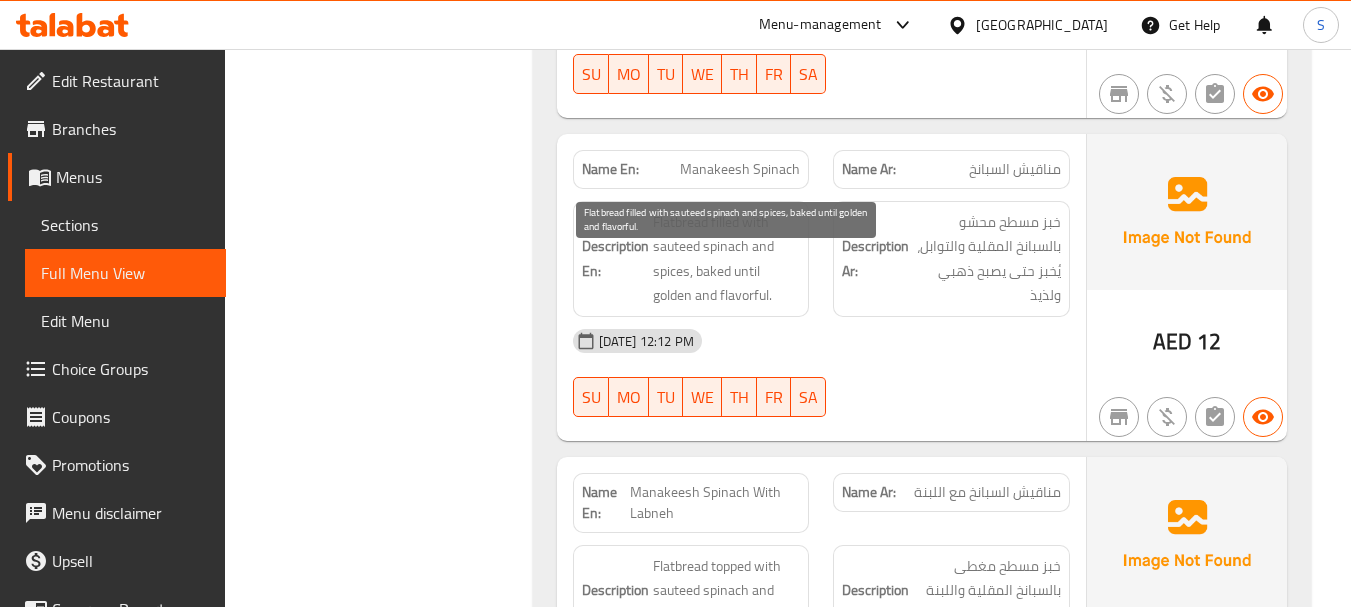 click on "Flatbread filled with sauteed spinach and spices, baked until golden and flavorful." at bounding box center (727, 259) 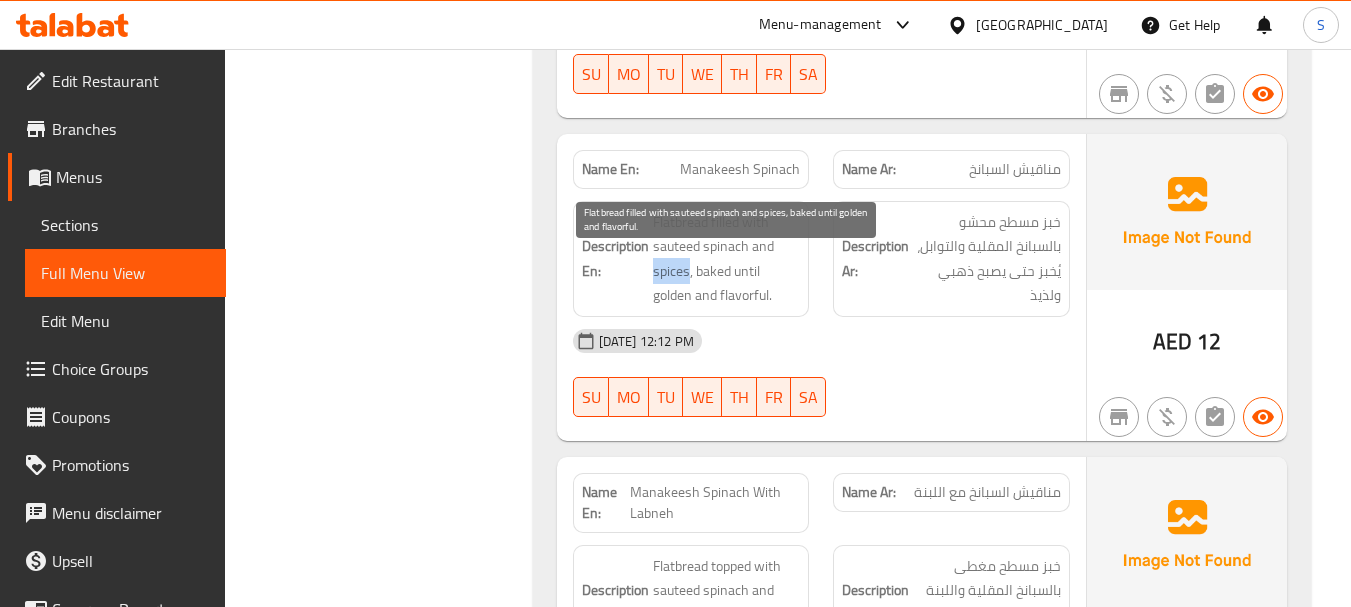 click on "Flatbread filled with sauteed spinach and spices, baked until golden and flavorful." at bounding box center (727, 259) 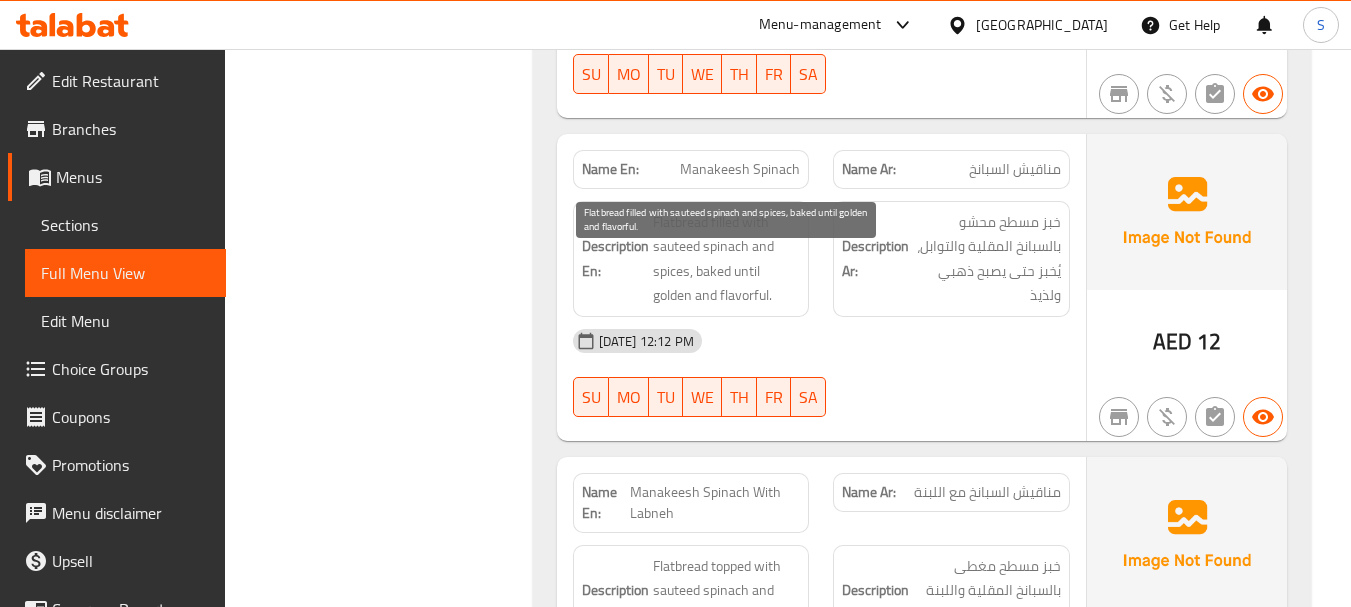 click on "Flatbread filled with sauteed spinach and spices, baked until golden and flavorful." at bounding box center [727, 259] 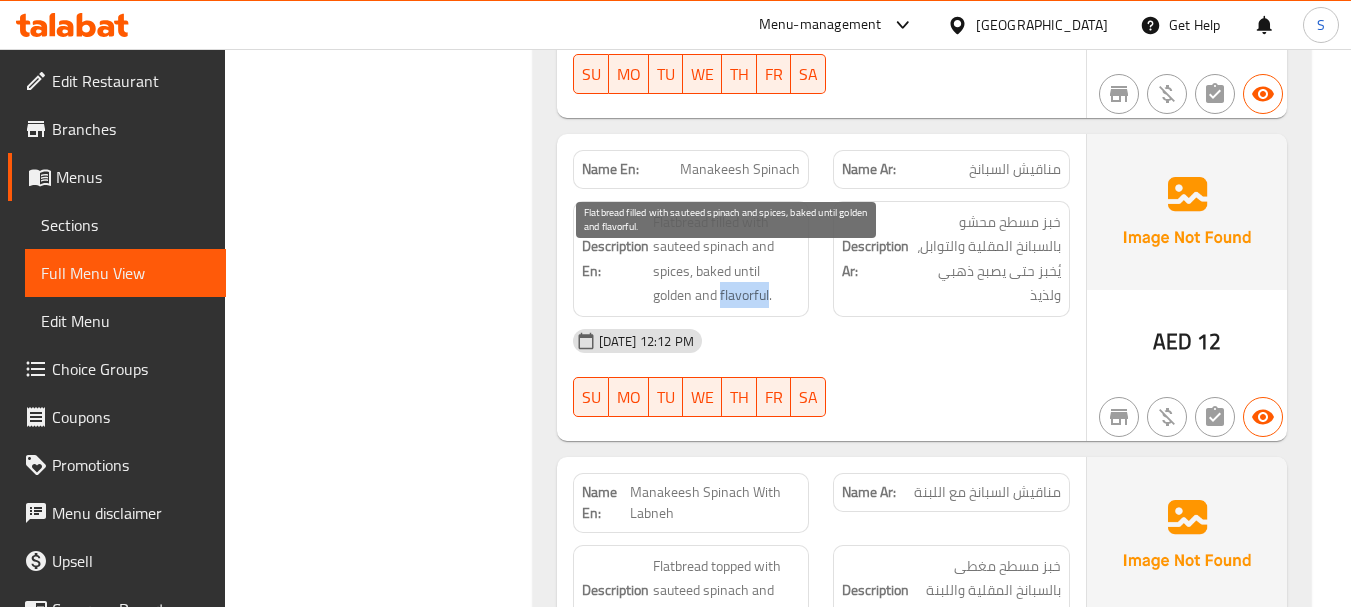 click on "Flatbread filled with sauteed spinach and spices, baked until golden and flavorful." at bounding box center [727, 259] 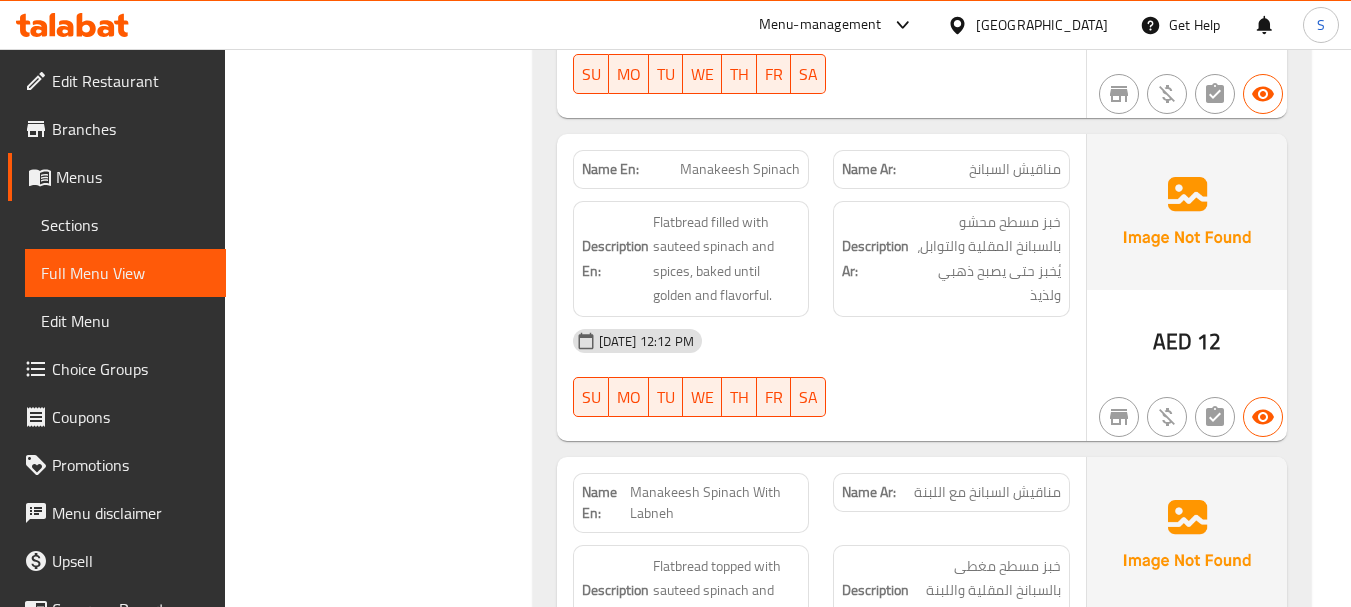 click on "Description En:" at bounding box center (615, 258) 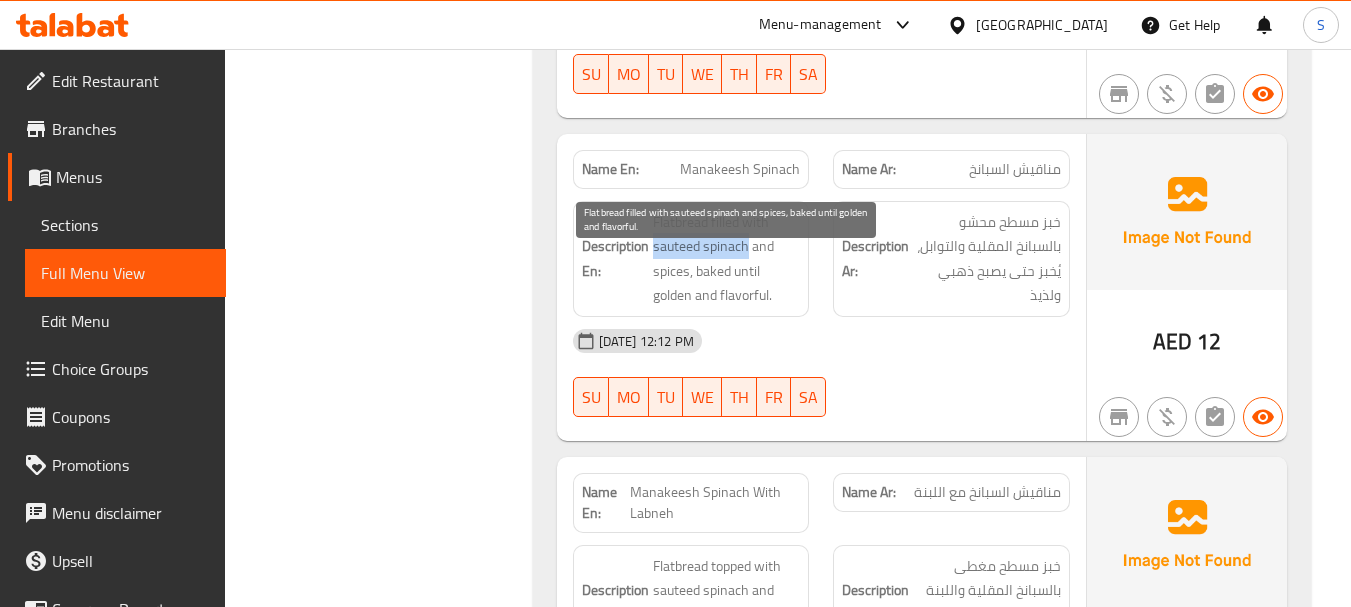 drag, startPoint x: 653, startPoint y: 287, endPoint x: 747, endPoint y: 285, distance: 94.02127 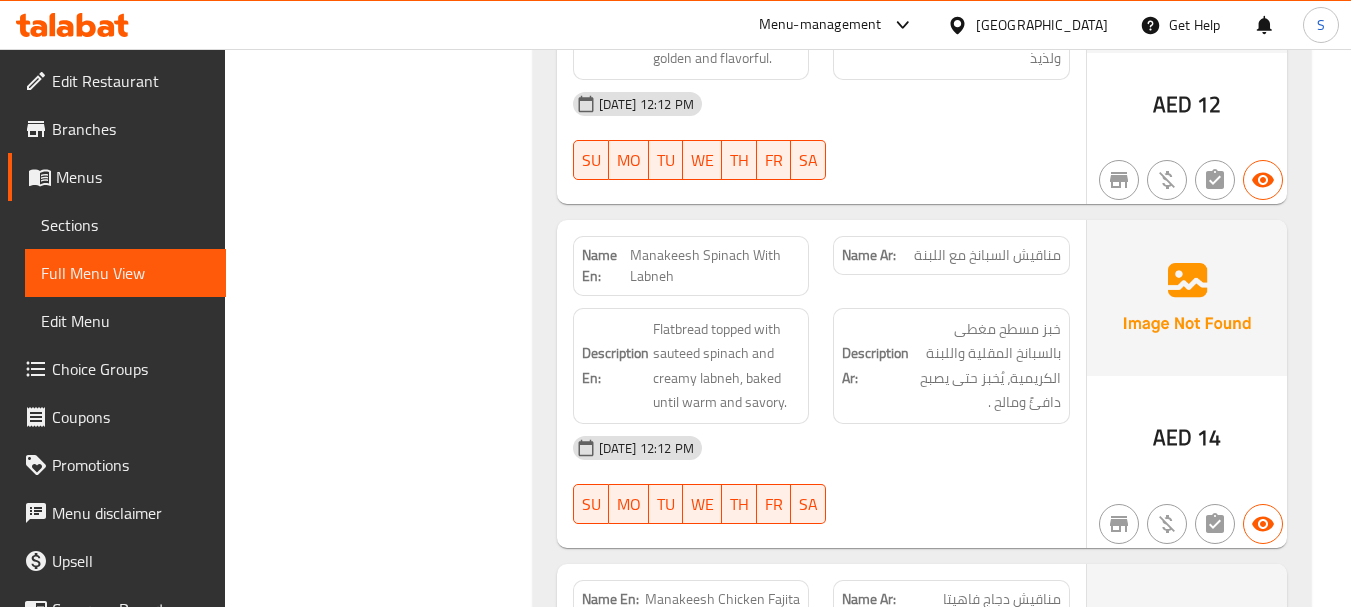 scroll, scrollTop: 6700, scrollLeft: 0, axis: vertical 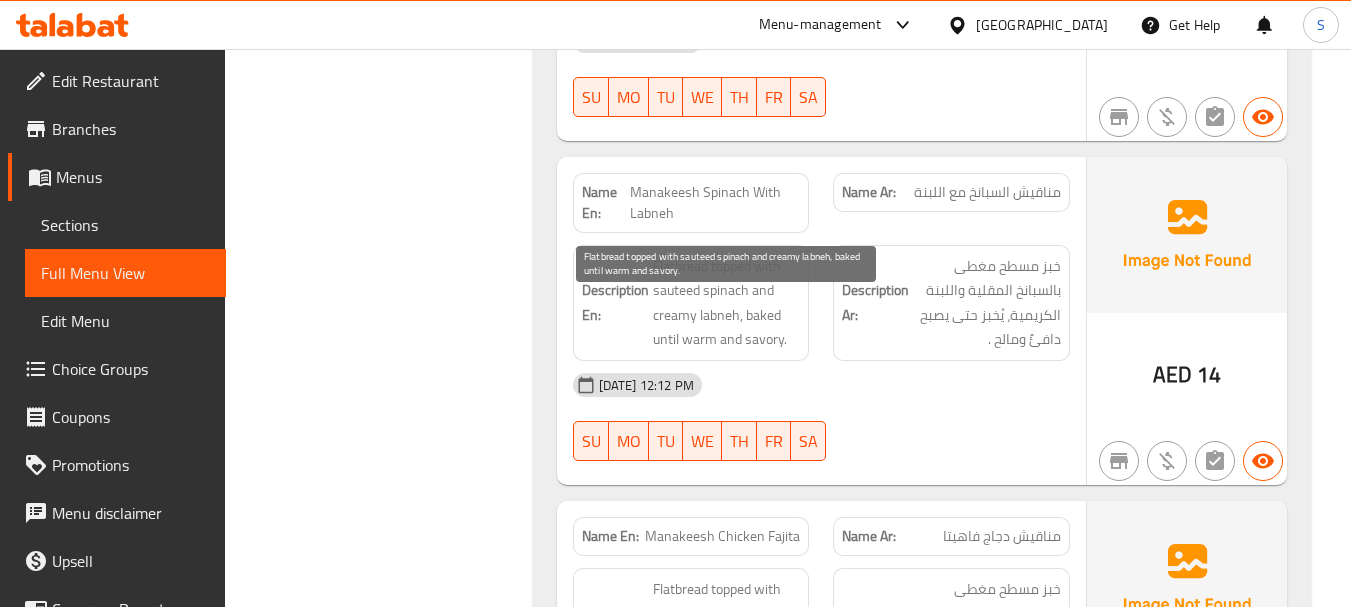 click on "Flatbread topped with sauteed spinach and creamy labneh, baked until warm and savory." at bounding box center [727, 303] 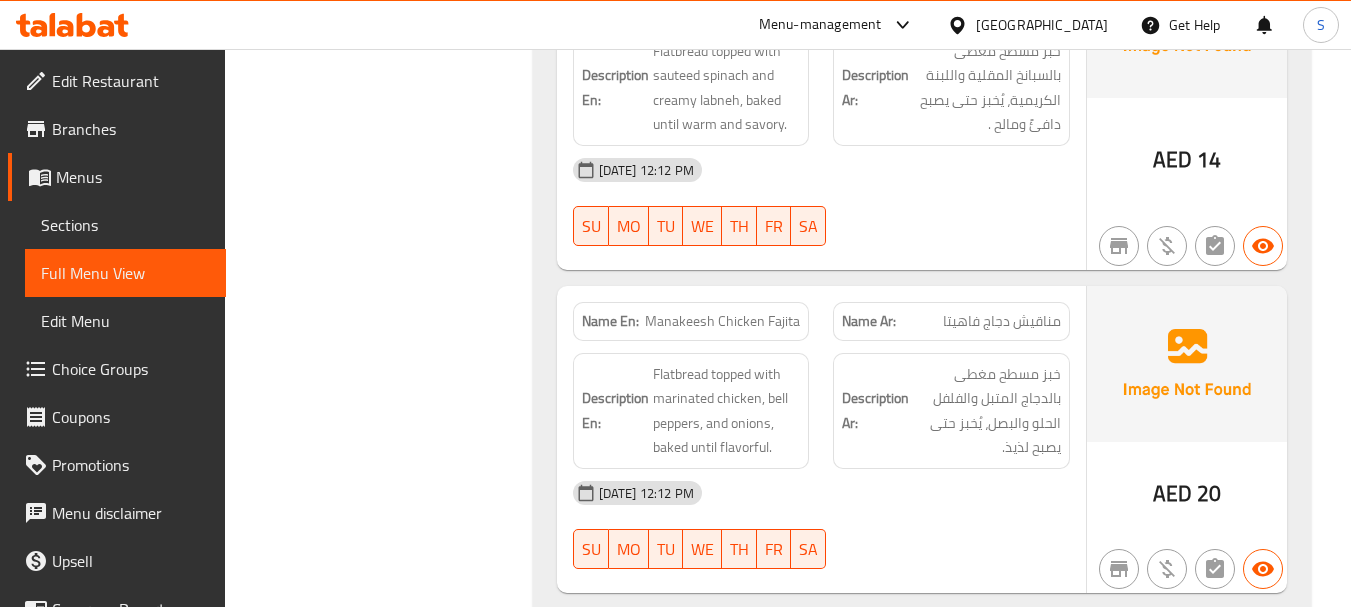 scroll, scrollTop: 7000, scrollLeft: 0, axis: vertical 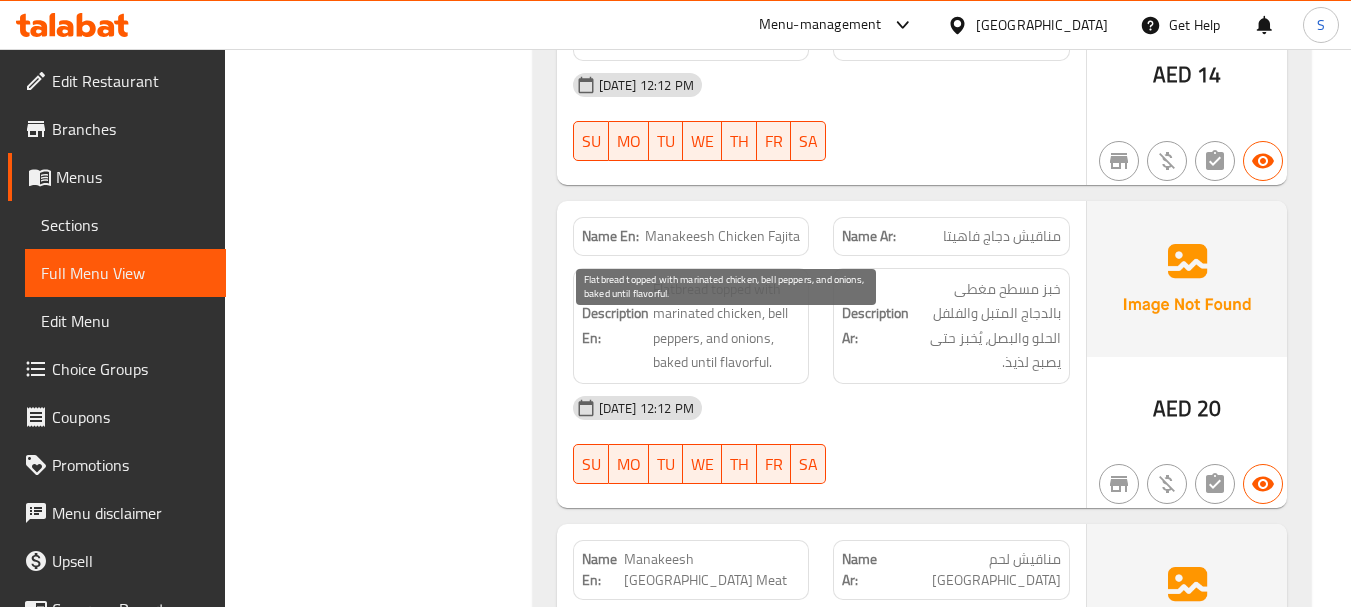 click on "Flatbread topped with marinated chicken, bell peppers, and onions, baked until flavorful." at bounding box center [727, 326] 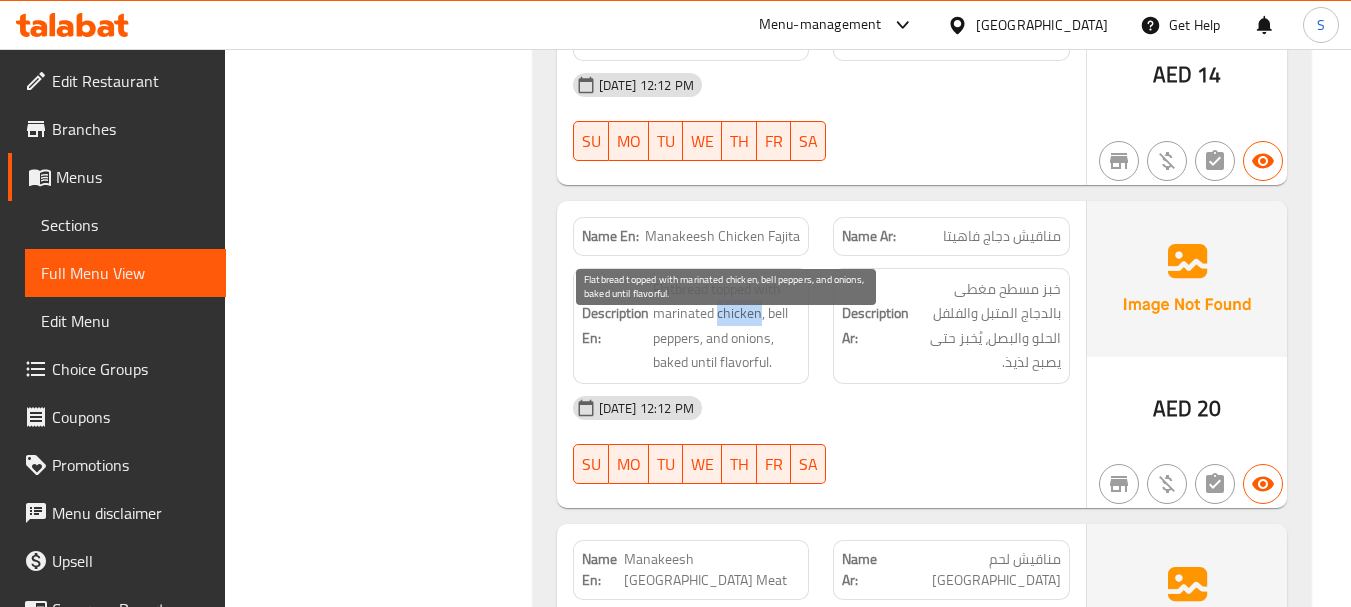 click on "Flatbread topped with marinated chicken, bell peppers, and onions, baked until flavorful." at bounding box center [727, 326] 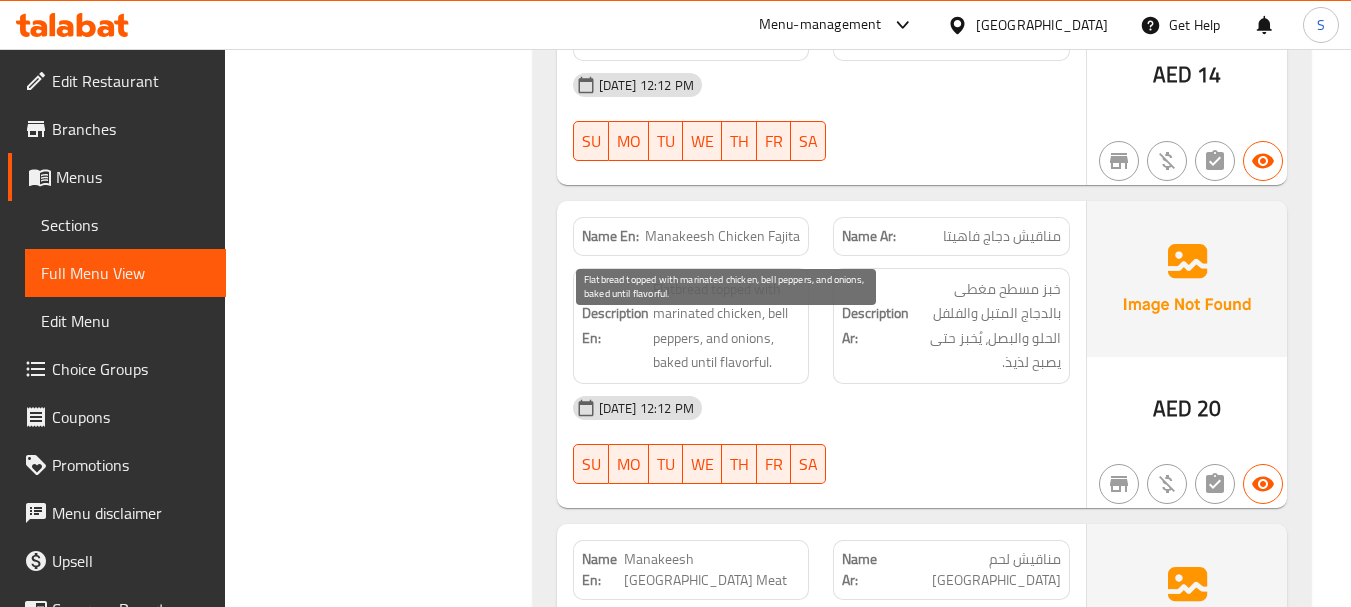 click on "Flatbread topped with marinated chicken, bell peppers, and onions, baked until flavorful." at bounding box center (727, 326) 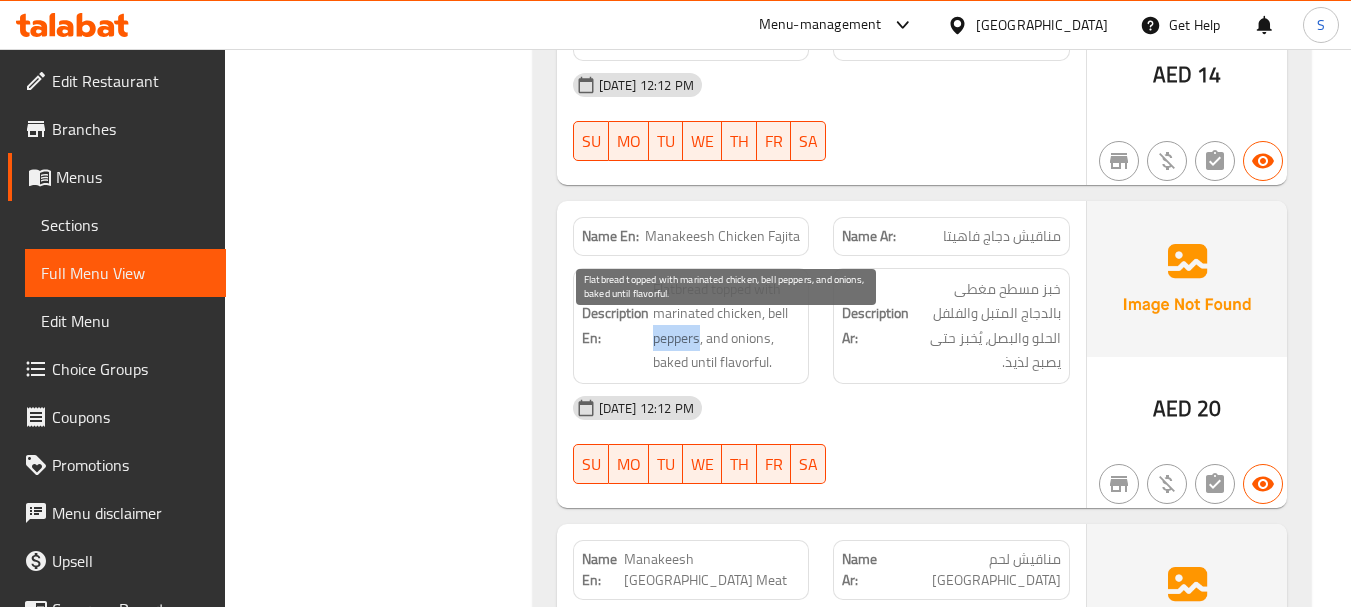 click on "Flatbread topped with marinated chicken, bell peppers, and onions, baked until flavorful." at bounding box center (727, 326) 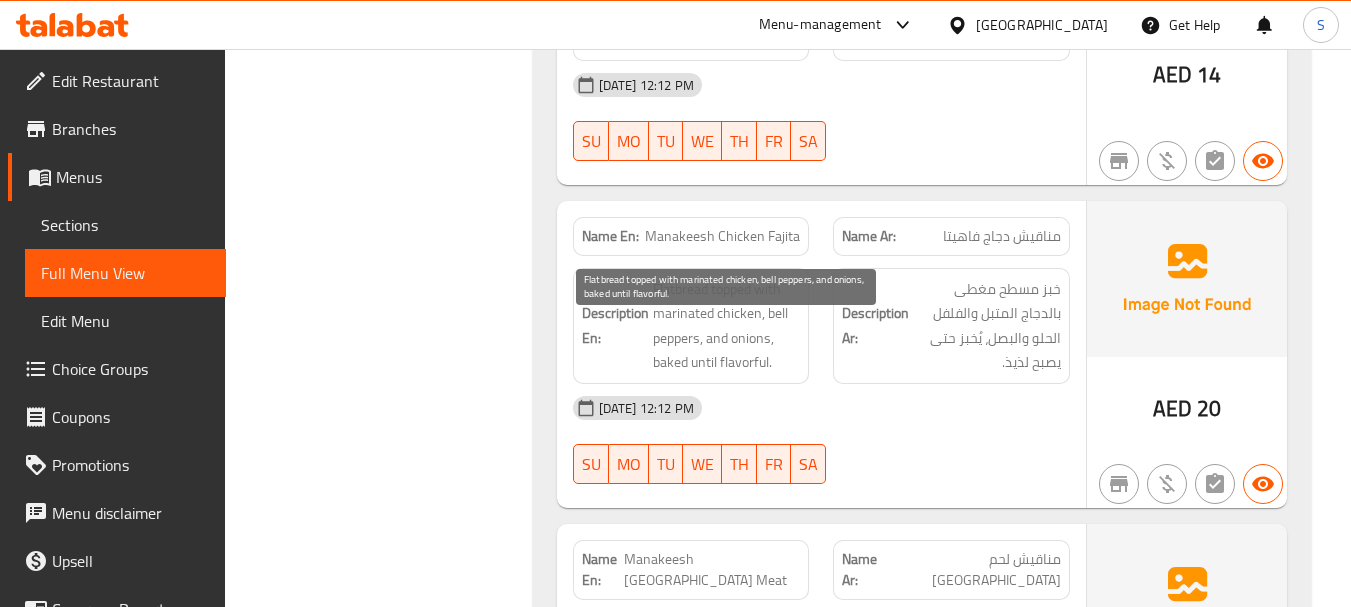 click on "Flatbread topped with marinated chicken, bell peppers, and onions, baked until flavorful." at bounding box center [727, 326] 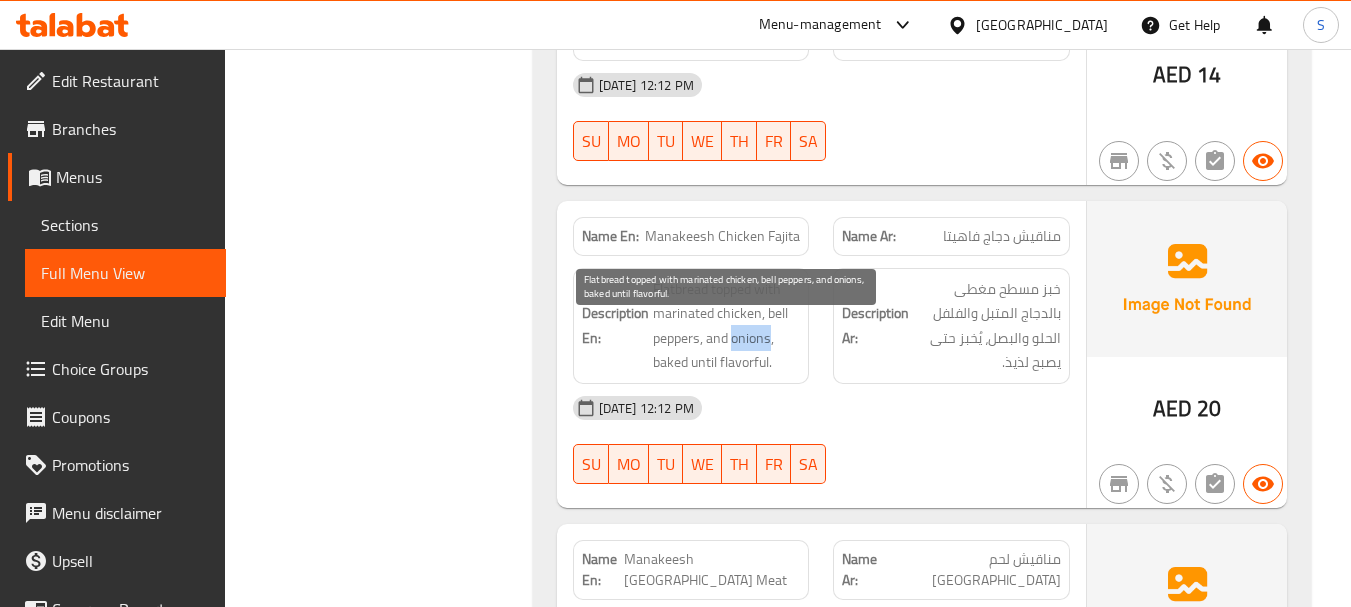 click on "Flatbread topped with marinated chicken, bell peppers, and onions, baked until flavorful." at bounding box center [727, 326] 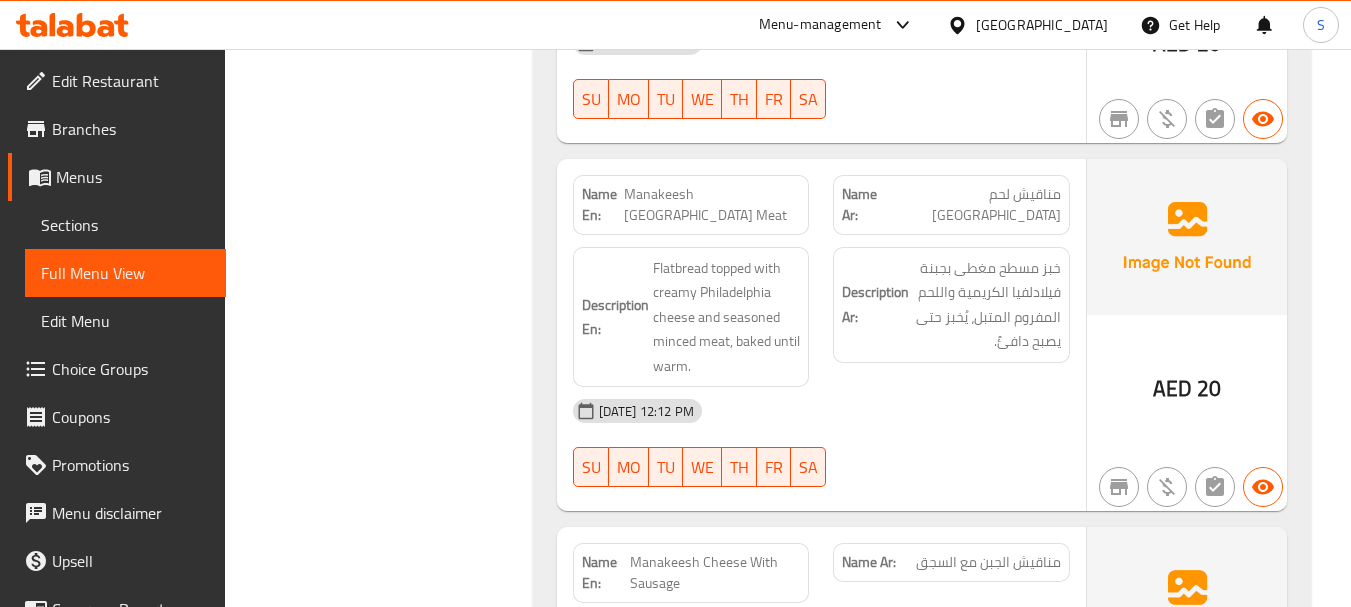 scroll, scrollTop: 7400, scrollLeft: 0, axis: vertical 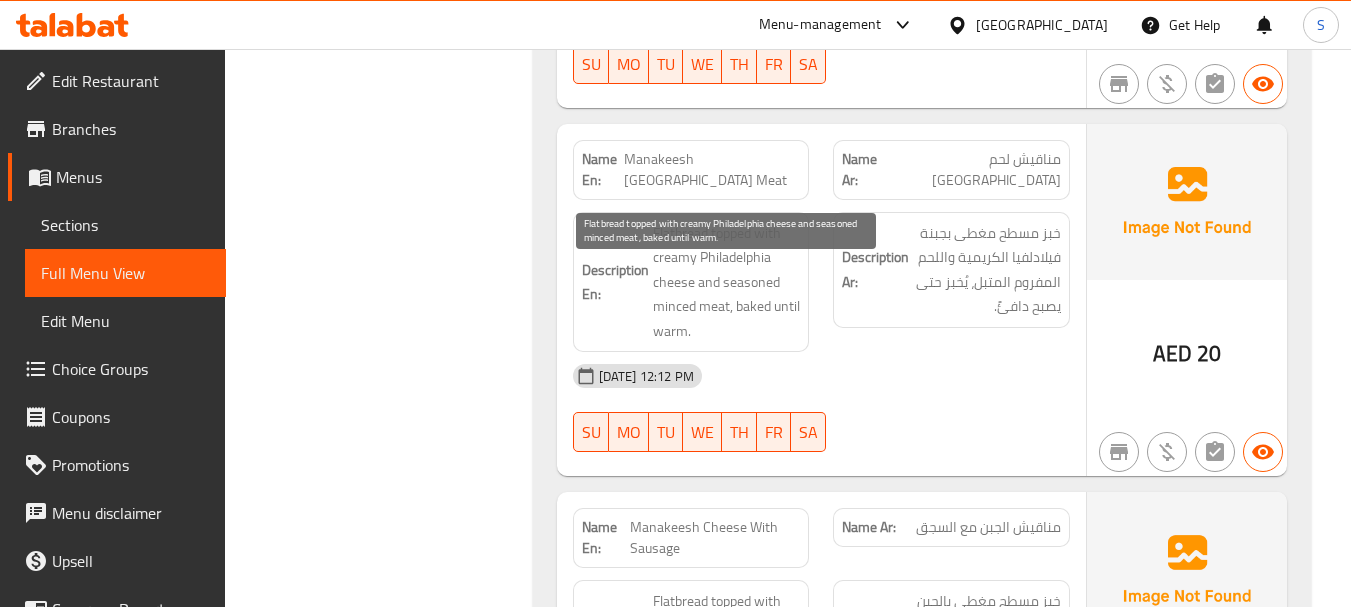 click on "Flatbread topped with creamy Philadelphia cheese and seasoned minced meat, baked until warm." at bounding box center (727, 282) 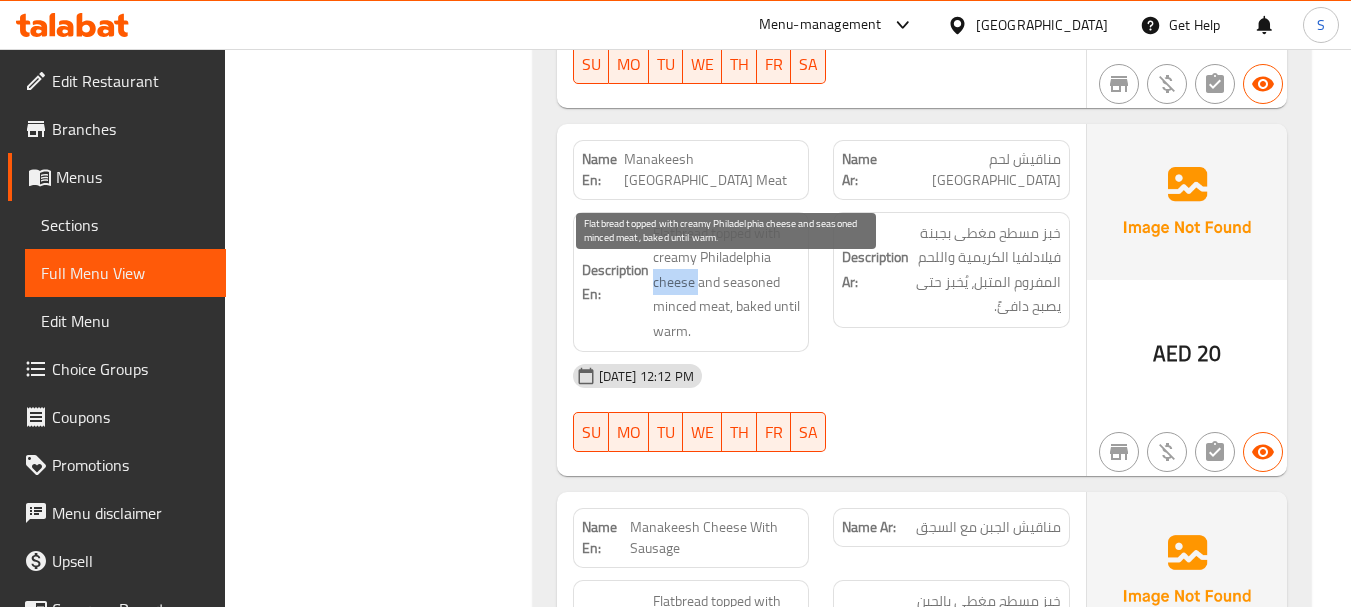 click on "Flatbread topped with creamy Philadelphia cheese and seasoned minced meat, baked until warm." at bounding box center (727, 282) 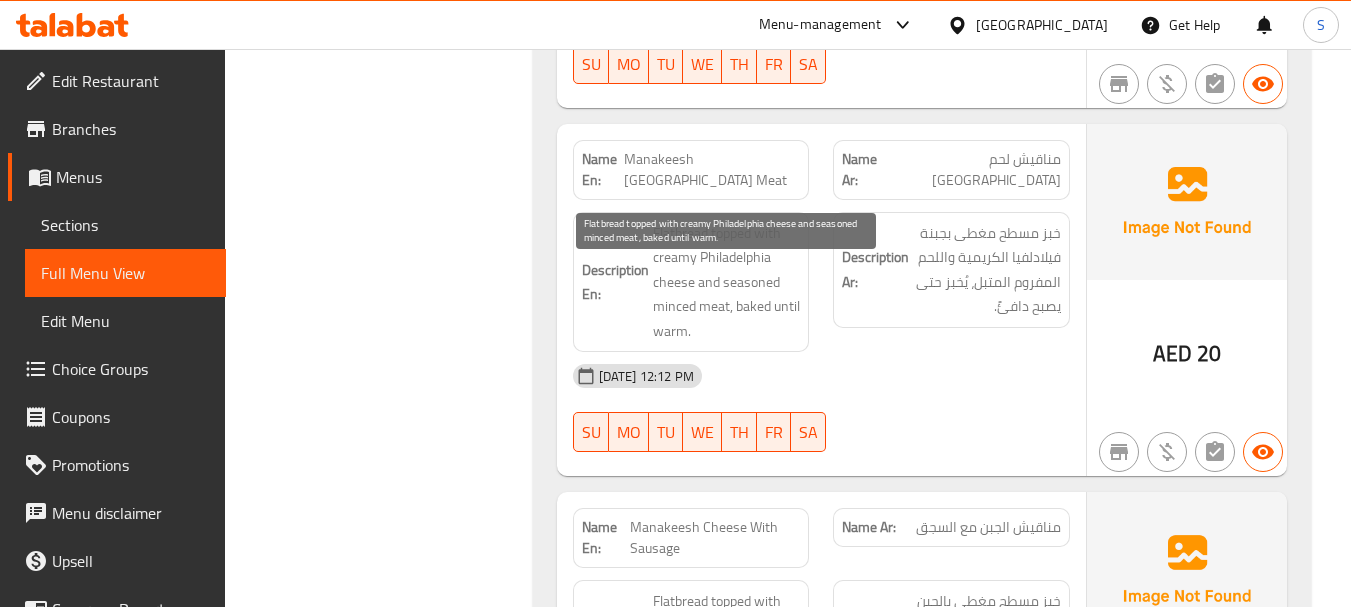 click on "Flatbread topped with creamy Philadelphia cheese and seasoned minced meat, baked until warm." at bounding box center [727, 282] 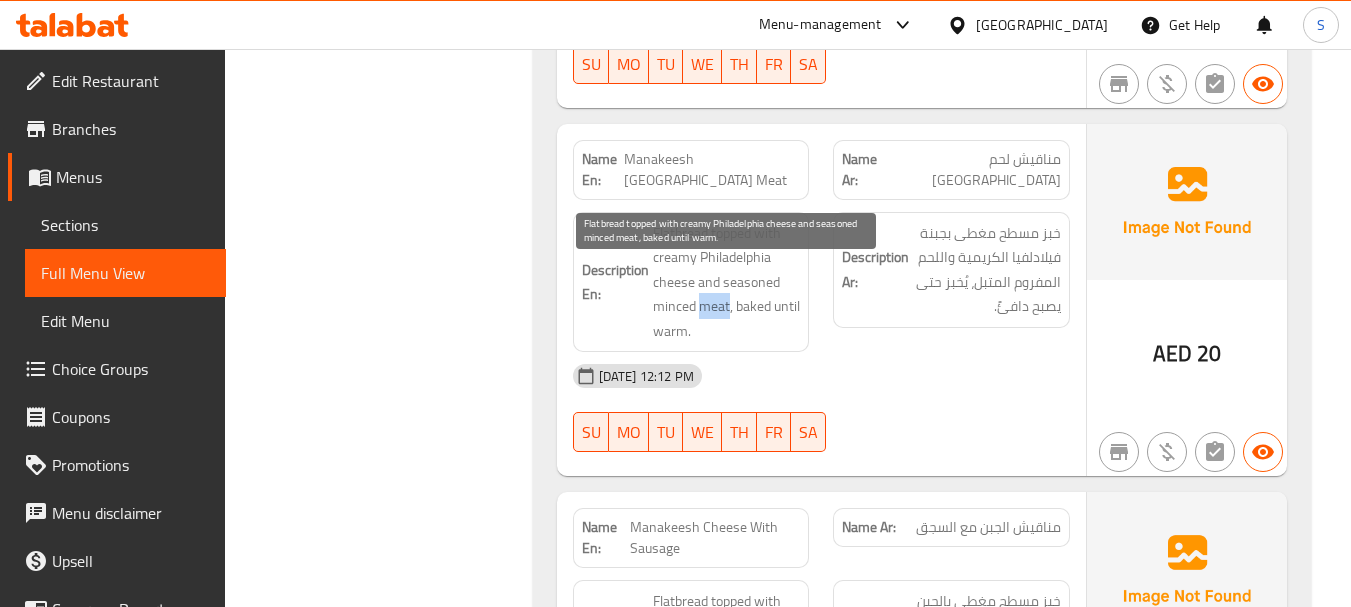 click on "Flatbread topped with creamy Philadelphia cheese and seasoned minced meat, baked until warm." at bounding box center [727, 282] 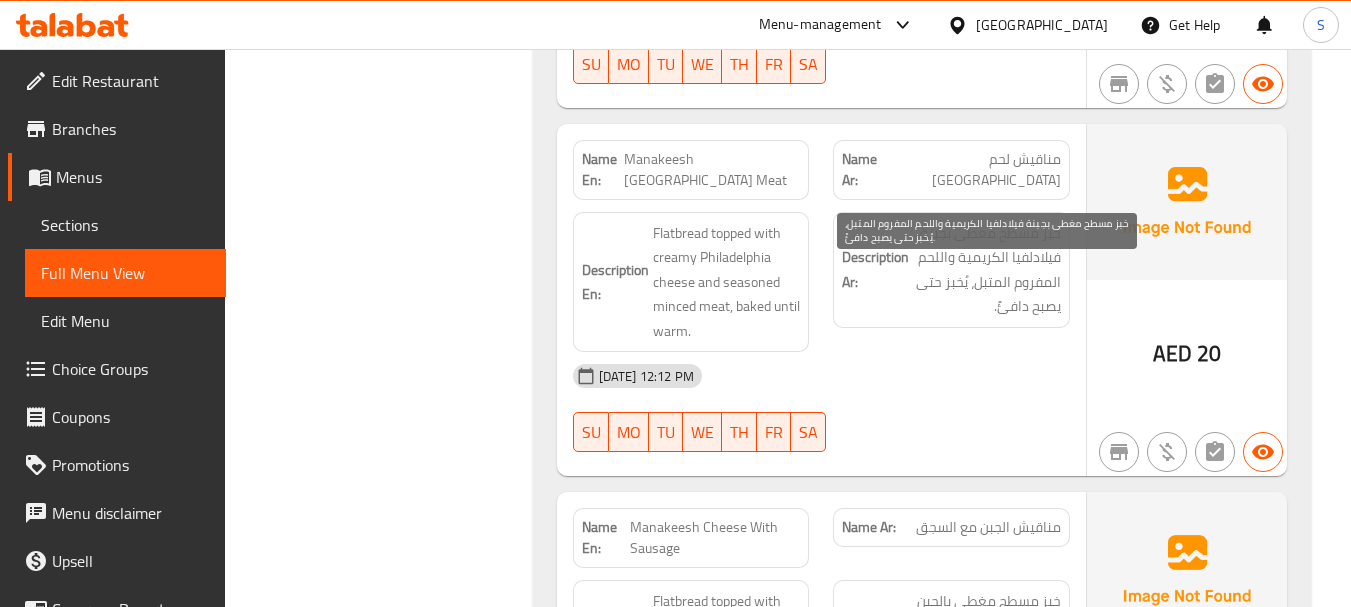 click on "خبز مسطح مغطى بجبنة فيلادلفيا الكريمية واللحم المفروم المتبل، يُخبز حتى يصبح دافئً." at bounding box center [987, 270] 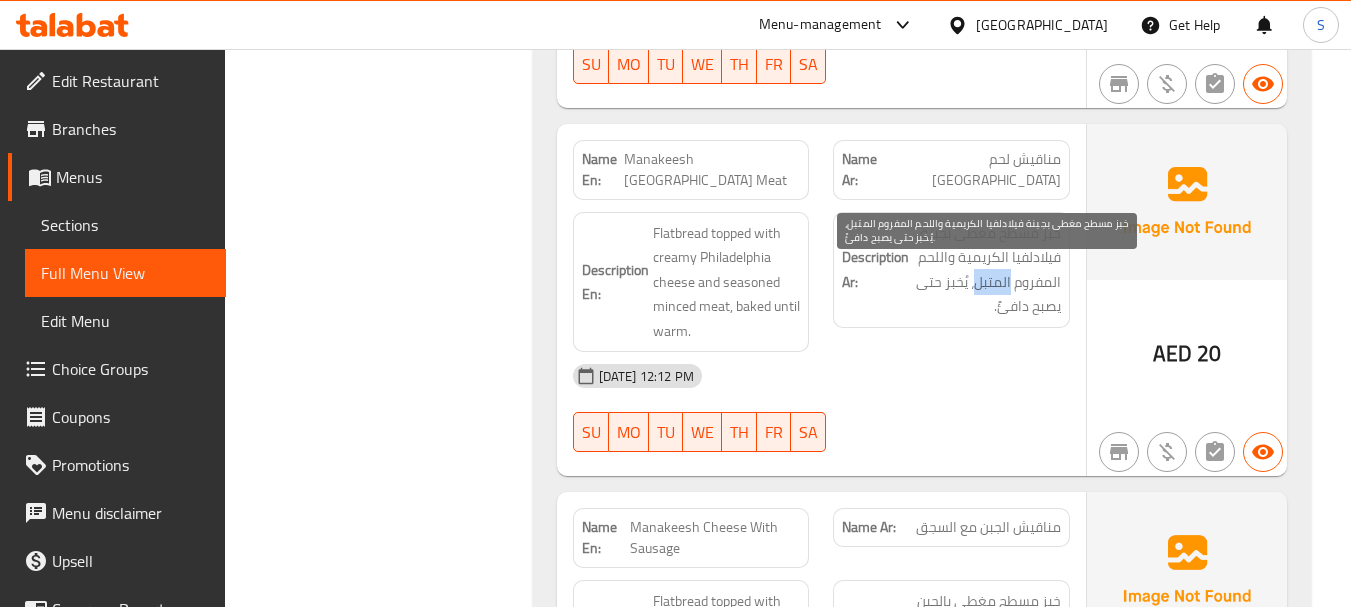click on "خبز مسطح مغطى بجبنة فيلادلفيا الكريمية واللحم المفروم المتبل، يُخبز حتى يصبح دافئً." at bounding box center (987, 270) 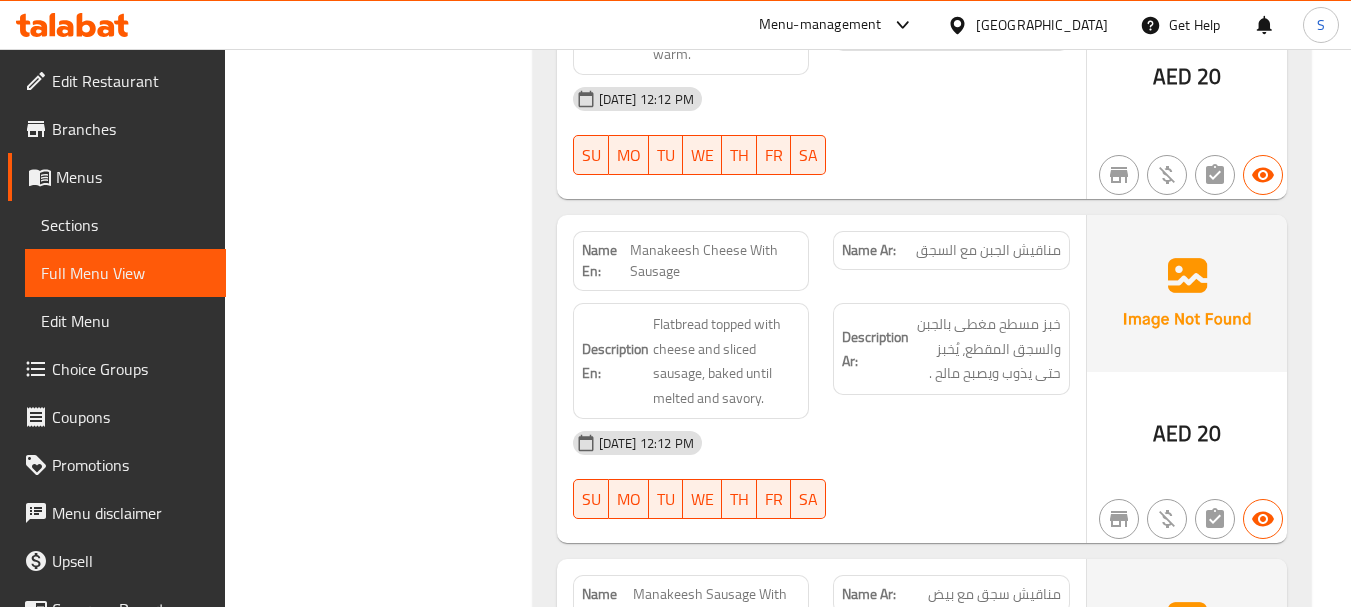scroll, scrollTop: 7700, scrollLeft: 0, axis: vertical 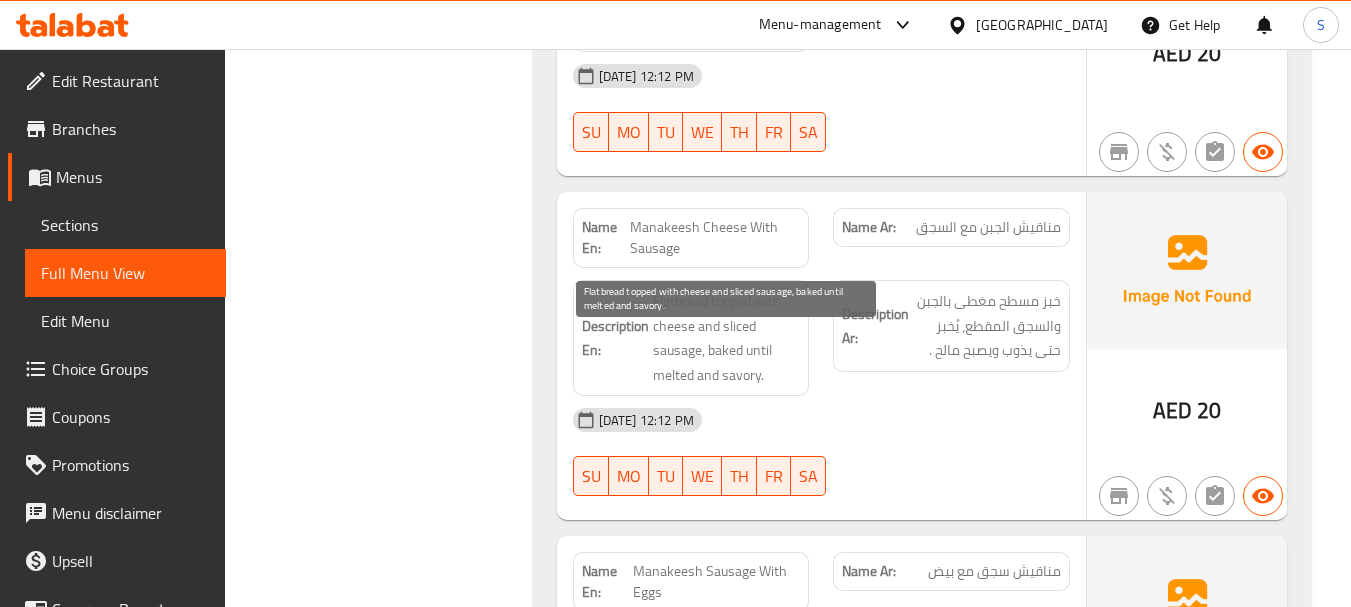 click on "Flatbread topped with cheese and sliced sausage, baked until melted and savory." at bounding box center [727, 338] 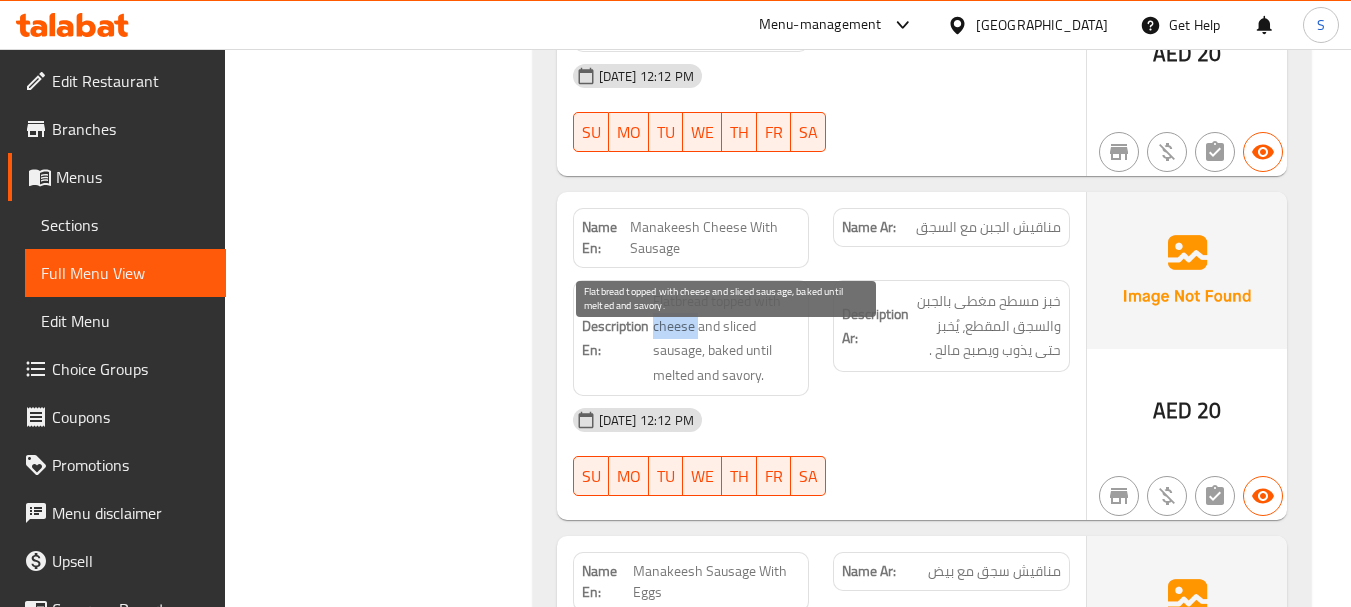 click on "Flatbread topped with cheese and sliced sausage, baked until melted and savory." at bounding box center [727, 338] 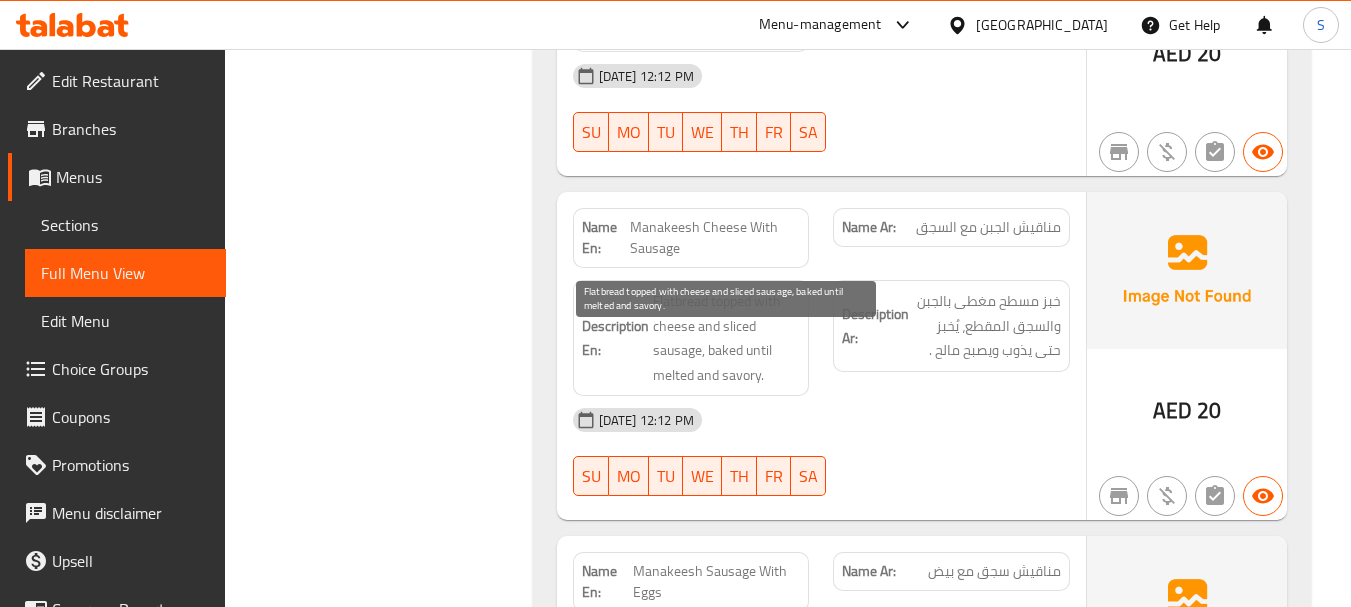 click on "Flatbread topped with cheese and sliced sausage, baked until melted and savory." at bounding box center (727, 338) 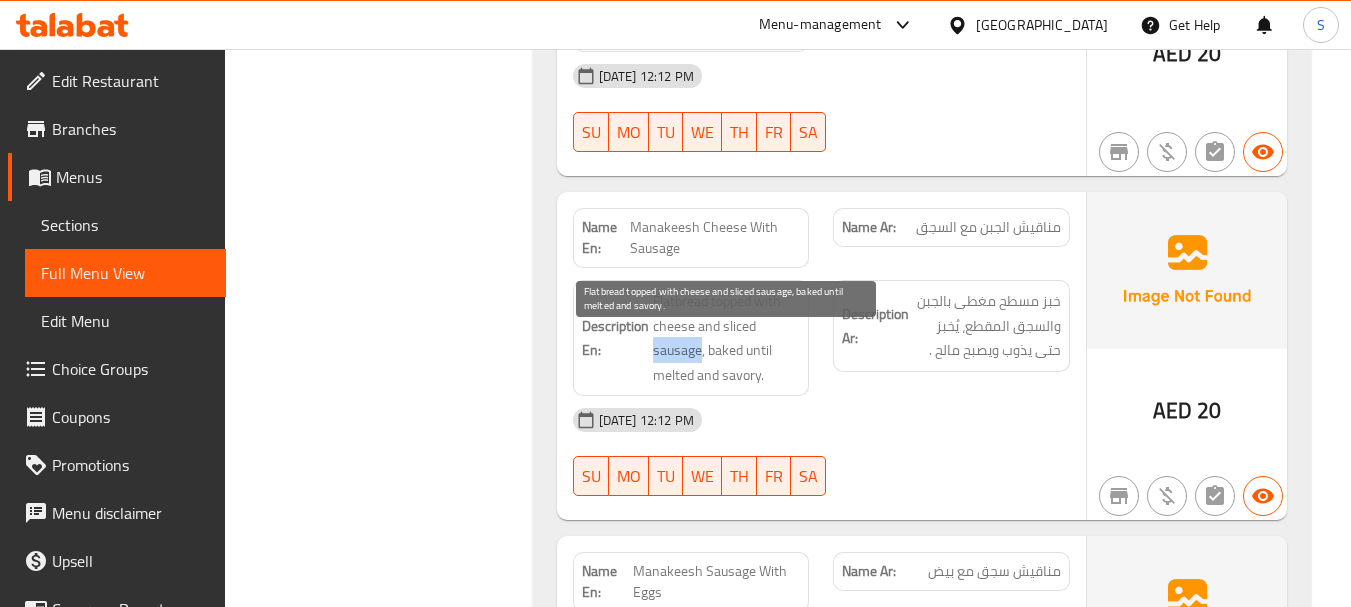 click on "Flatbread topped with cheese and sliced sausage, baked until melted and savory." at bounding box center (727, 338) 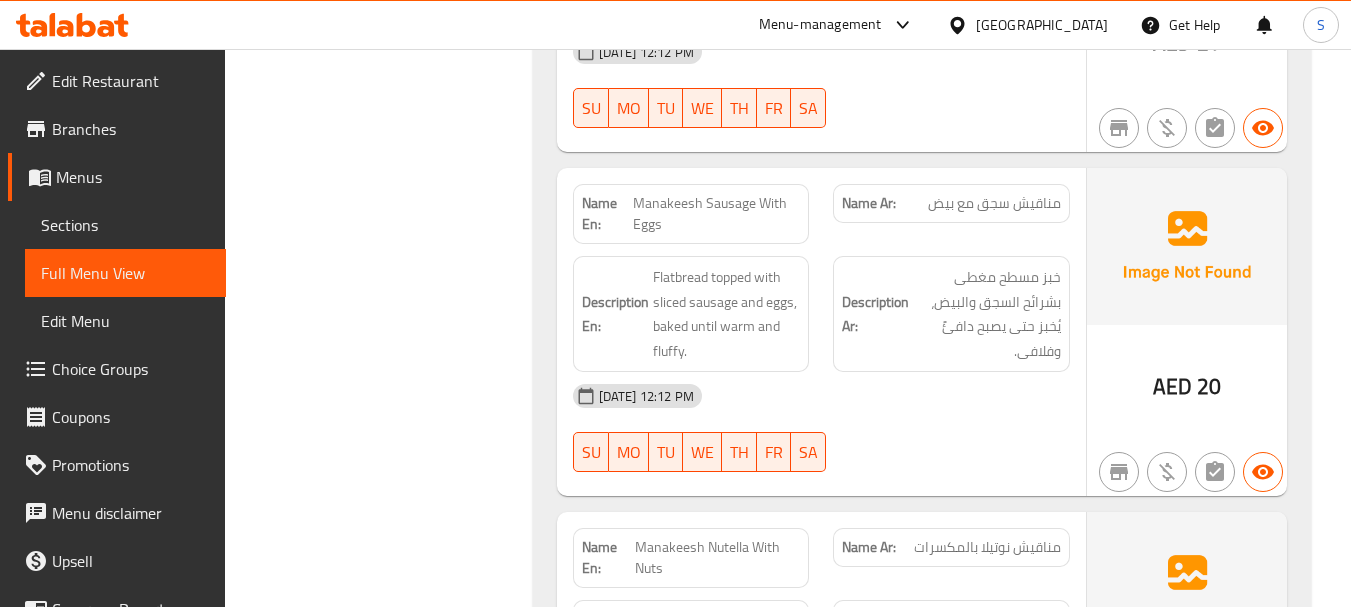 scroll, scrollTop: 8100, scrollLeft: 0, axis: vertical 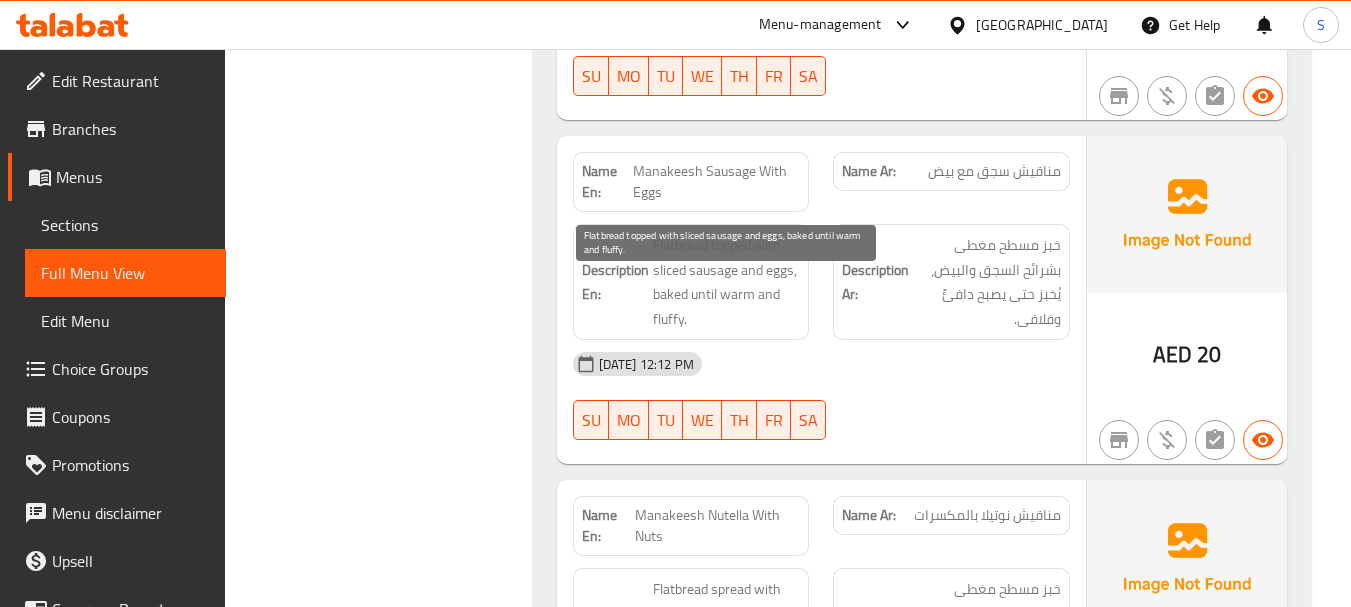 click on "Flatbread topped with sliced sausage and eggs, baked until warm and fluffy." at bounding box center (727, 282) 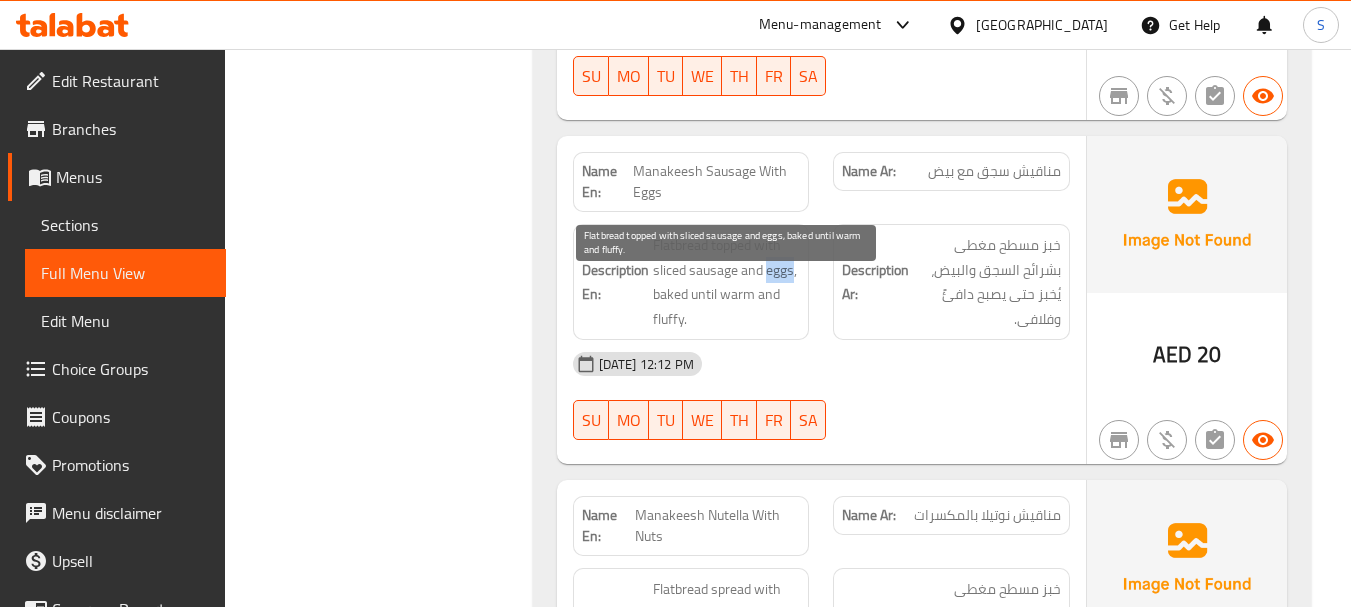 click on "Flatbread topped with sliced sausage and eggs, baked until warm and fluffy." at bounding box center (727, 282) 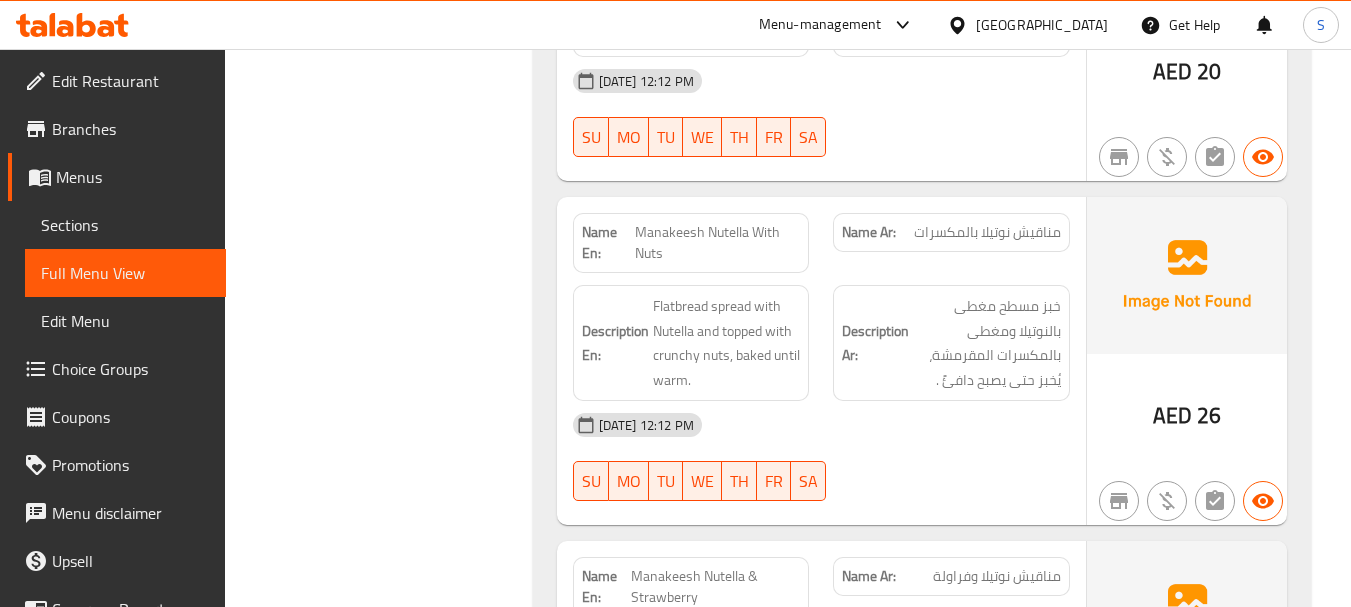scroll, scrollTop: 8400, scrollLeft: 0, axis: vertical 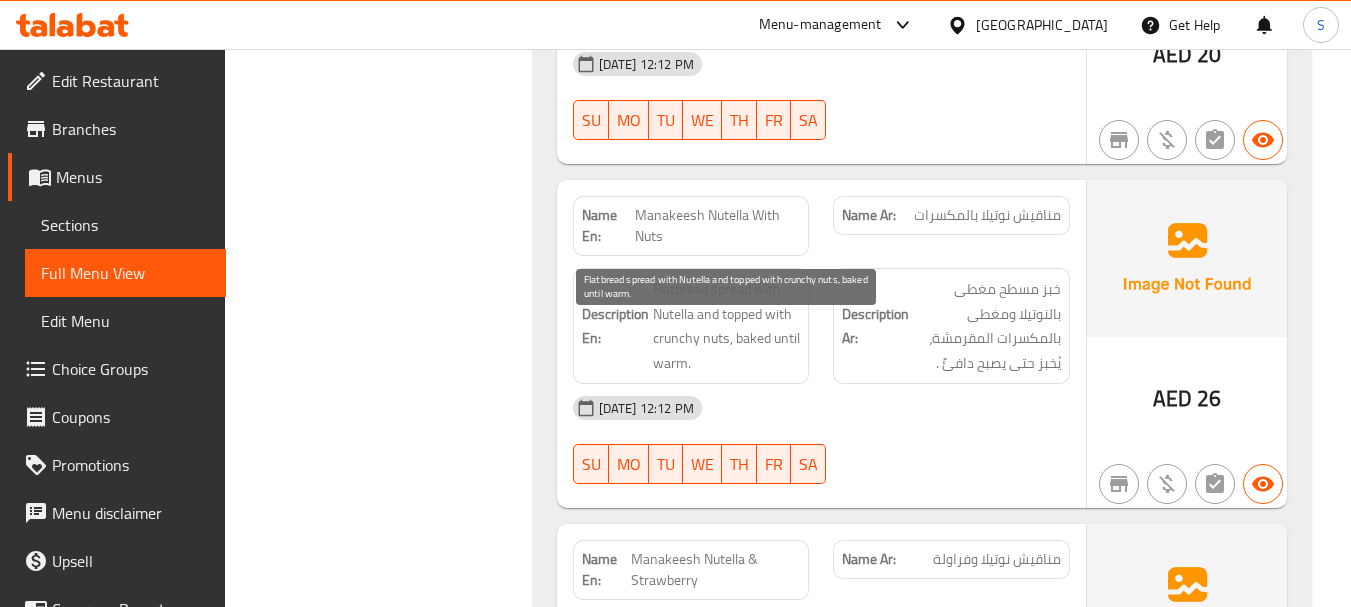 click on "Flatbread spread with Nutella and topped with crunchy nuts, baked until warm." at bounding box center (727, 326) 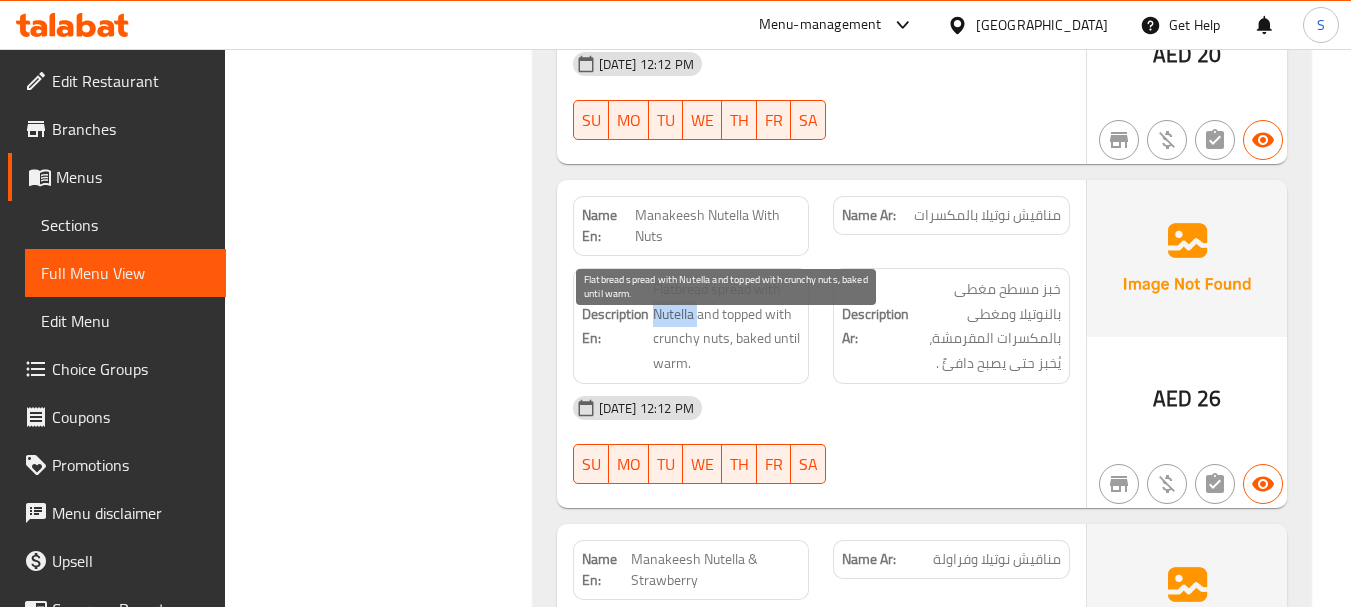 click on "Flatbread spread with Nutella and topped with crunchy nuts, baked until warm." at bounding box center (727, 326) 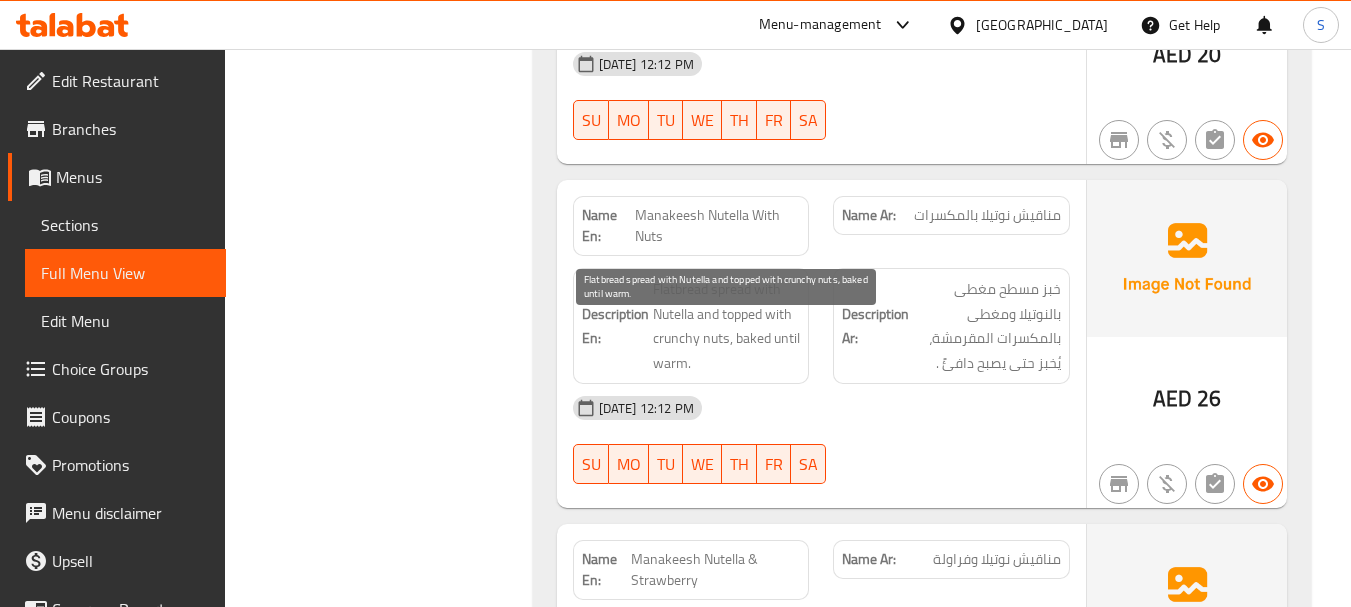 click on "Flatbread spread with Nutella and topped with crunchy nuts, baked until warm." at bounding box center (727, 326) 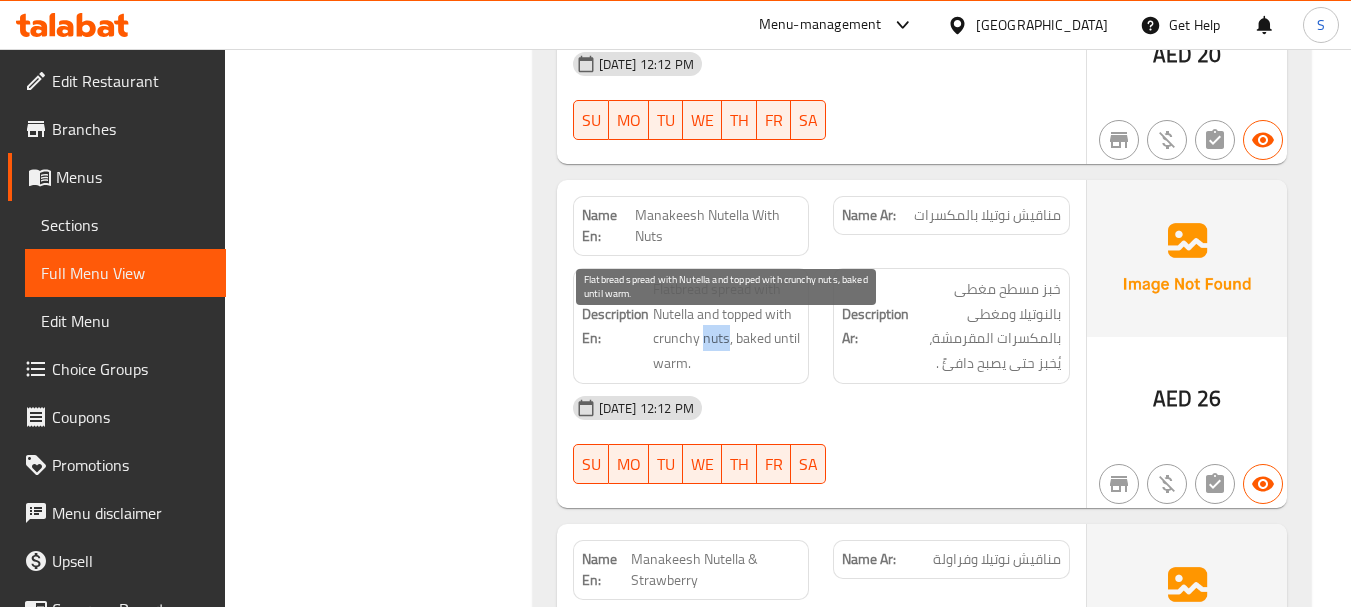 click on "Flatbread spread with Nutella and topped with crunchy nuts, baked until warm." at bounding box center (727, 326) 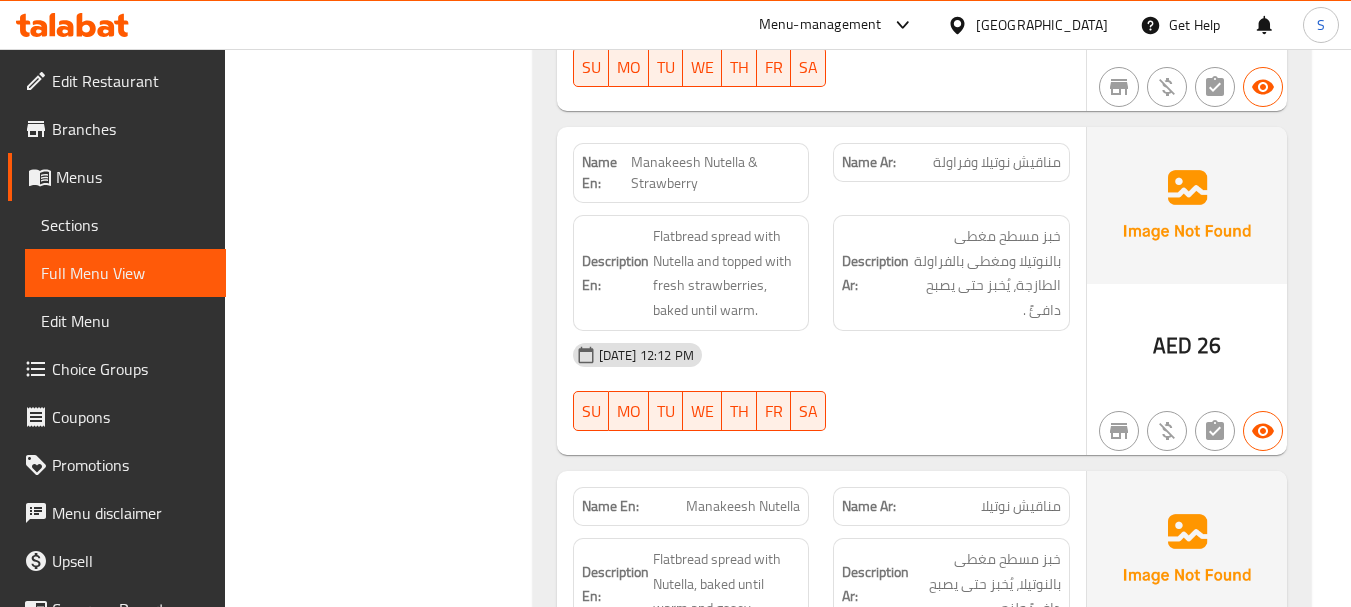 scroll, scrollTop: 8800, scrollLeft: 0, axis: vertical 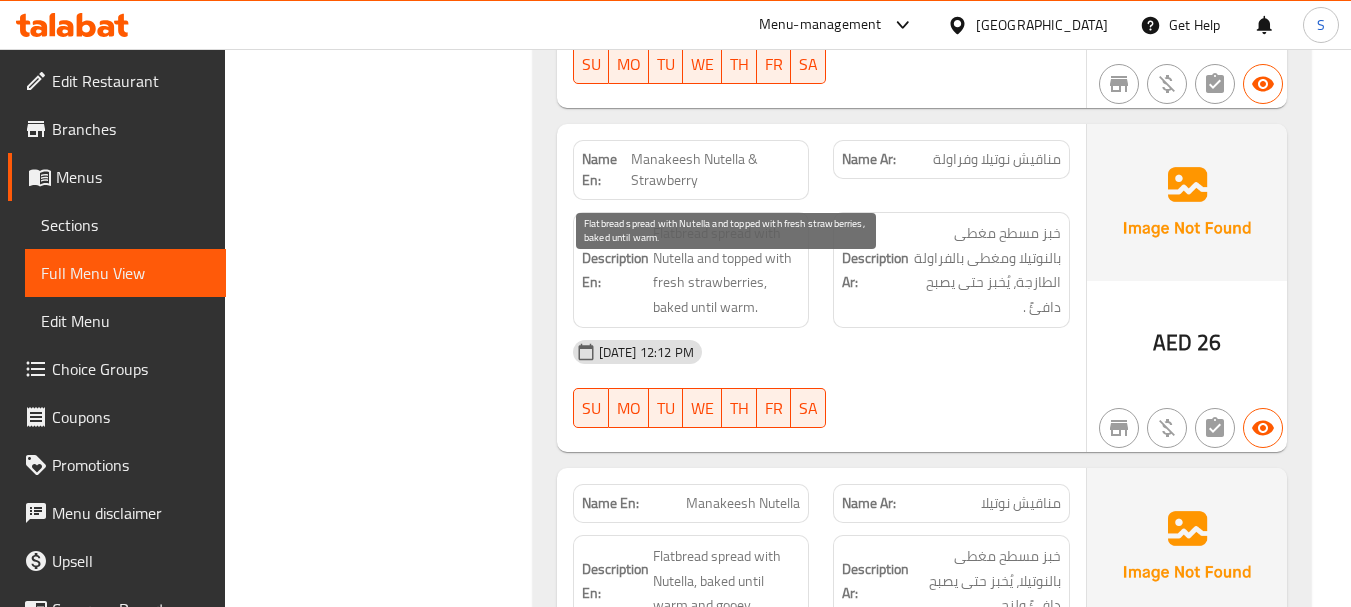 click on "Flatbread spread with Nutella and topped with fresh strawberries, baked until warm." at bounding box center [727, 270] 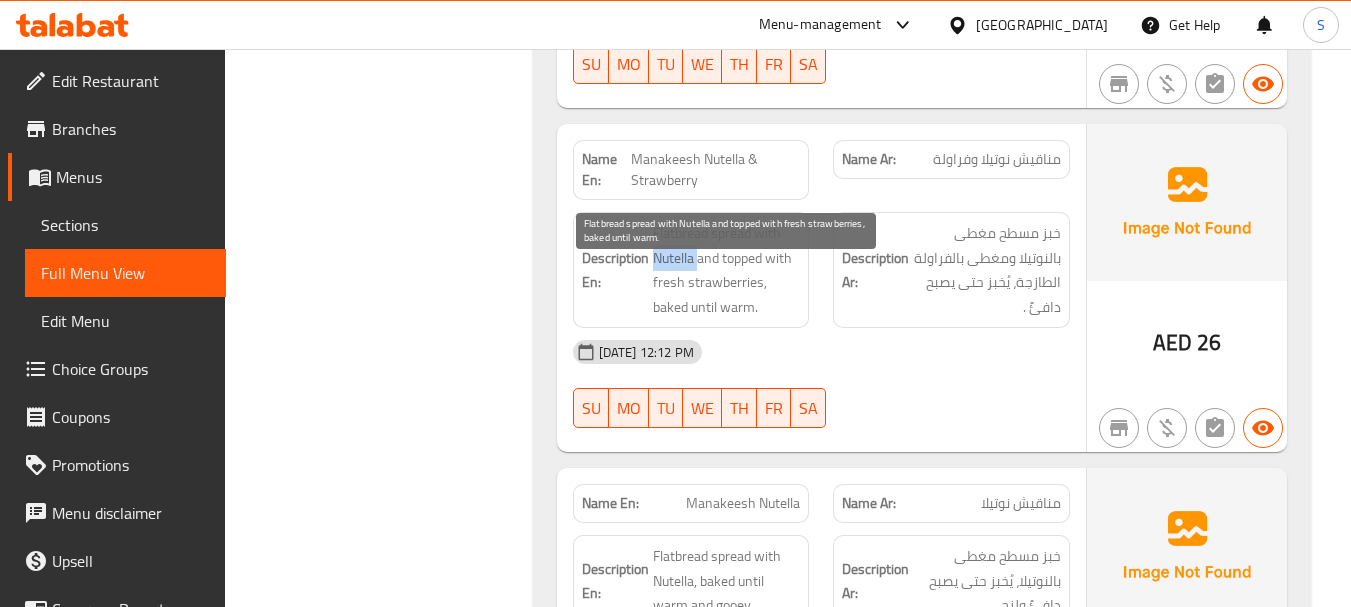click on "Flatbread spread with Nutella and topped with fresh strawberries, baked until warm." at bounding box center [727, 270] 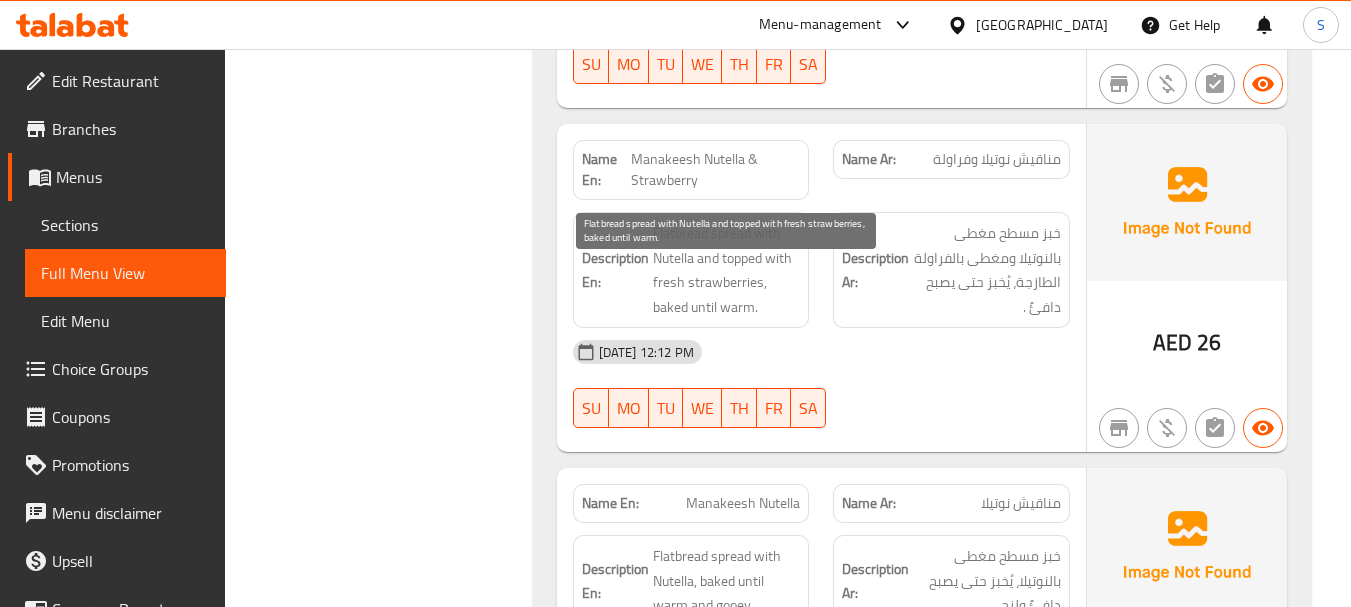 click on "Flatbread spread with Nutella and topped with fresh strawberries, baked until warm." at bounding box center [727, 270] 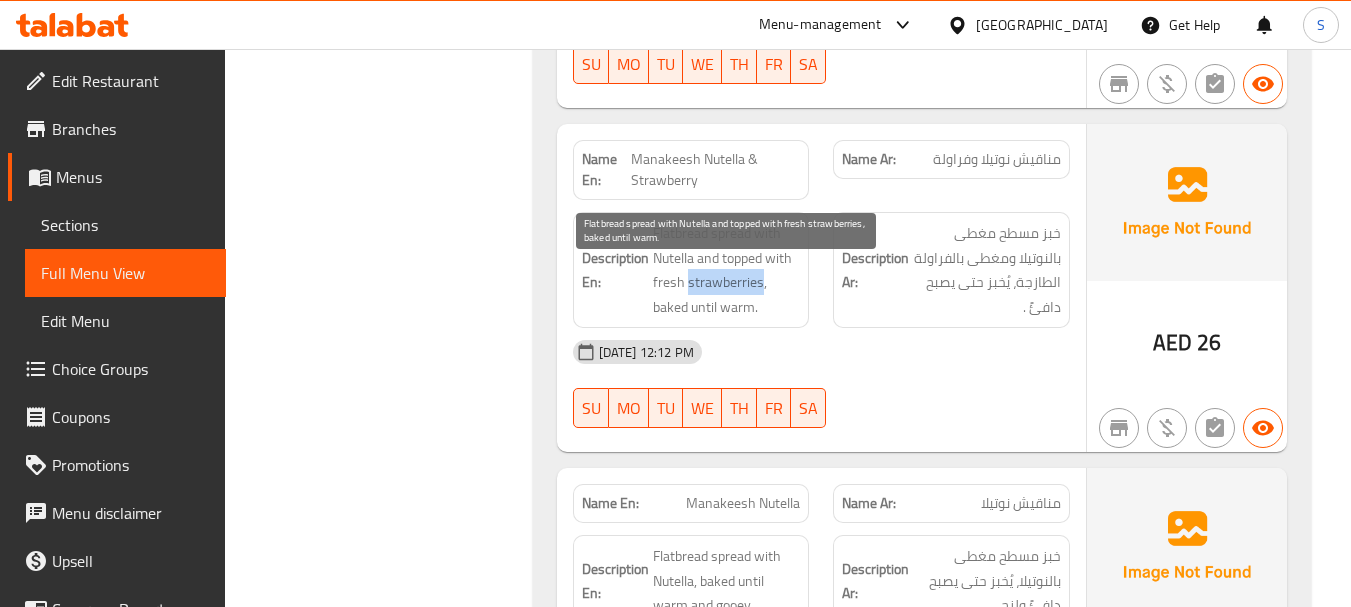 click on "Flatbread spread with Nutella and topped with fresh strawberries, baked until warm." at bounding box center (727, 270) 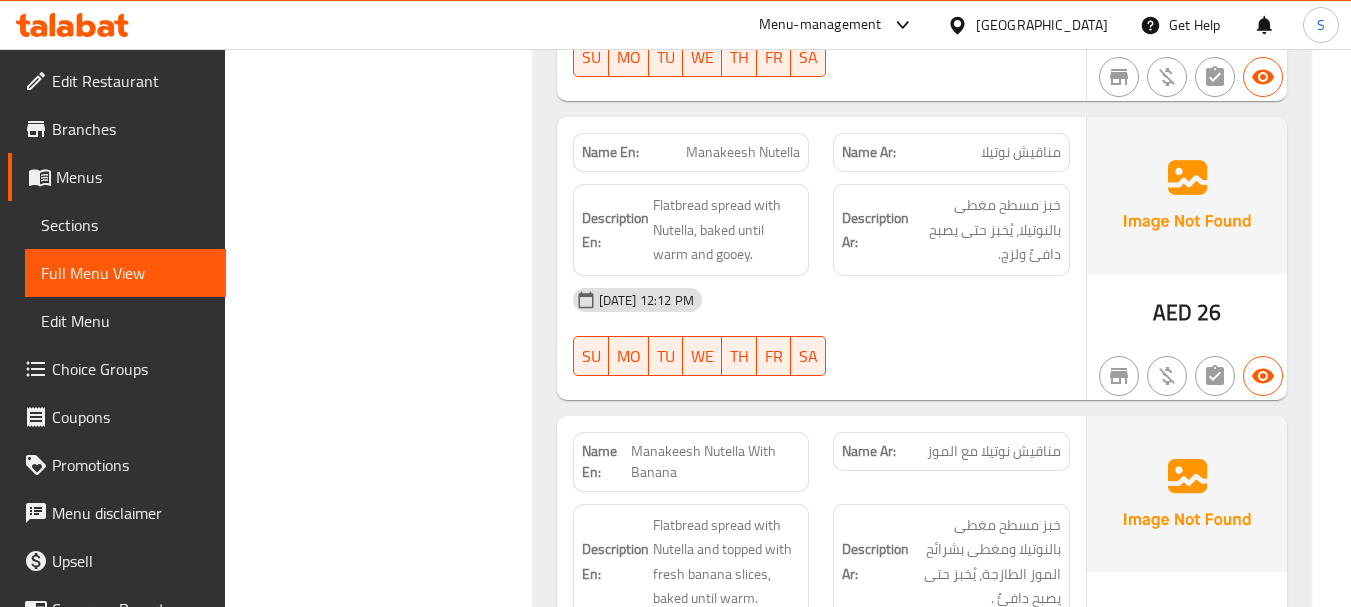 scroll, scrollTop: 9200, scrollLeft: 0, axis: vertical 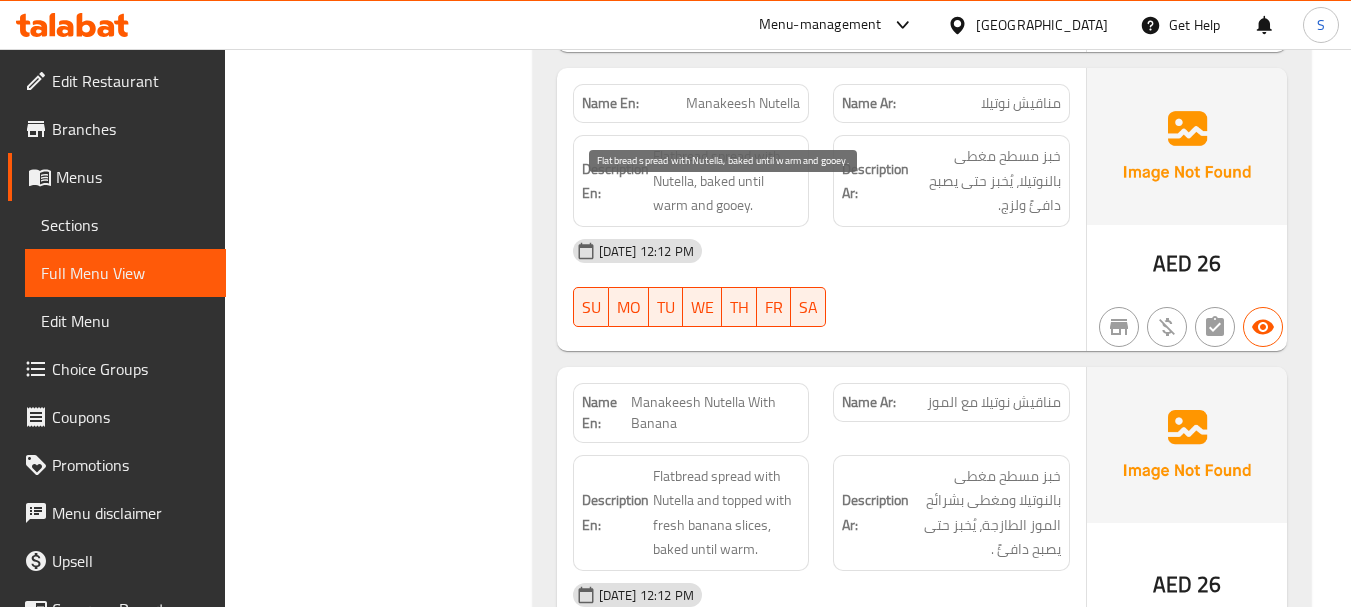 click on "Flatbread spread with Nutella, baked until warm and gooey." at bounding box center (727, 181) 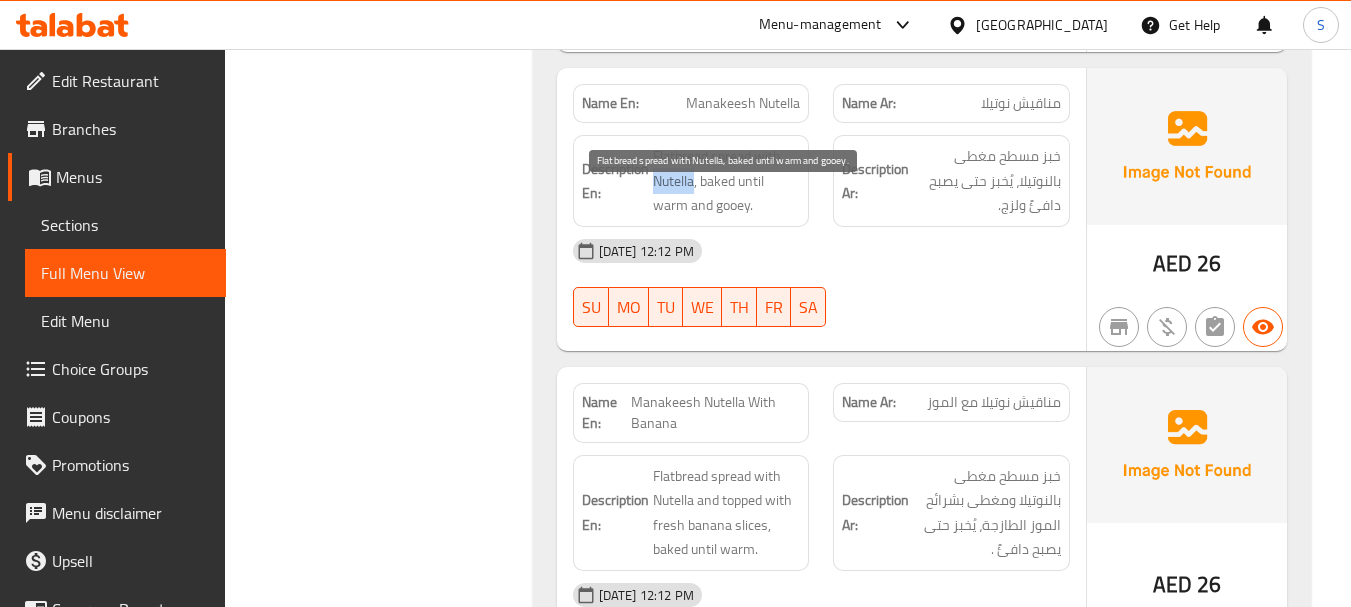 click on "Flatbread spread with Nutella, baked until warm and gooey." at bounding box center [727, 181] 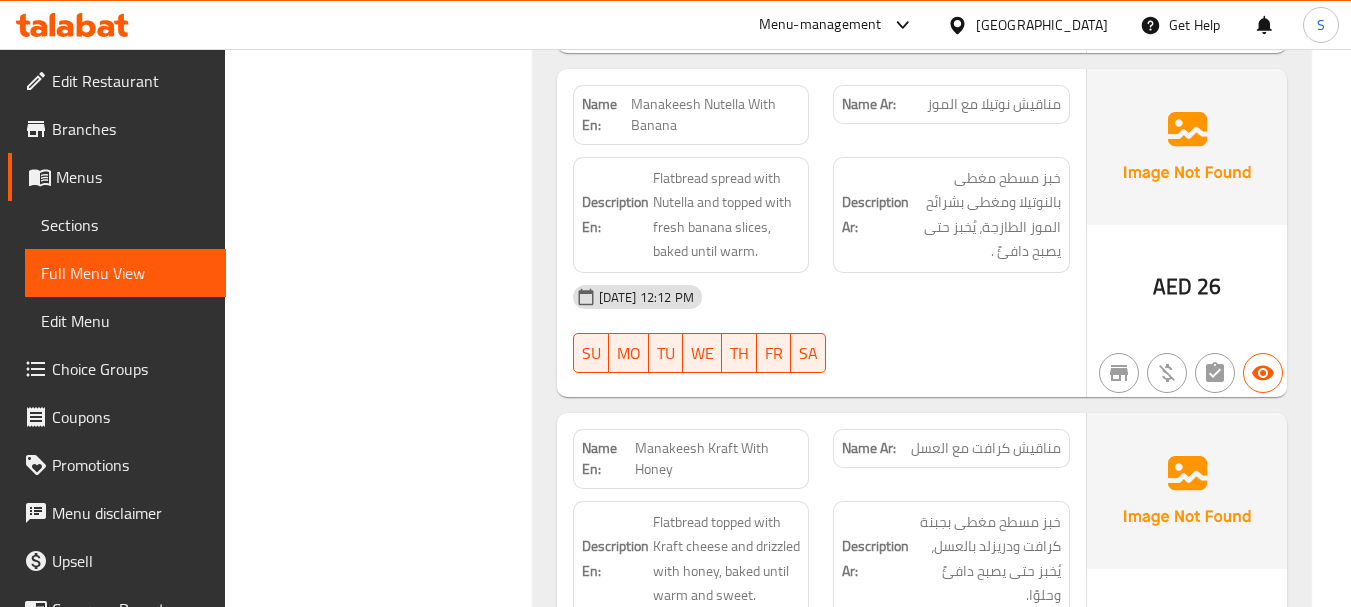 scroll, scrollTop: 9500, scrollLeft: 0, axis: vertical 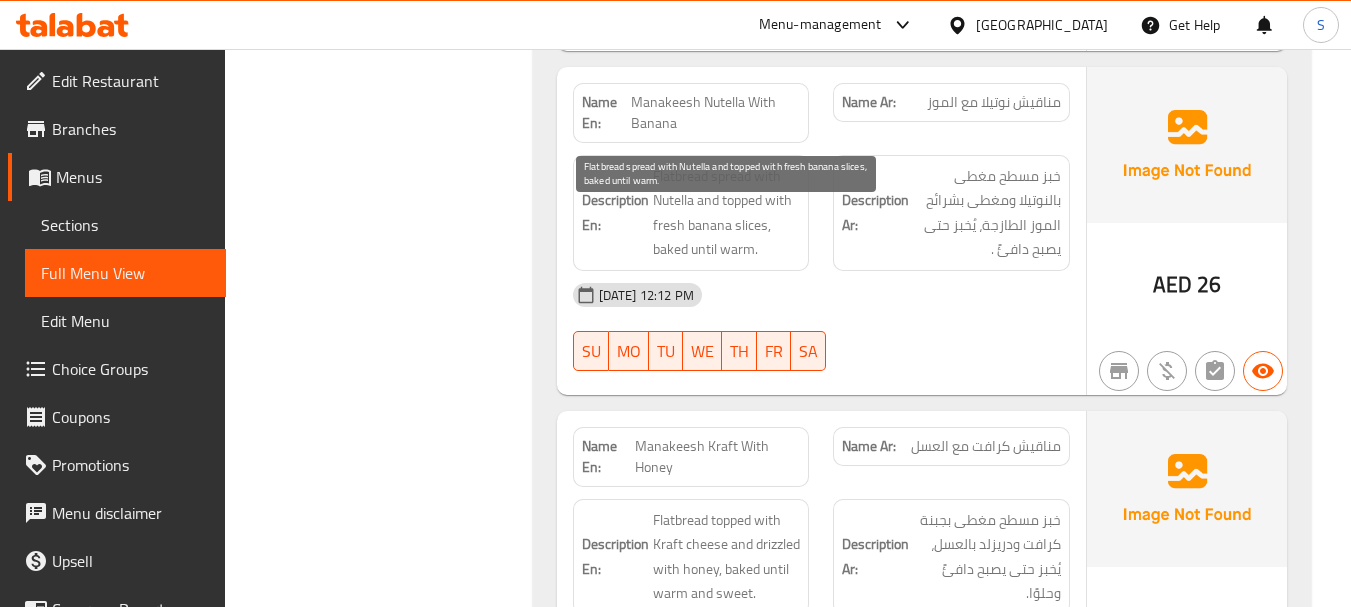 click on "Flatbread spread with Nutella and topped with fresh banana slices, baked until warm." at bounding box center (727, 213) 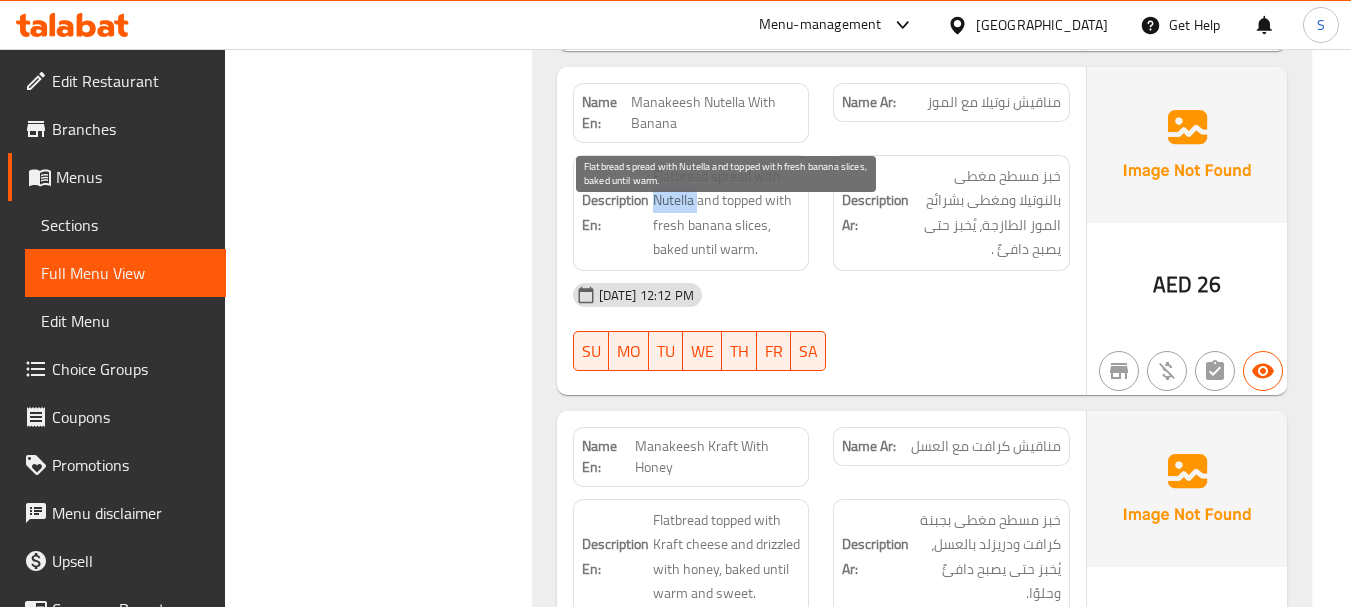 click on "Flatbread spread with Nutella and topped with fresh banana slices, baked until warm." at bounding box center (727, 213) 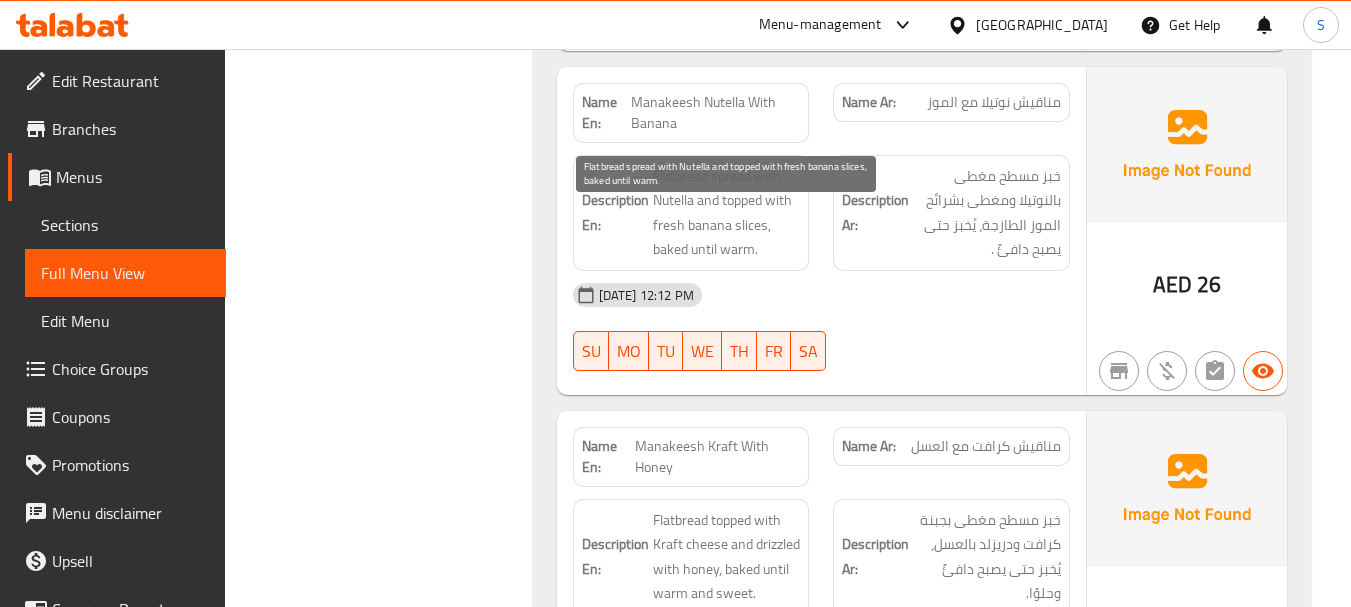click on "Flatbread spread with Nutella and topped with fresh banana slices, baked until warm." at bounding box center [727, 213] 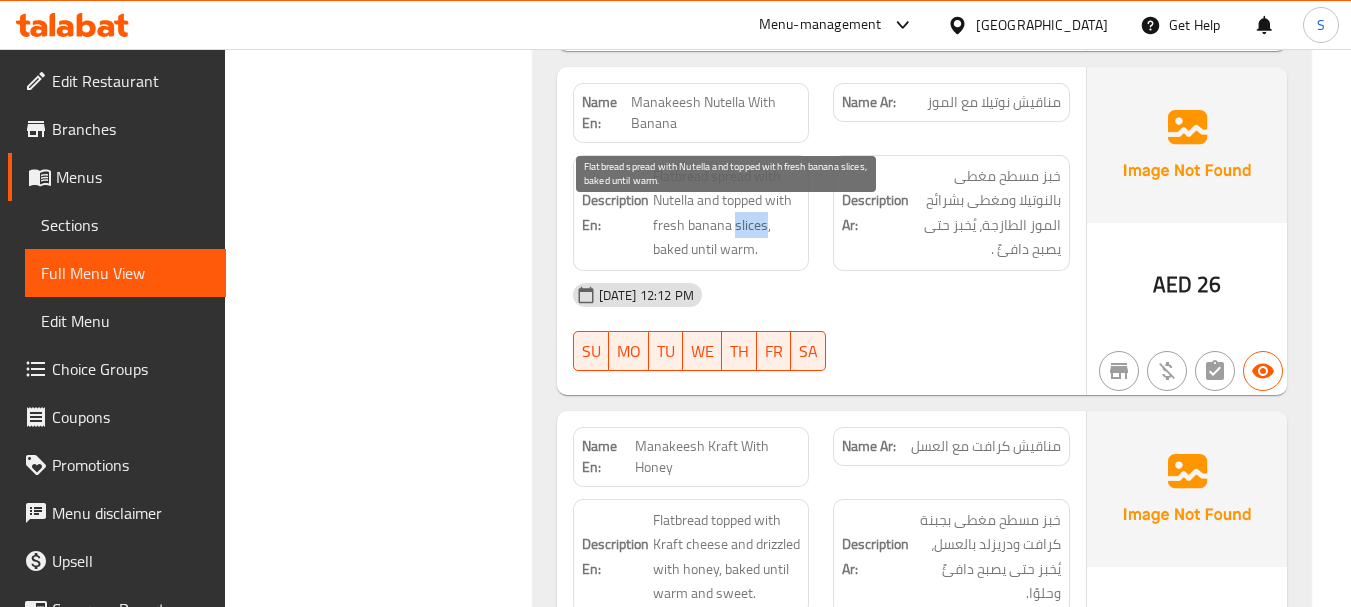 click on "Flatbread spread with Nutella and topped with fresh banana slices, baked until warm." at bounding box center [727, 213] 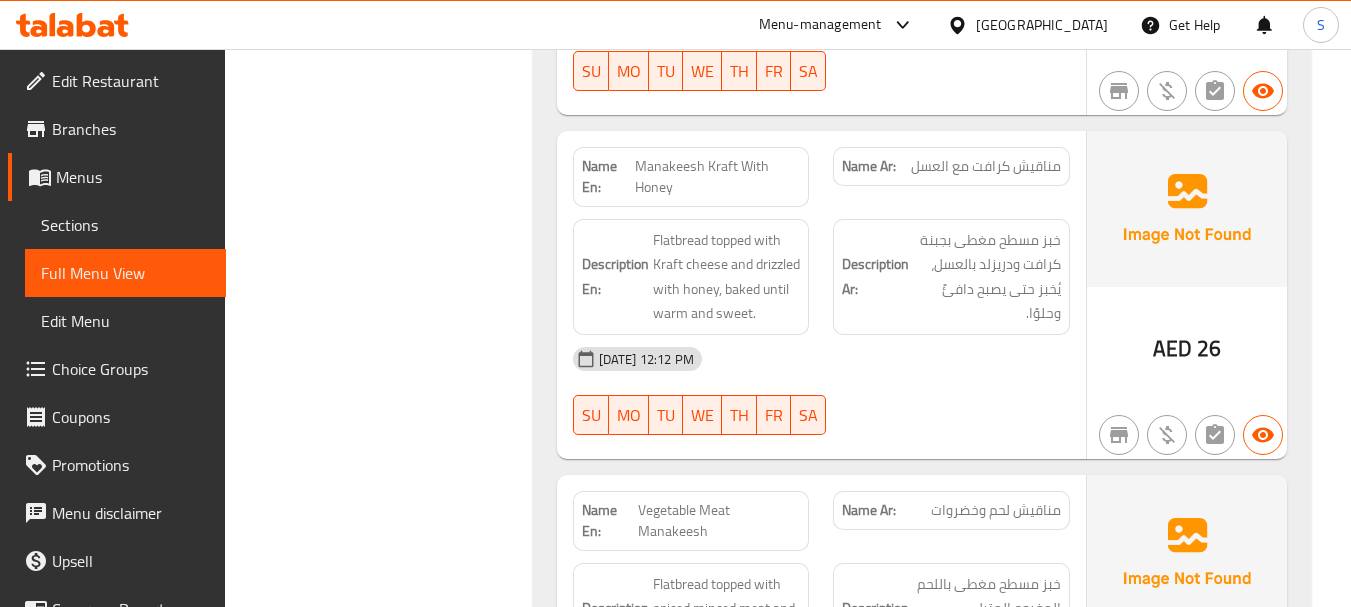 scroll, scrollTop: 9800, scrollLeft: 0, axis: vertical 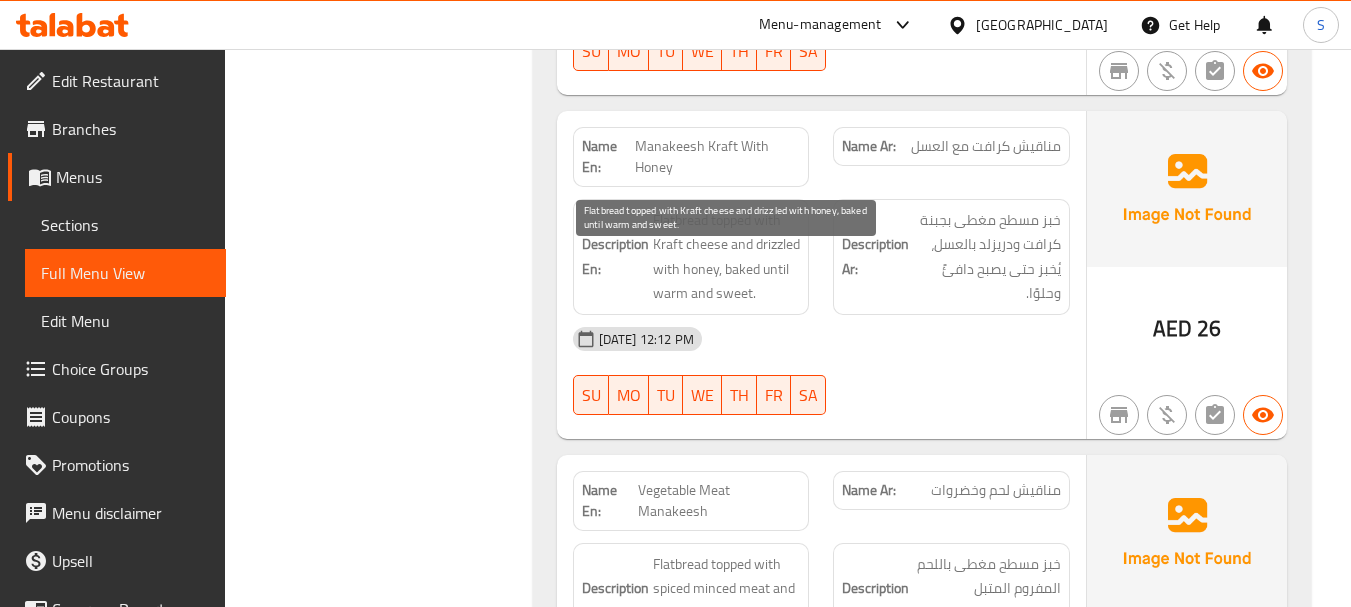 click on "Flatbread topped with Kraft cheese and drizzled with honey, baked until warm and sweet." at bounding box center [727, 257] 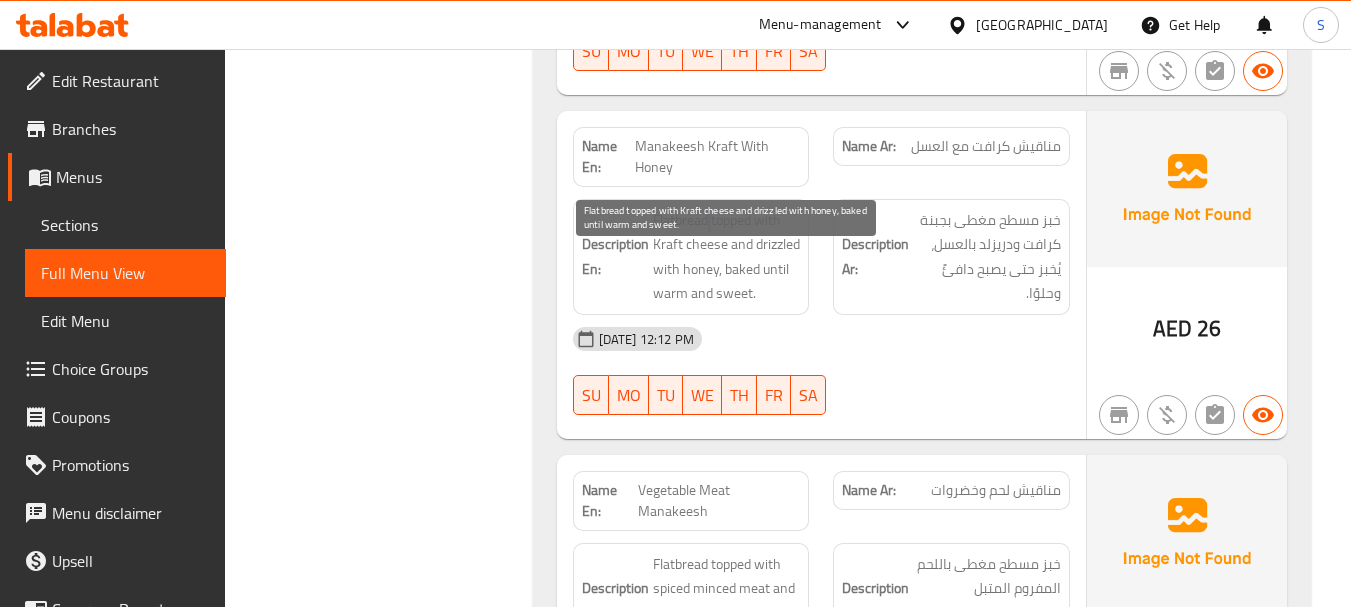 click on "Flatbread topped with Kraft cheese and drizzled with honey, baked until warm and sweet." at bounding box center [727, 257] 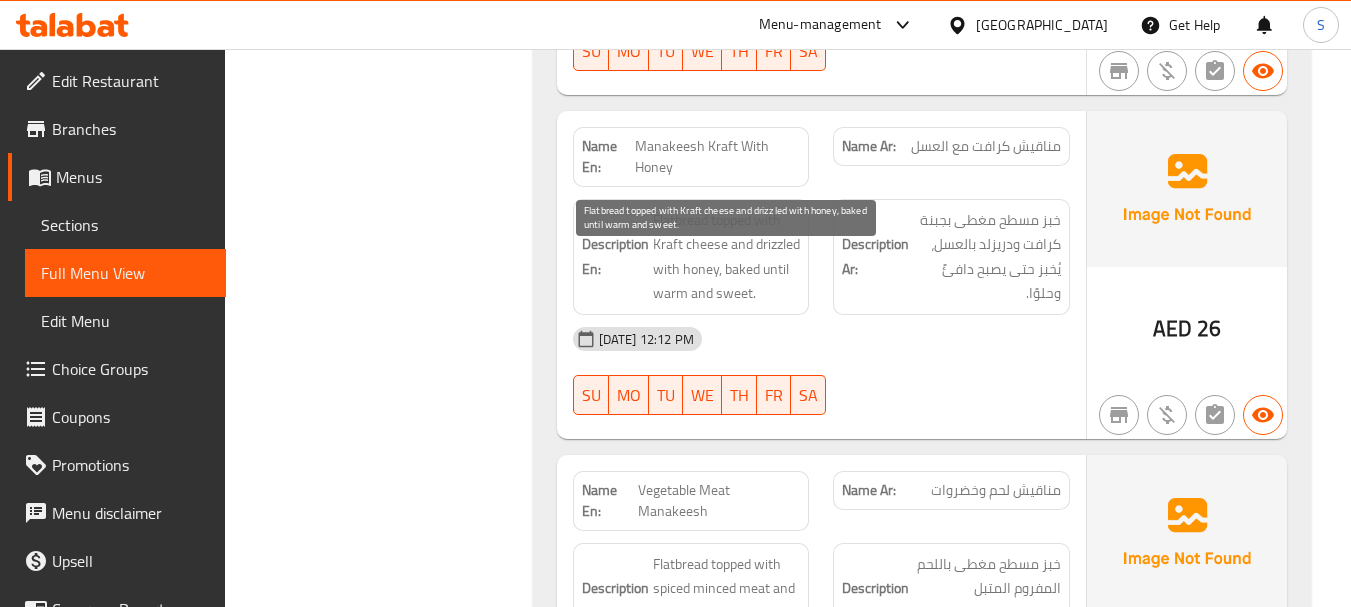 click on "Flatbread topped with Kraft cheese and drizzled with honey, baked until warm and sweet." at bounding box center (727, 257) 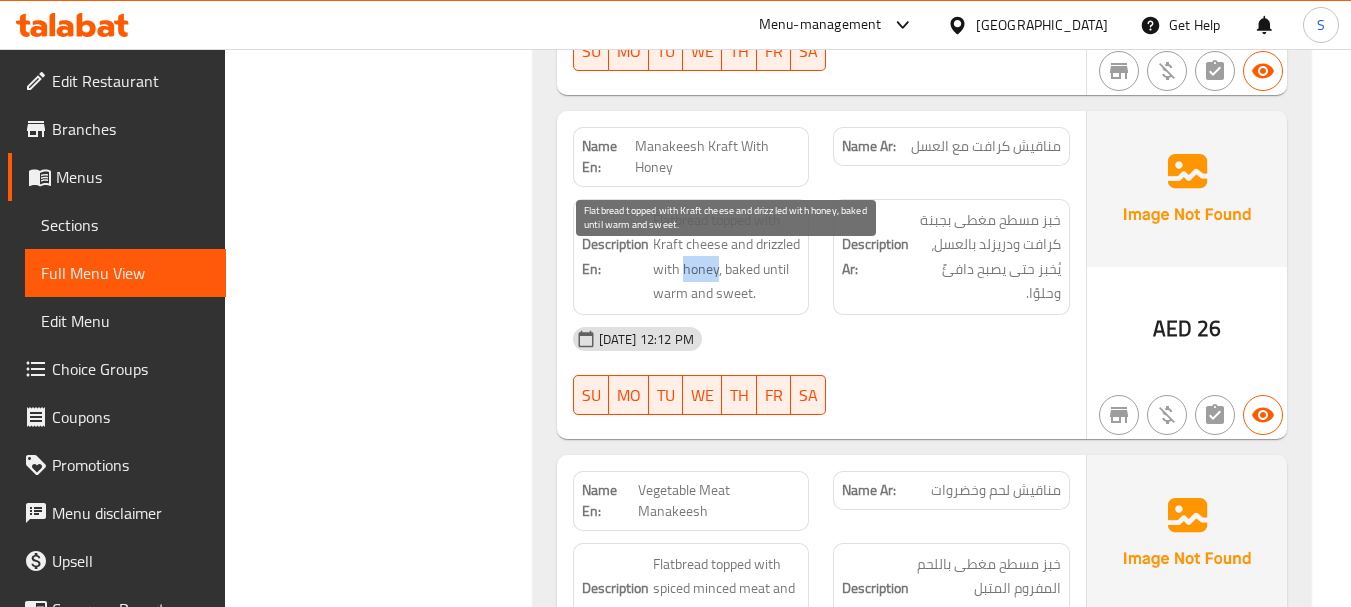 click on "Flatbread topped with Kraft cheese and drizzled with honey, baked until warm and sweet." at bounding box center (727, 257) 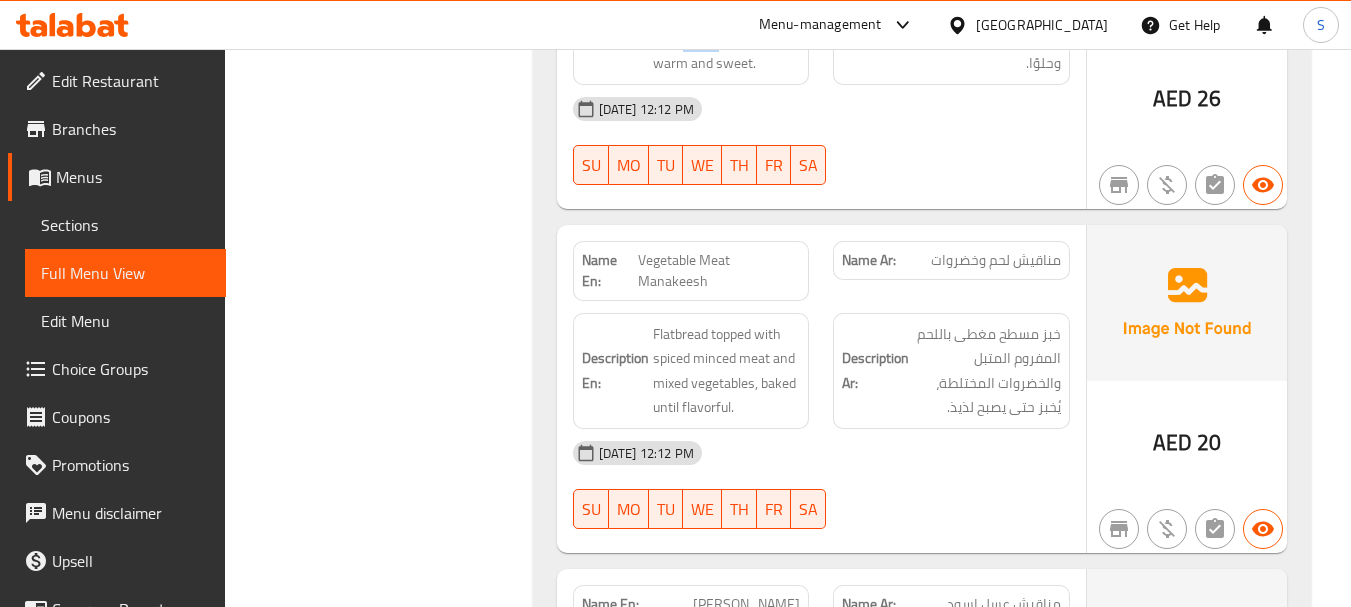 scroll, scrollTop: 10100, scrollLeft: 0, axis: vertical 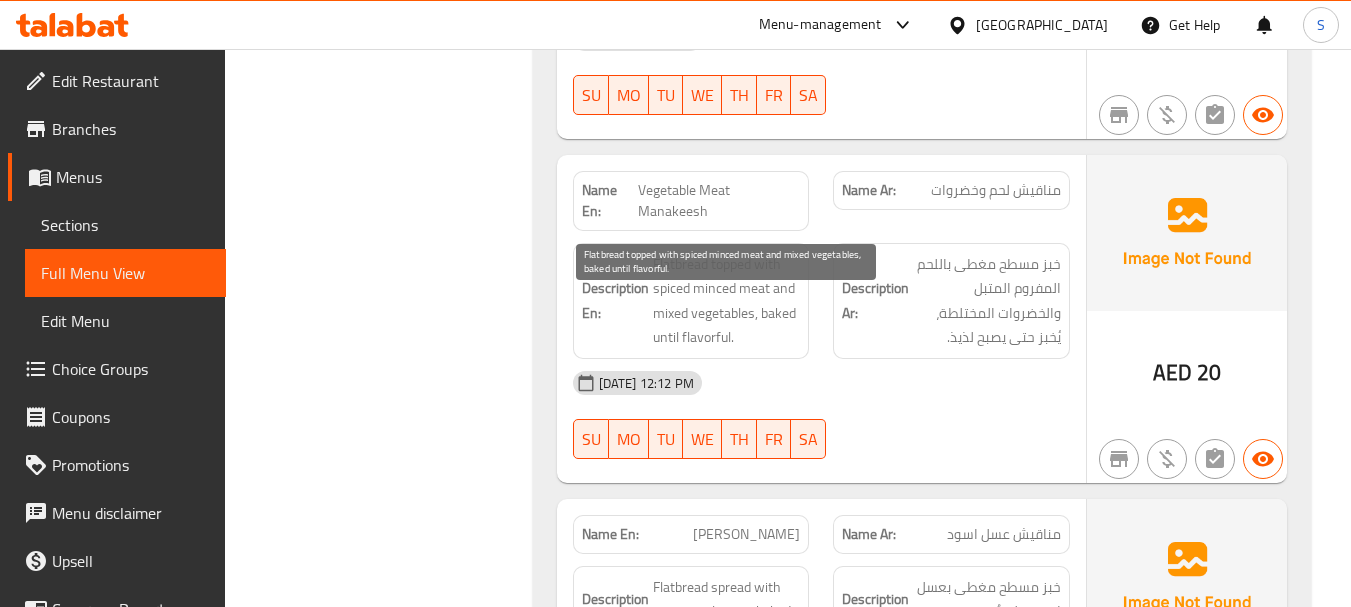 click on "Flatbread topped with spiced minced meat and mixed vegetables, baked until flavorful." at bounding box center (727, 301) 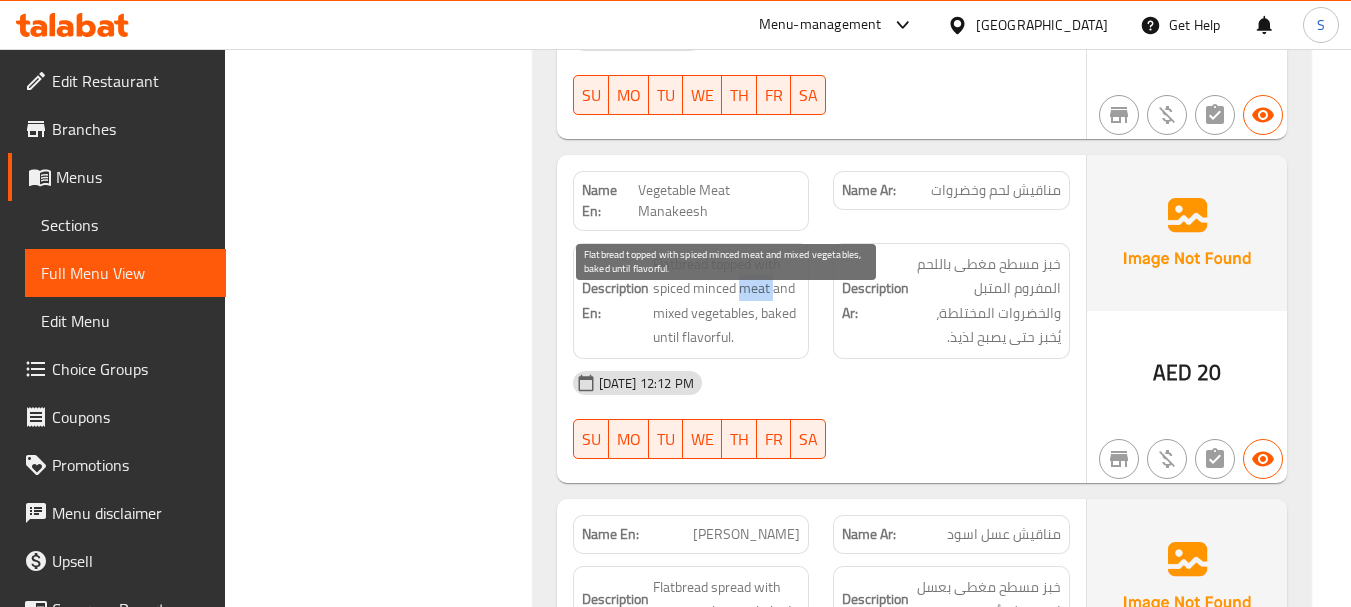 click on "Flatbread topped with spiced minced meat and mixed vegetables, baked until flavorful." at bounding box center (727, 301) 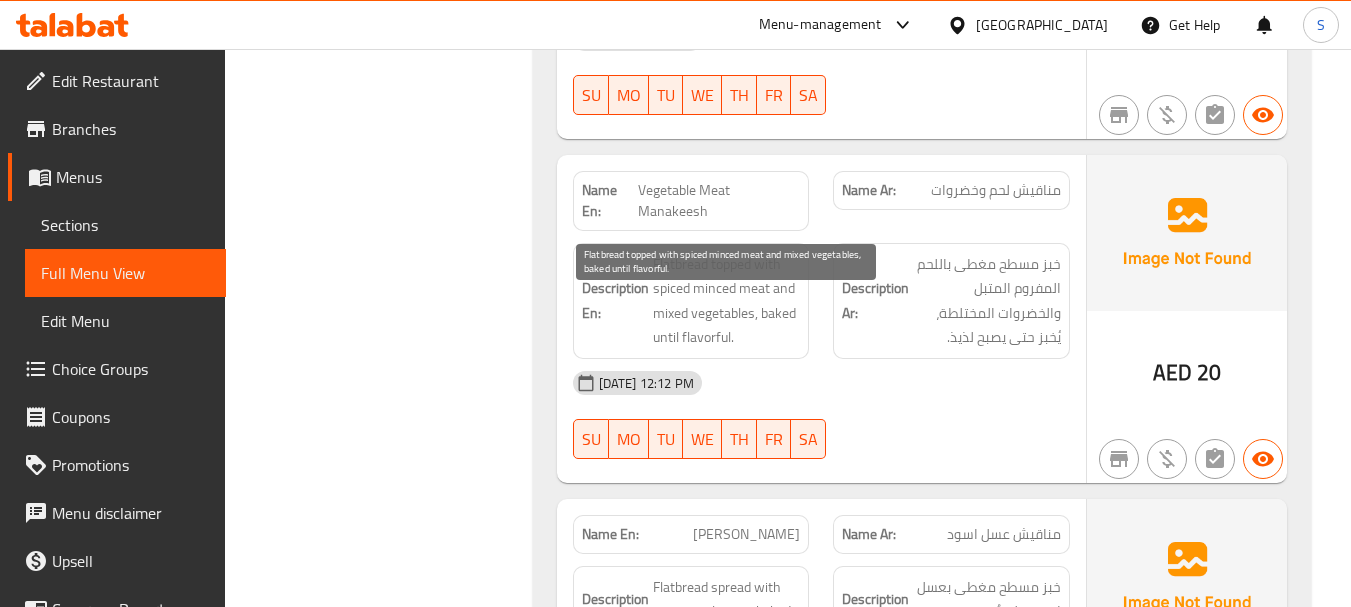 click on "Flatbread topped with spiced minced meat and mixed vegetables, baked until flavorful." at bounding box center [727, 301] 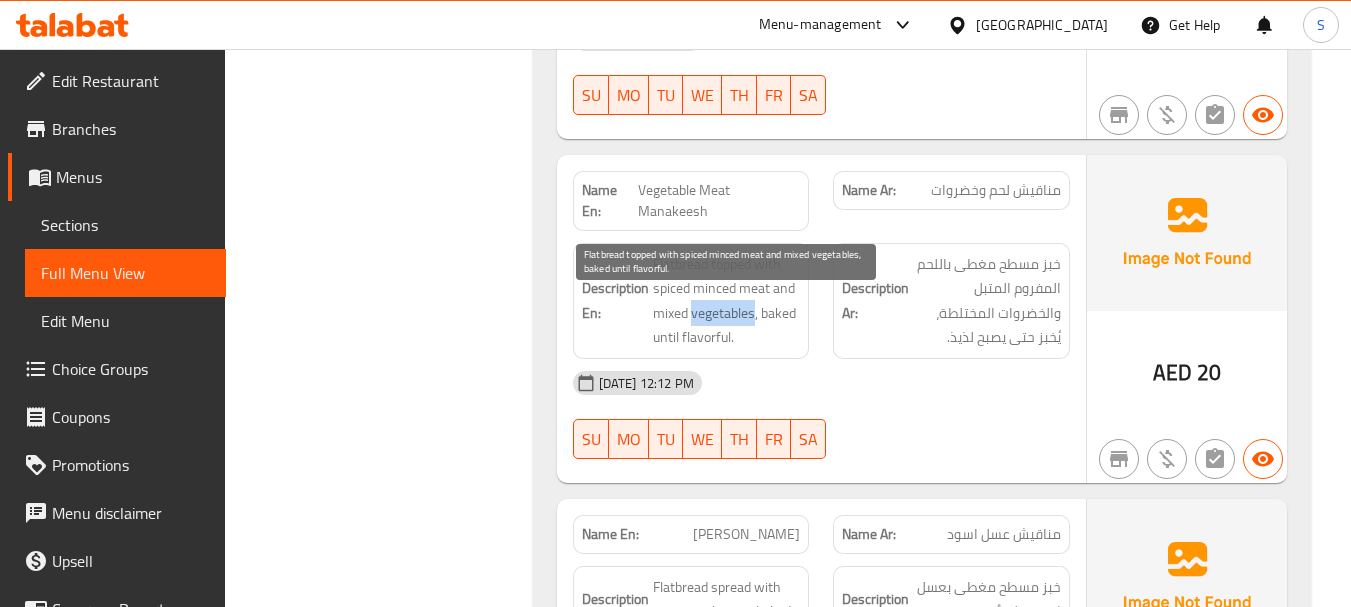 click on "Flatbread topped with spiced minced meat and mixed vegetables, baked until flavorful." at bounding box center (727, 301) 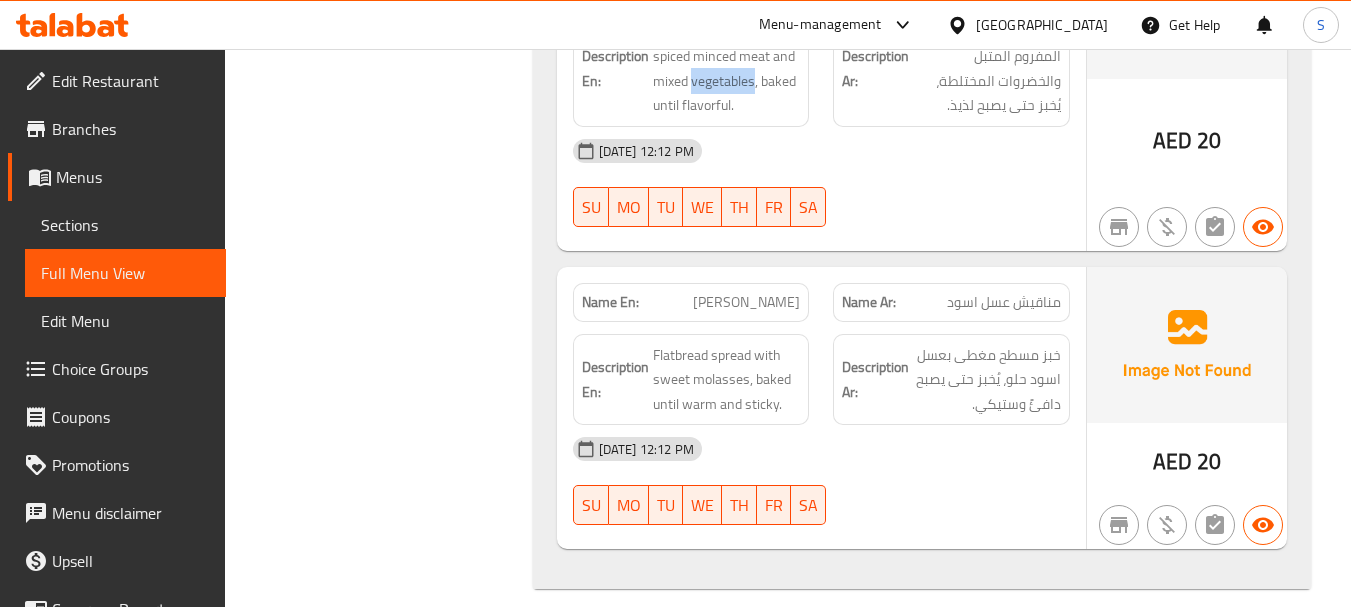 scroll, scrollTop: 10396, scrollLeft: 0, axis: vertical 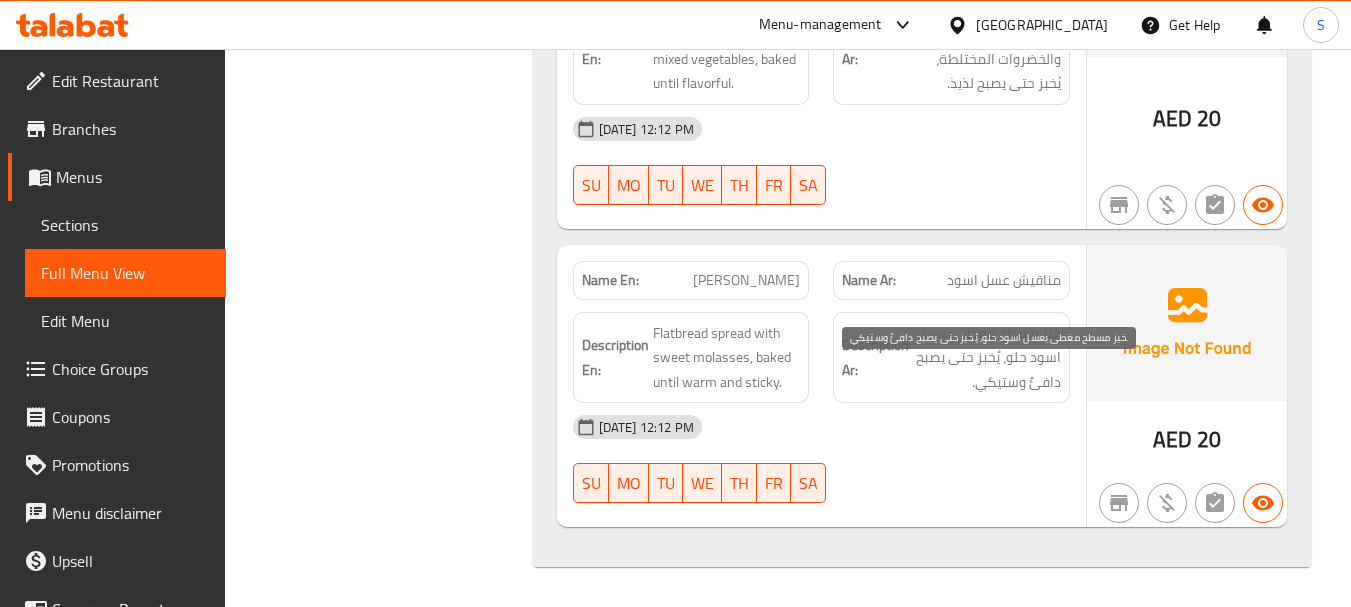 click on "خبز مسطح مغطى بعسل اسود حلو، يُخبز حتى يصبح دافئً وستيكي." at bounding box center (987, 358) 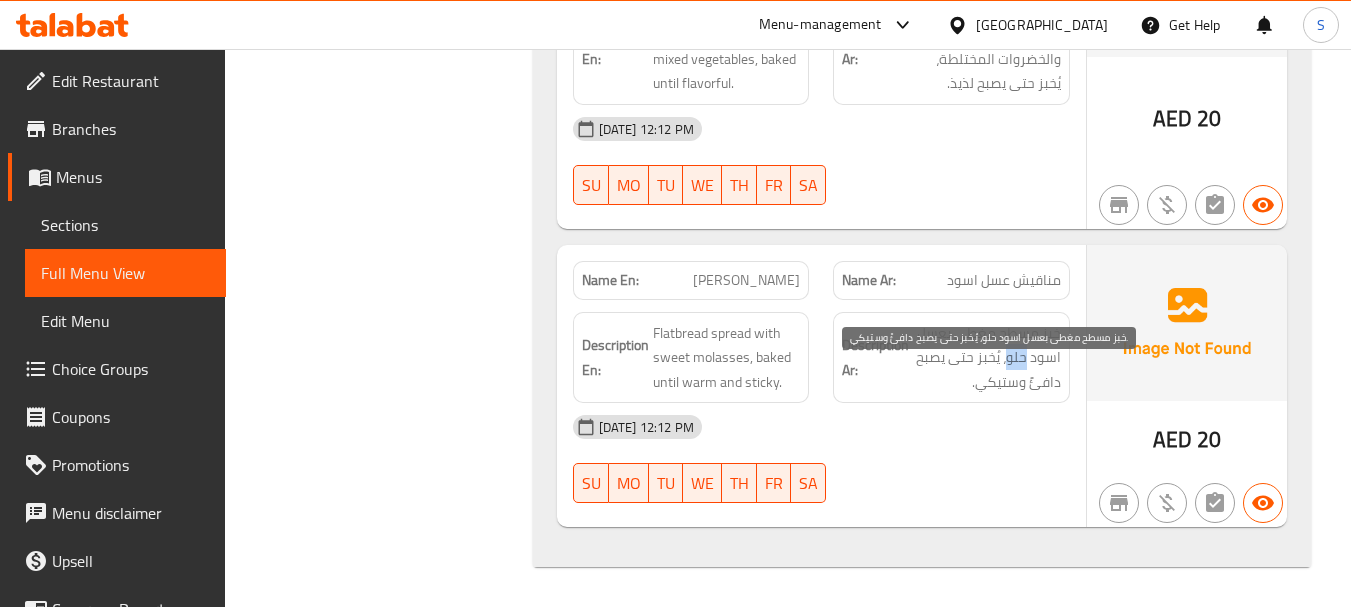 click on "خبز مسطح مغطى بعسل اسود حلو، يُخبز حتى يصبح دافئً وستيكي." at bounding box center (987, 358) 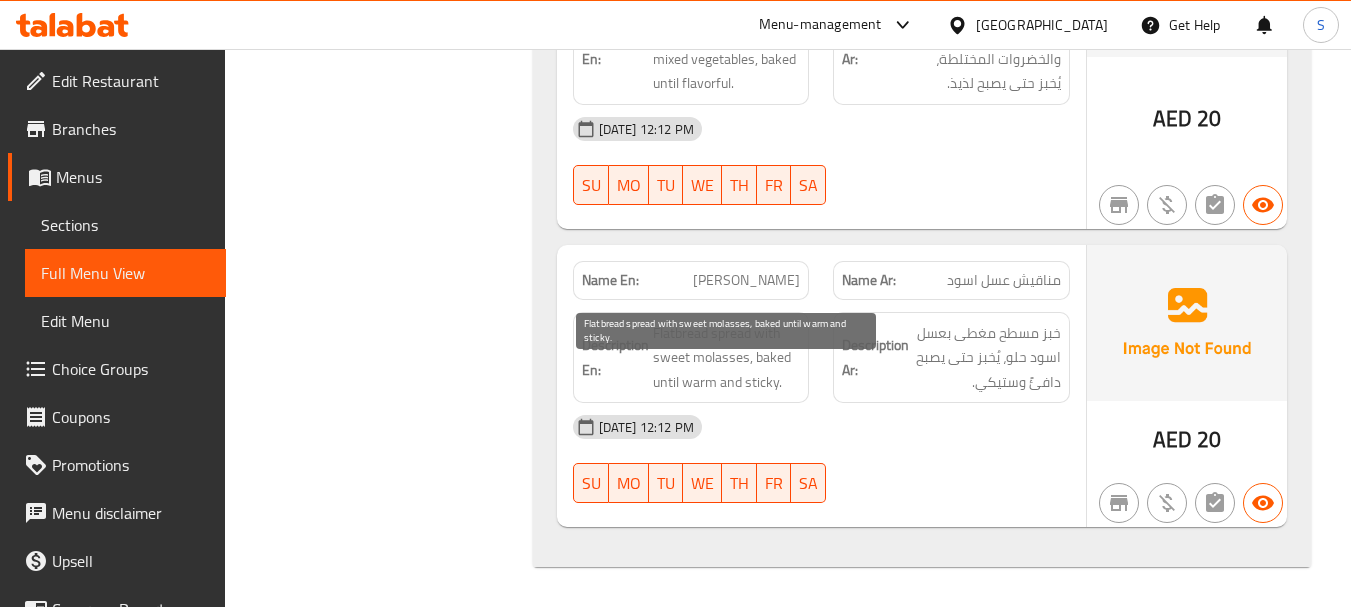 click on "Flatbread spread with sweet molasses, baked until warm and sticky." at bounding box center [727, 358] 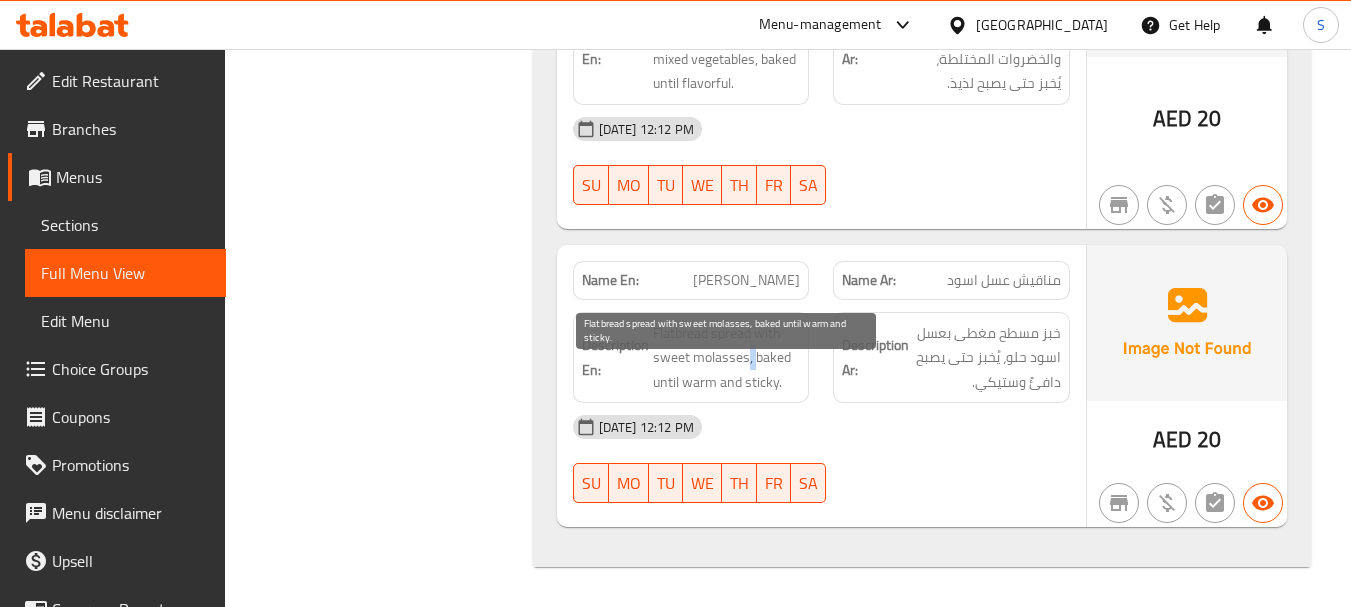 click on "Flatbread spread with sweet molasses, baked until warm and sticky." at bounding box center (727, 358) 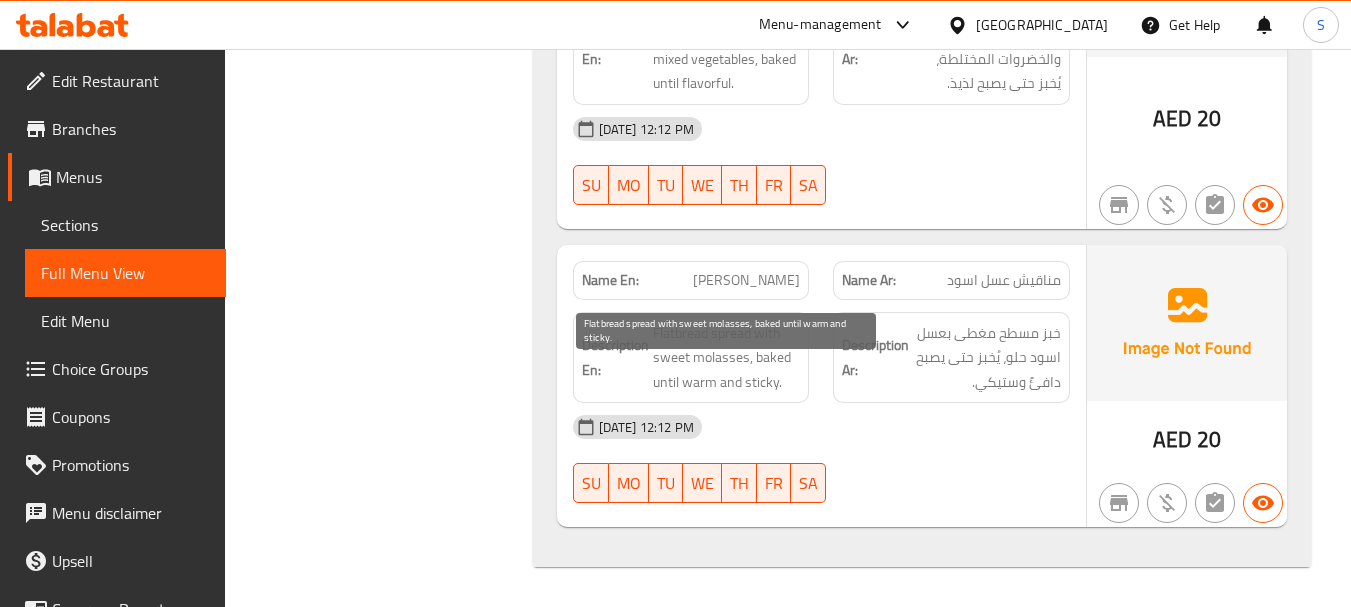 click on "Flatbread spread with sweet molasses, baked until warm and sticky." at bounding box center (727, 358) 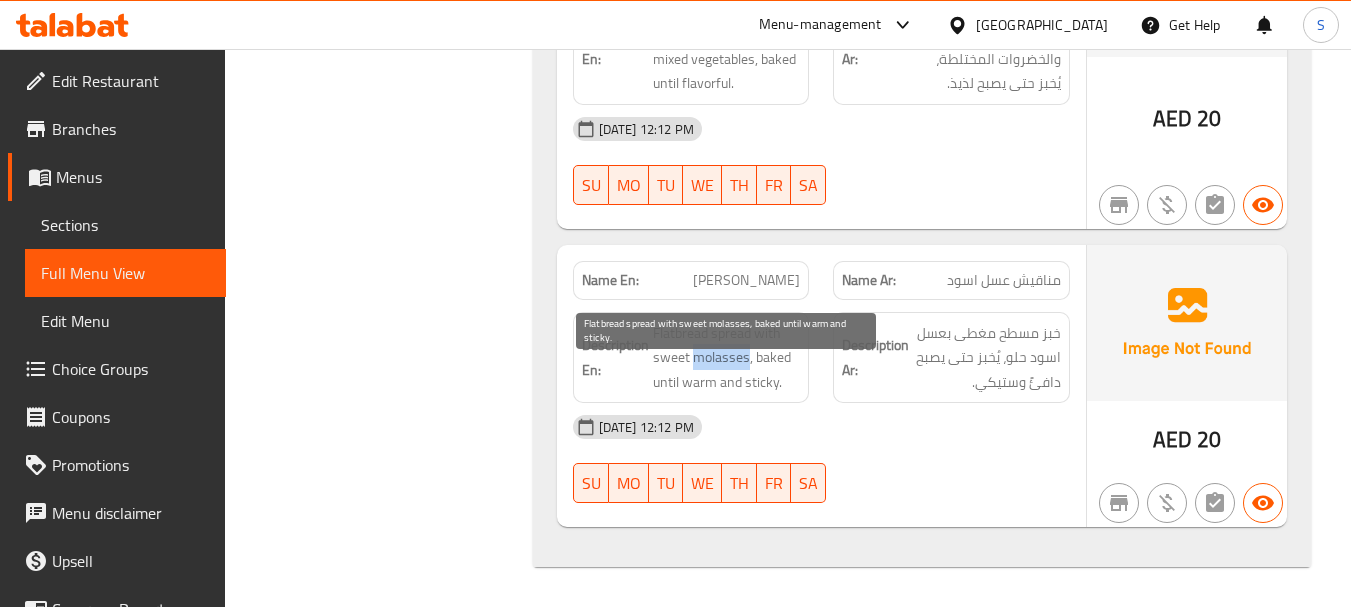 click on "Flatbread spread with sweet molasses, baked until warm and sticky." at bounding box center (727, 358) 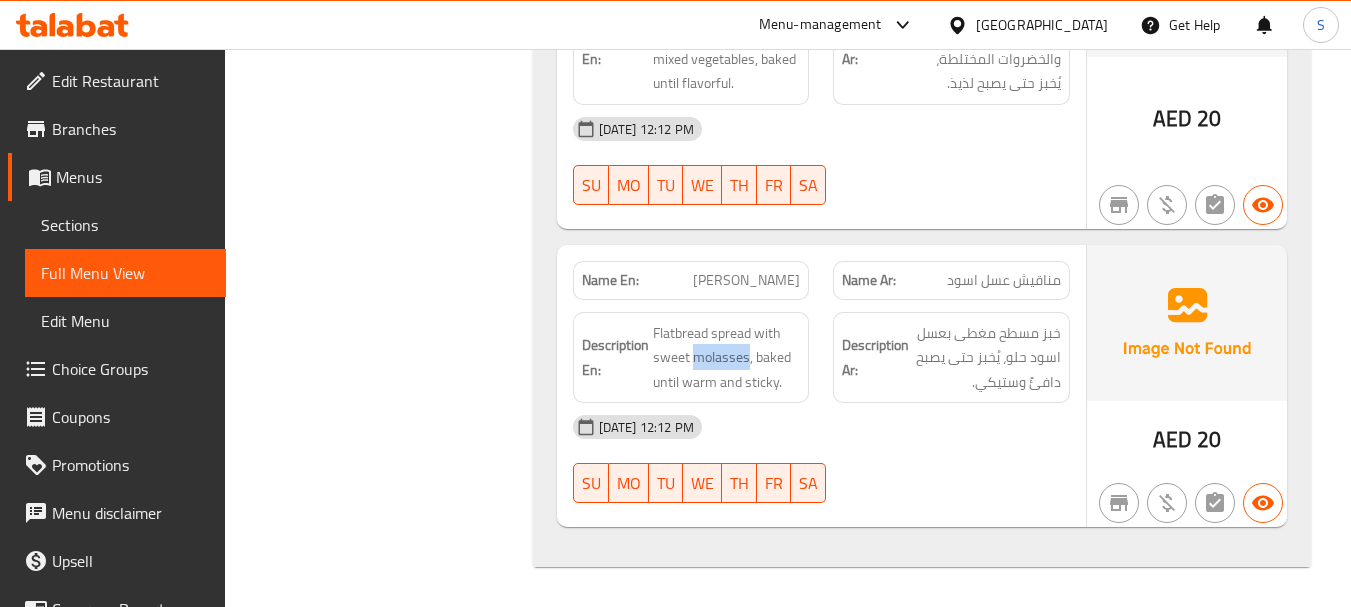 drag, startPoint x: 888, startPoint y: 195, endPoint x: 629, endPoint y: 137, distance: 265.41476 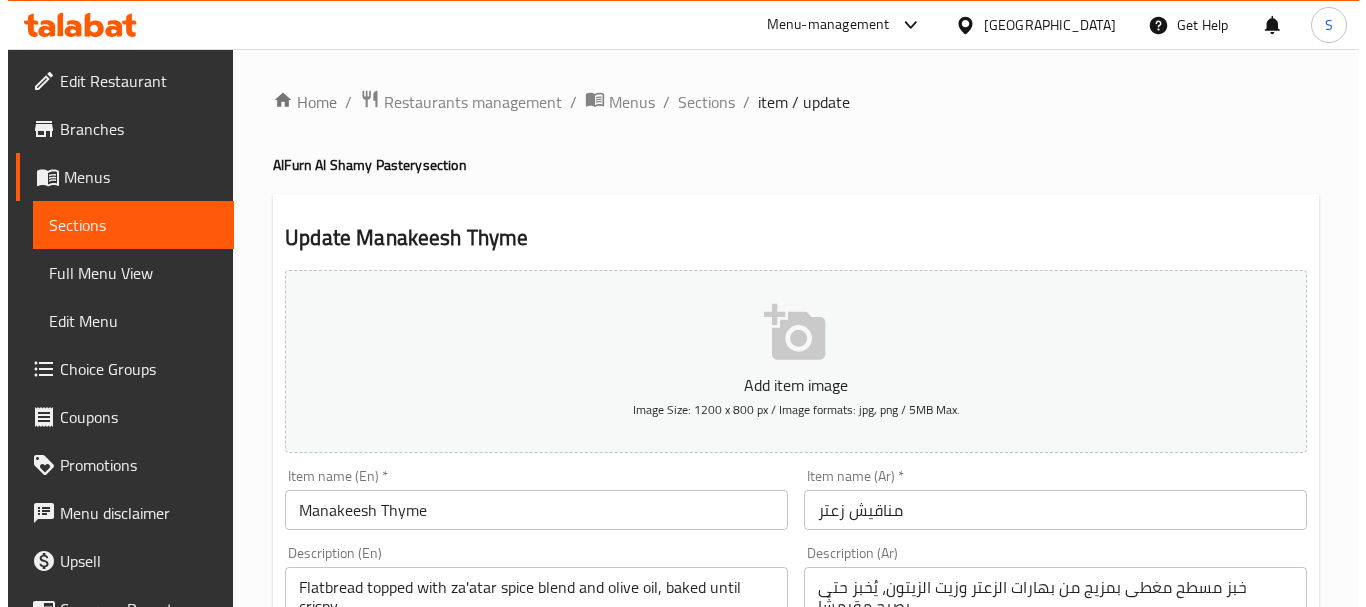 scroll, scrollTop: 0, scrollLeft: 0, axis: both 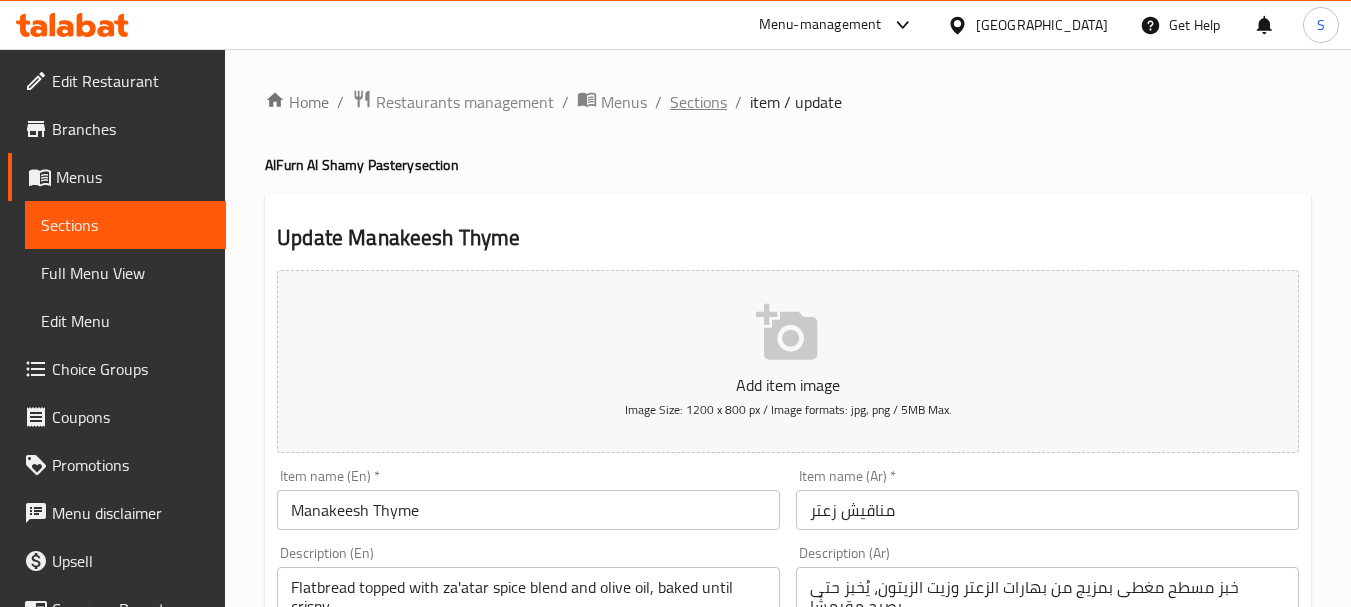 click on "Sections" at bounding box center (698, 102) 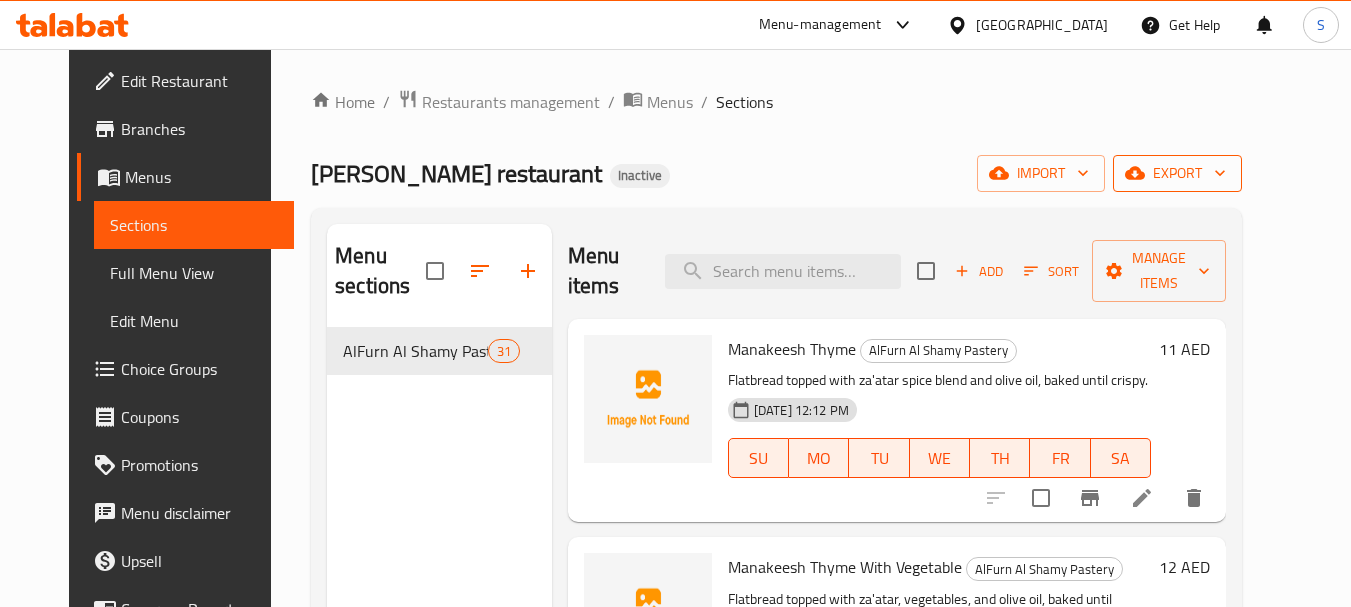 click on "export" at bounding box center [1177, 173] 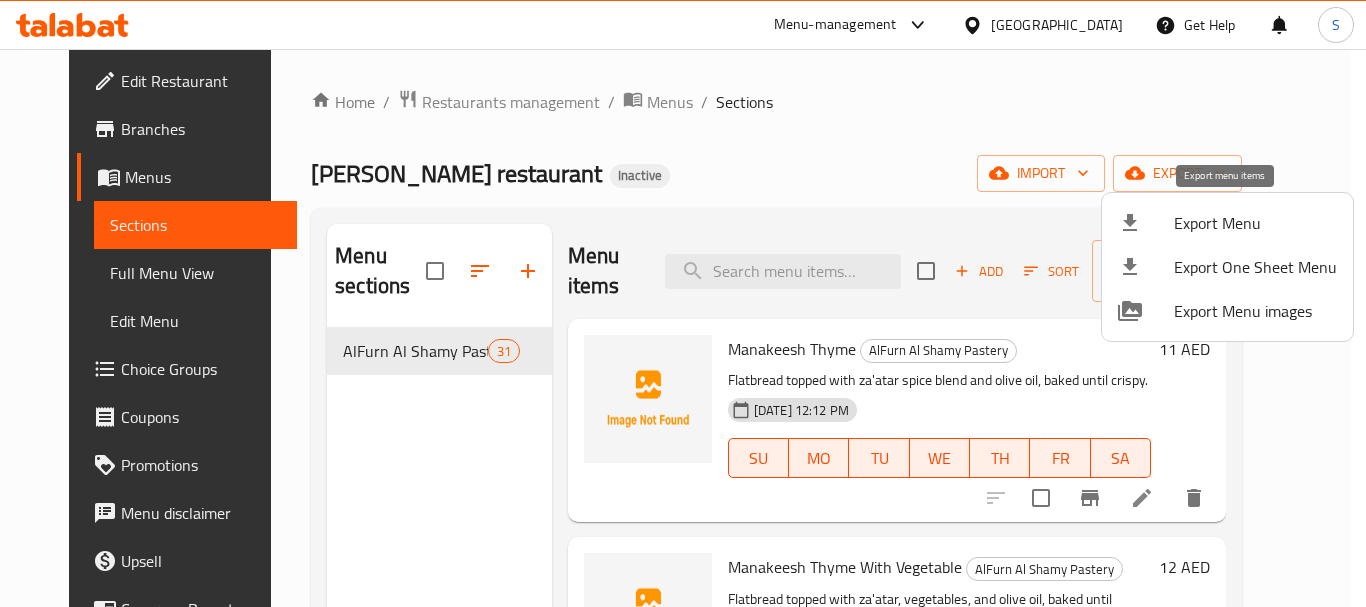 click on "Export Menu" at bounding box center [1255, 223] 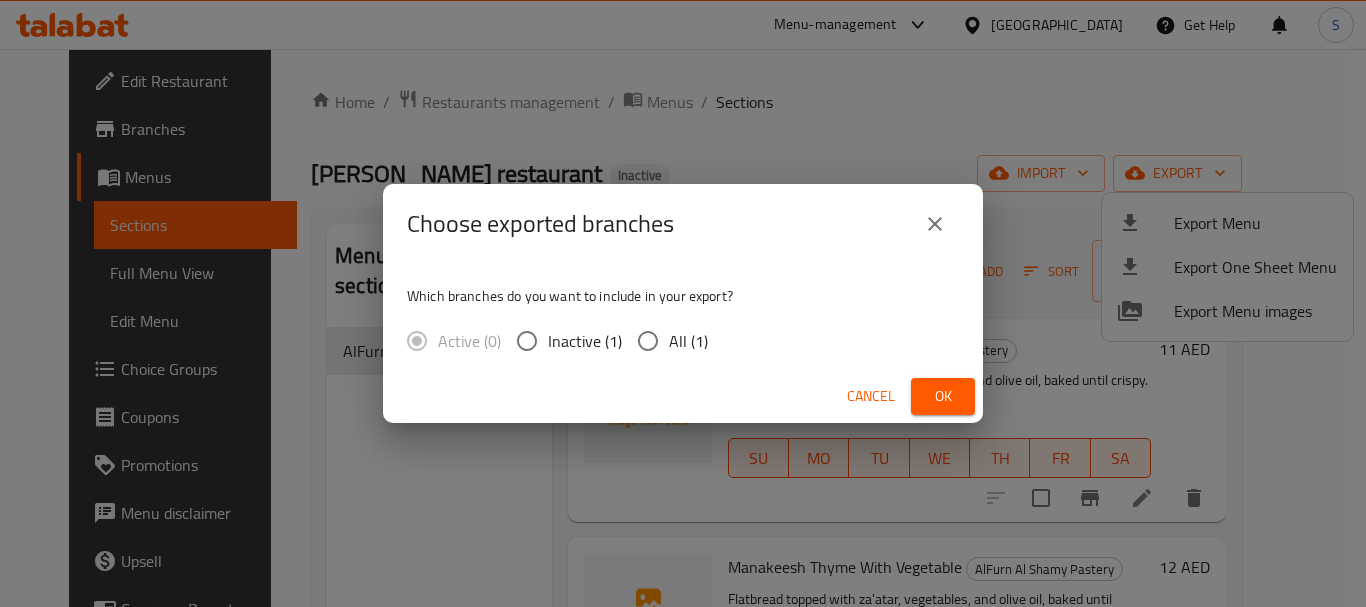 click on "All (1)" at bounding box center [688, 341] 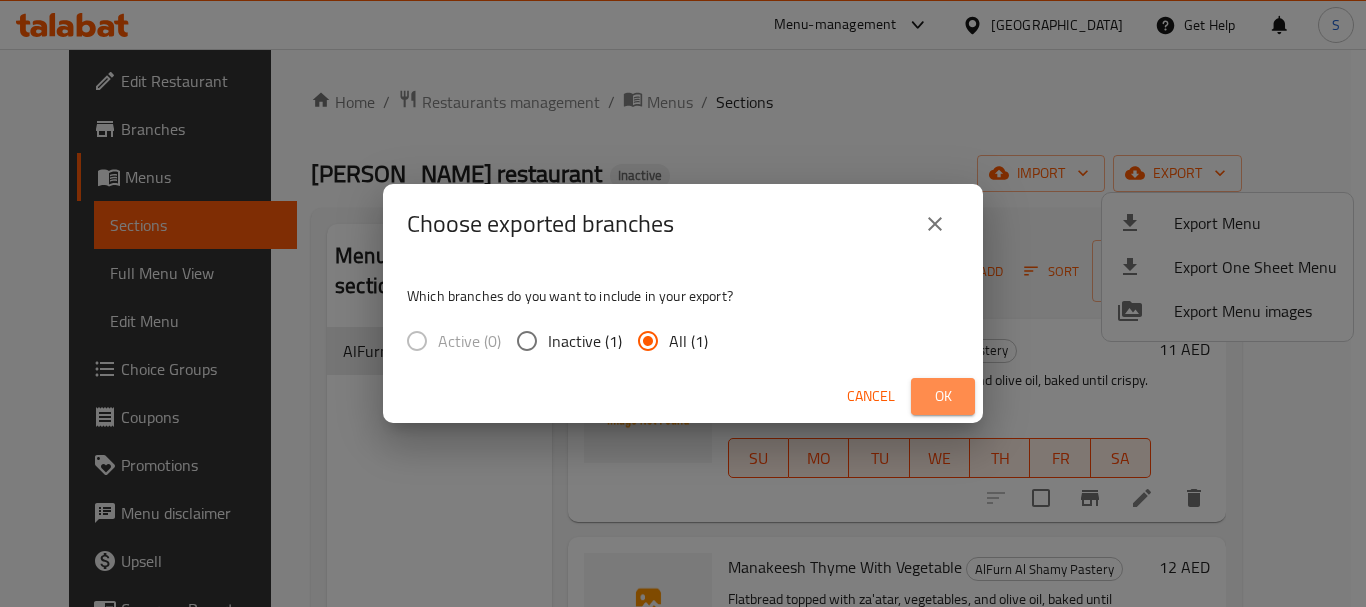 click on "Ok" at bounding box center [943, 396] 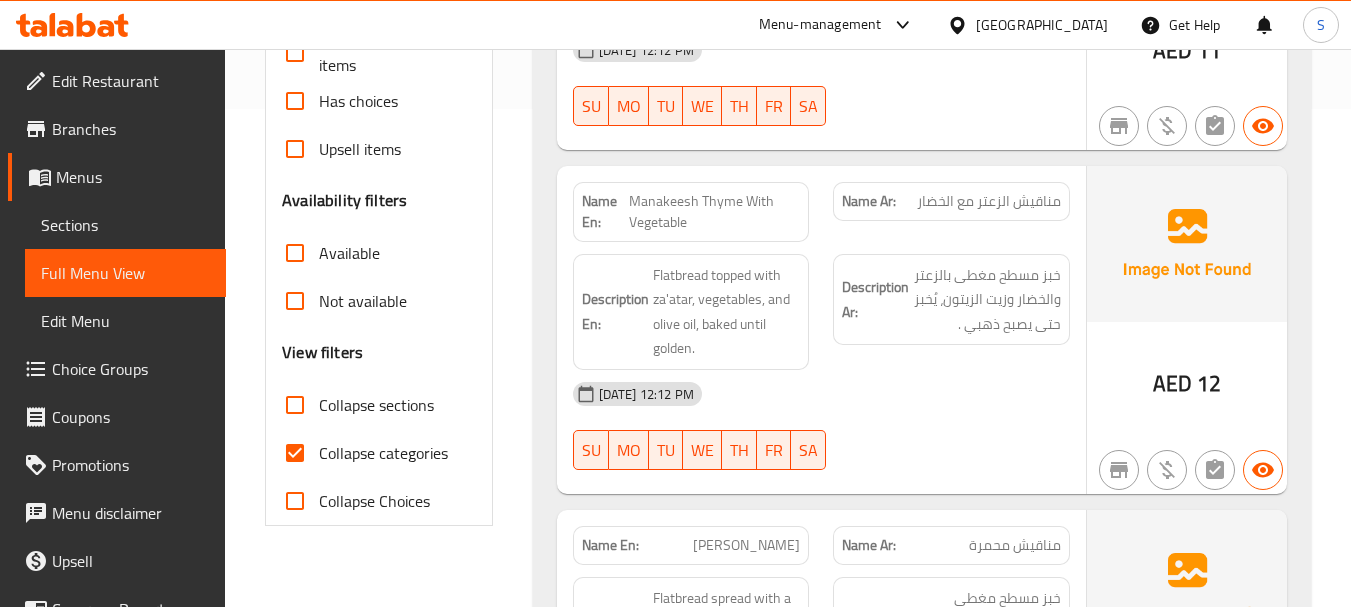 scroll, scrollTop: 500, scrollLeft: 0, axis: vertical 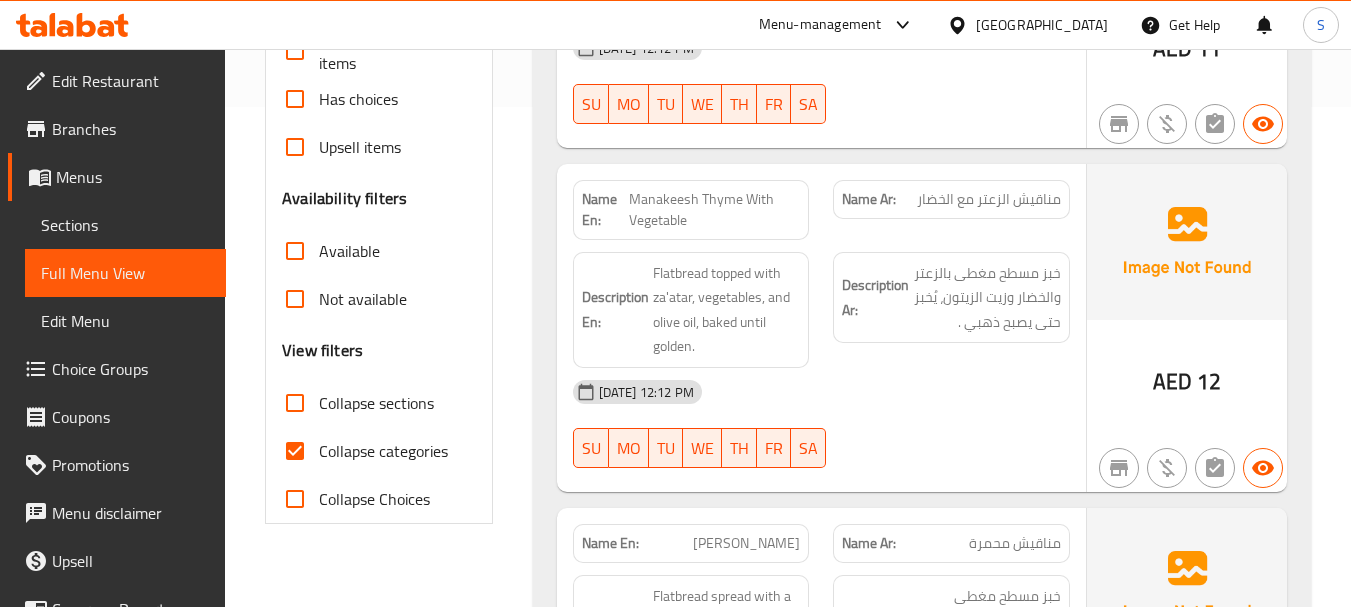 click on "Collapse categories" at bounding box center [383, 451] 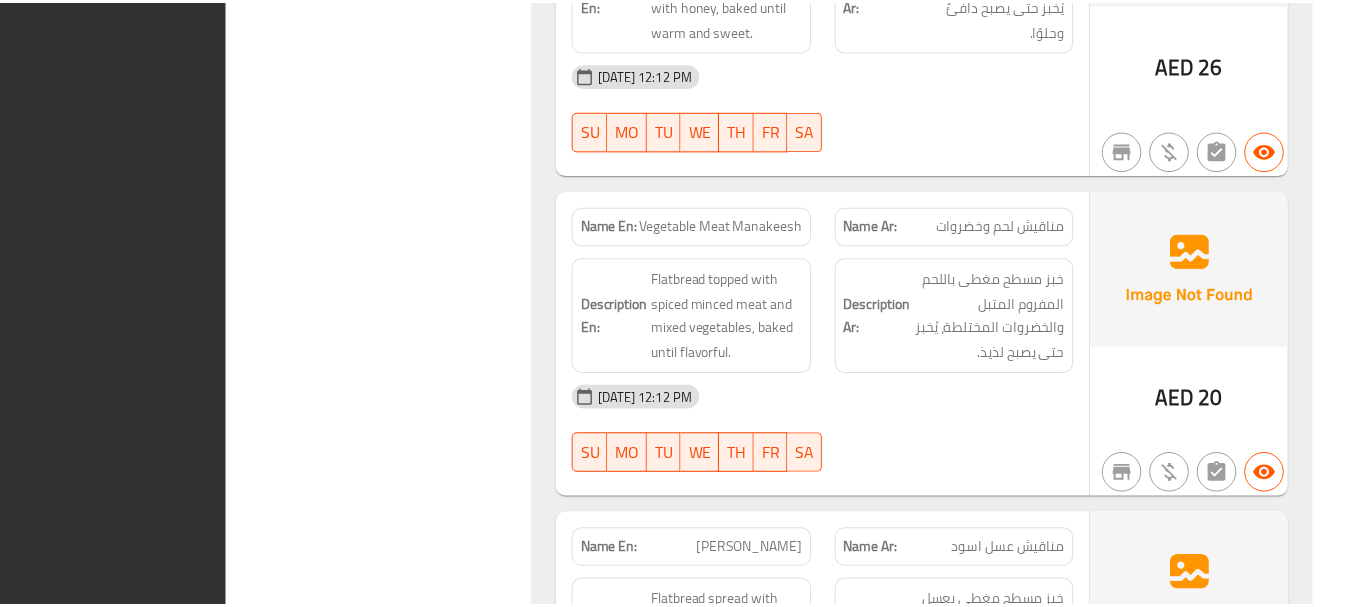 scroll, scrollTop: 10035, scrollLeft: 0, axis: vertical 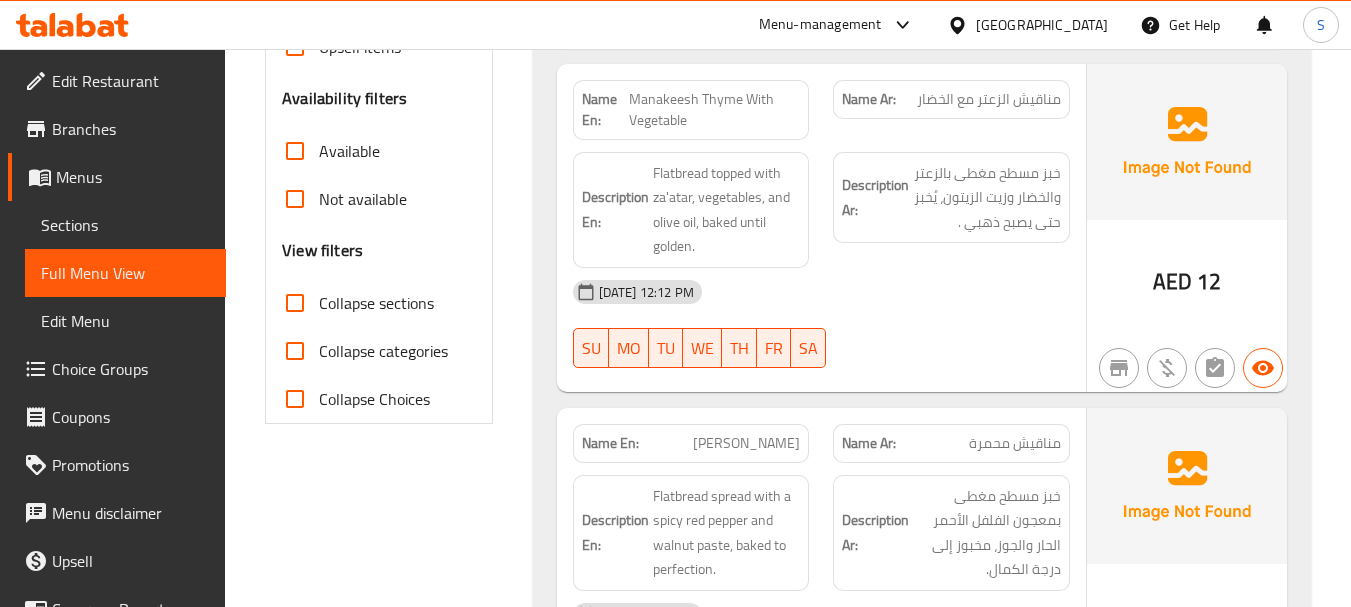 click on "United Arab Emirates" at bounding box center [1042, 25] 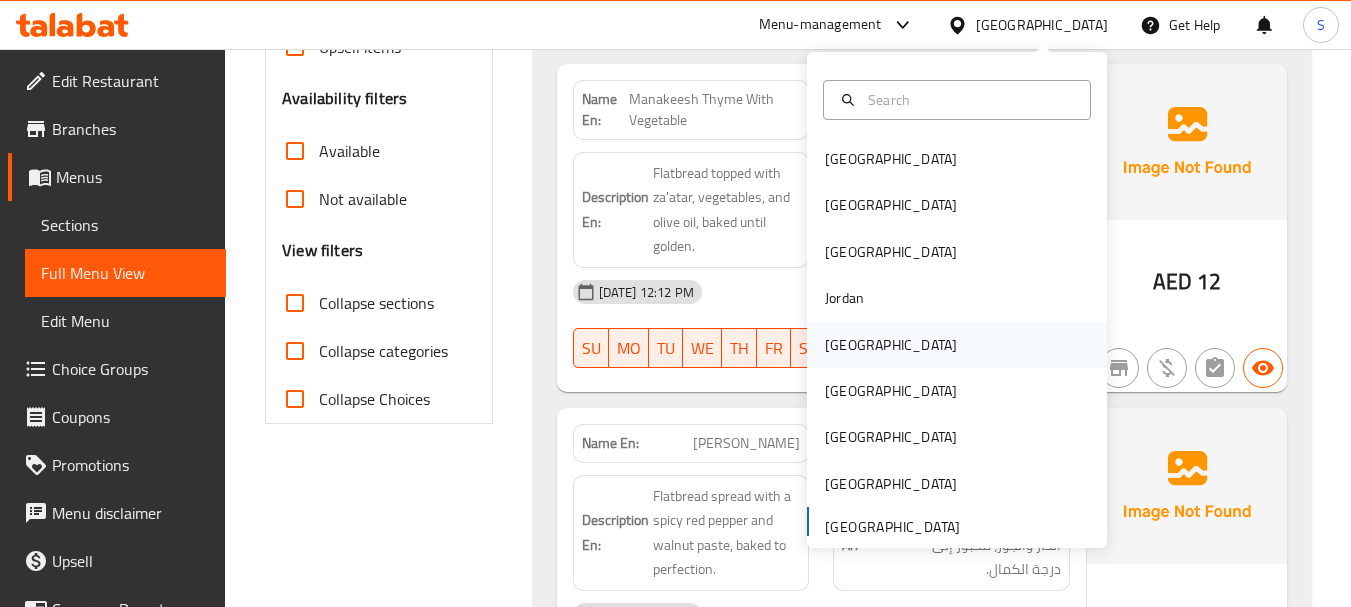 click on "[GEOGRAPHIC_DATA]" at bounding box center [957, 345] 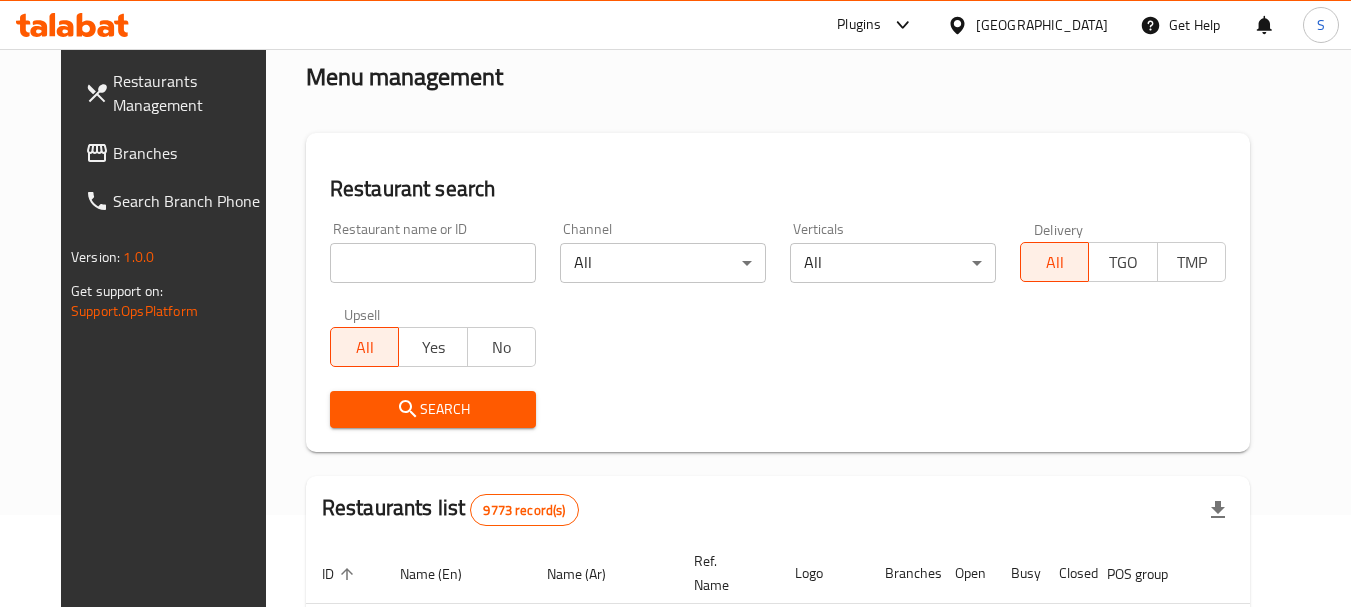 scroll, scrollTop: 0, scrollLeft: 0, axis: both 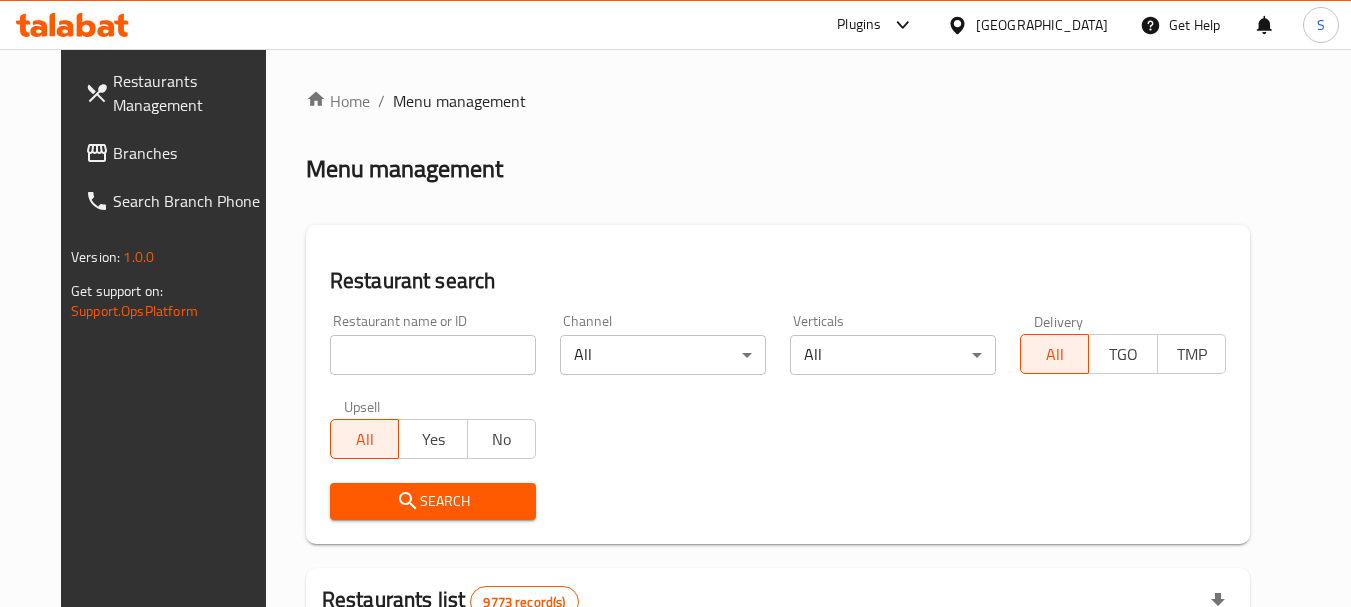 click at bounding box center [433, 355] 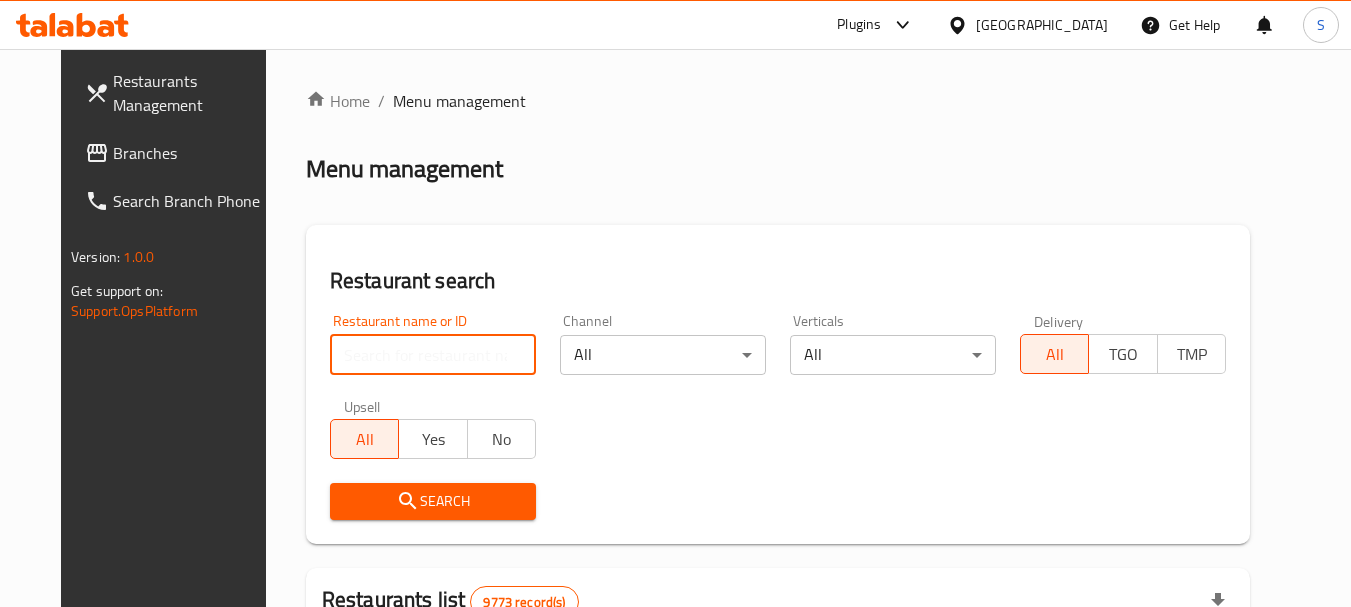 paste on "701506" 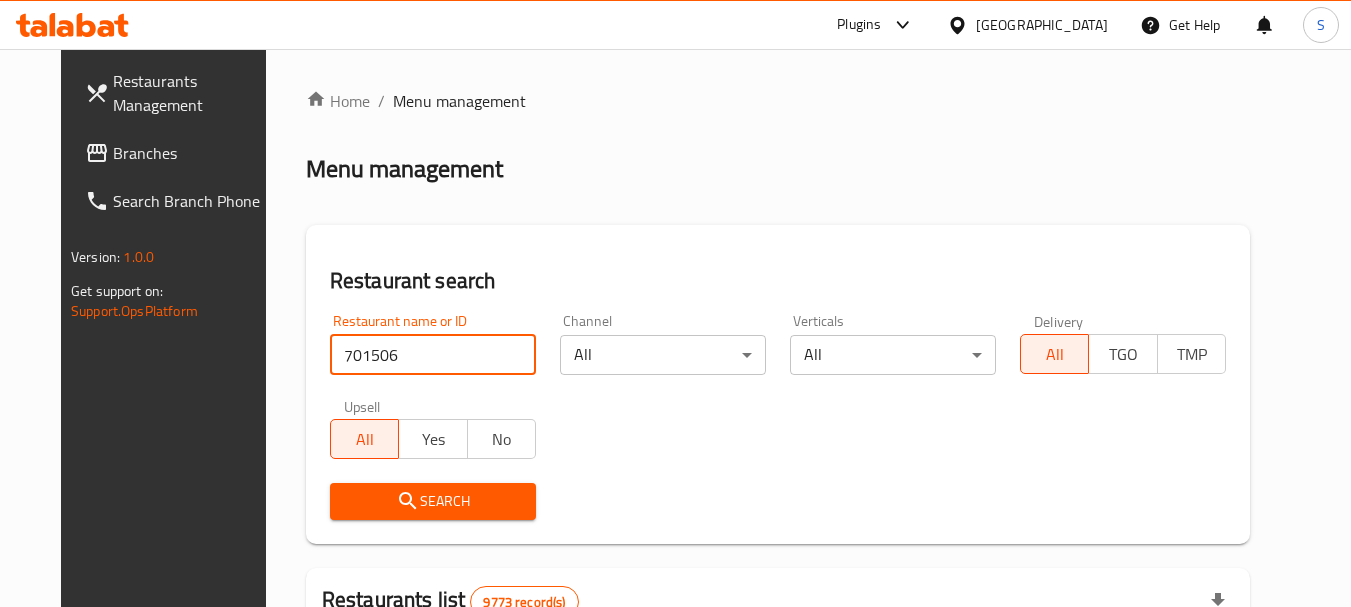 type on "701506" 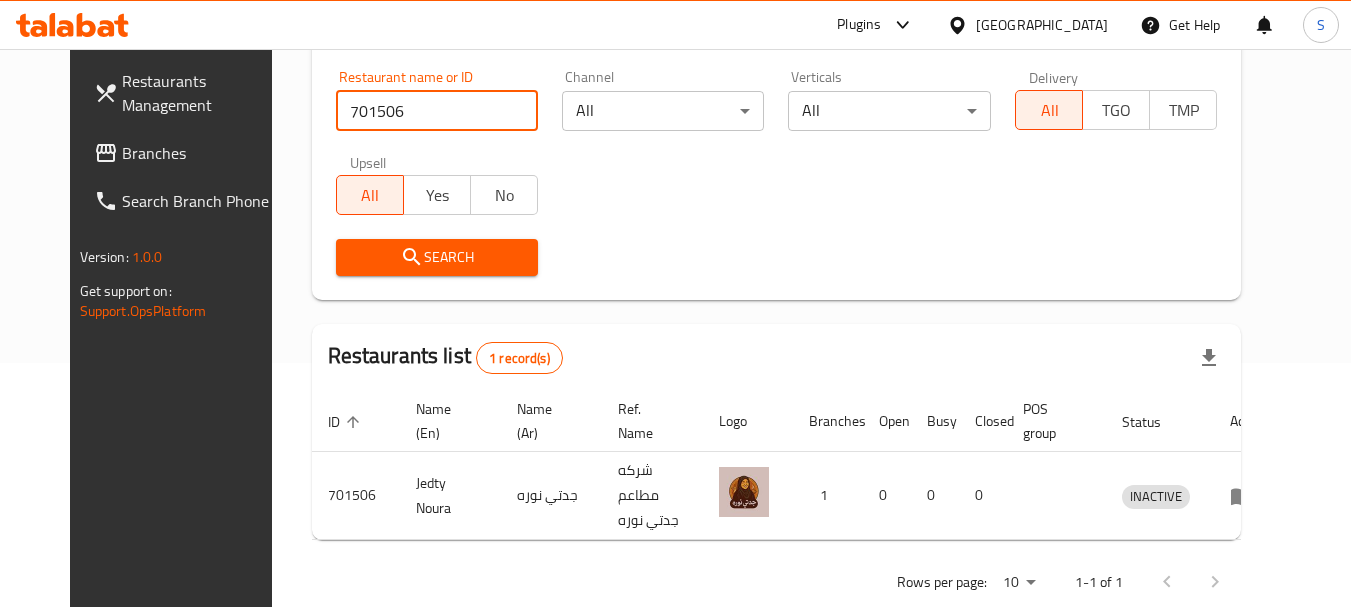 scroll, scrollTop: 268, scrollLeft: 0, axis: vertical 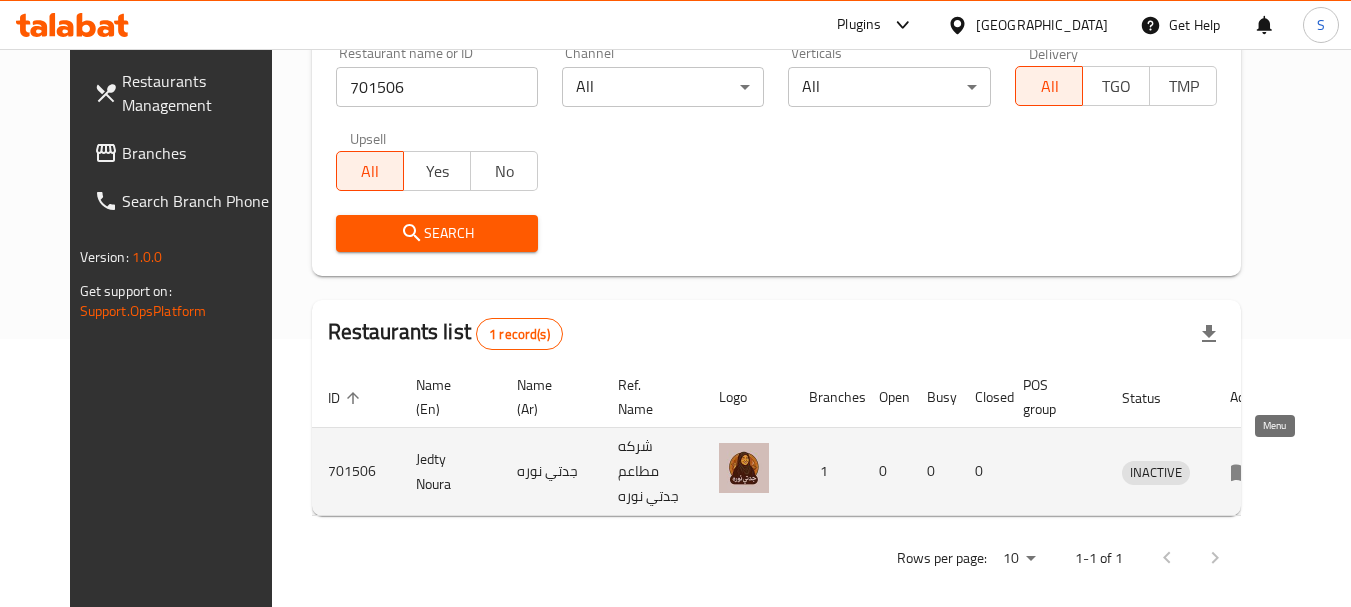 click 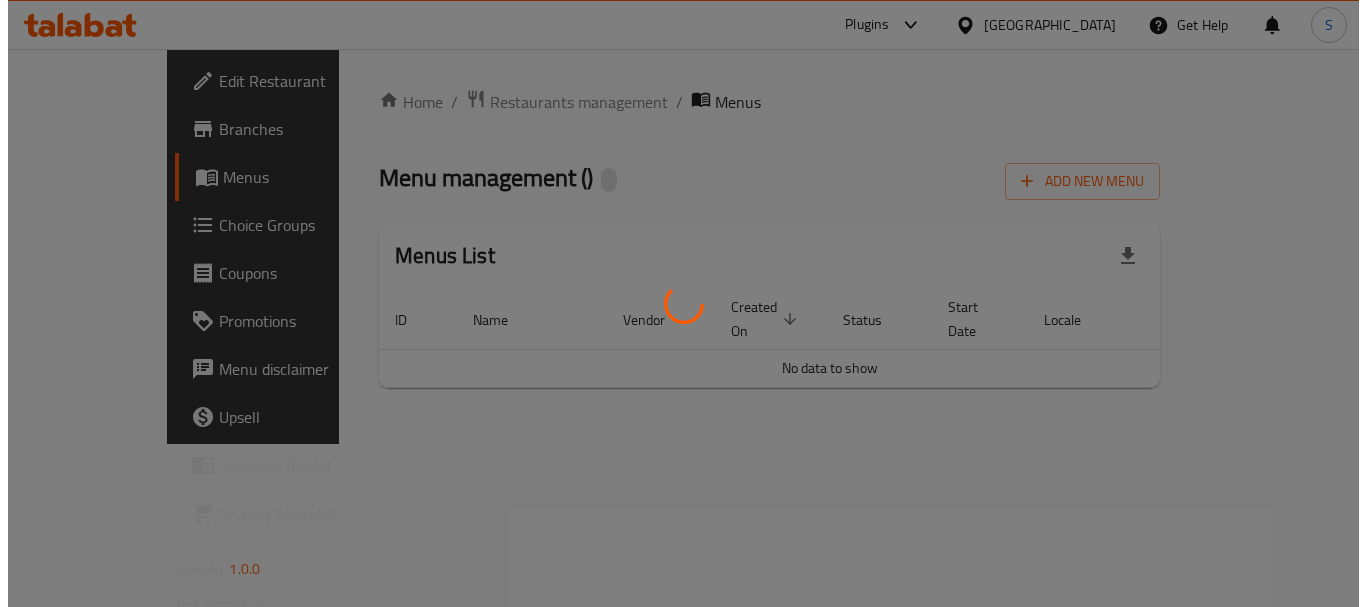 scroll, scrollTop: 0, scrollLeft: 0, axis: both 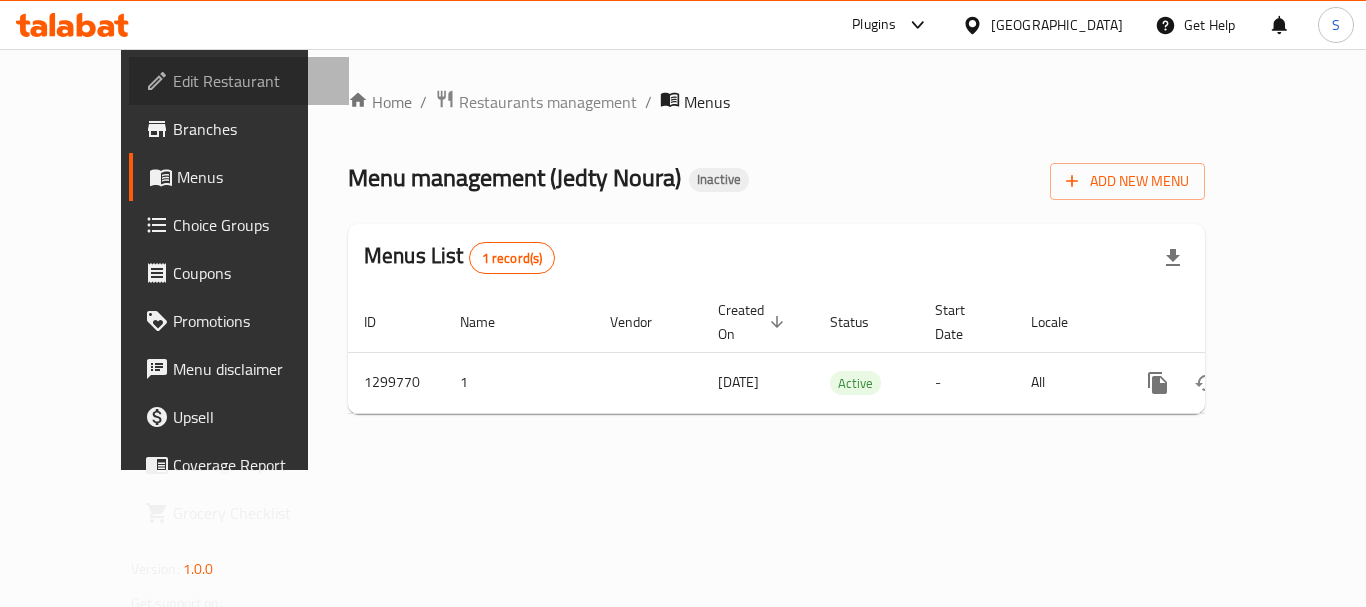 click on "Edit Restaurant" at bounding box center (253, 81) 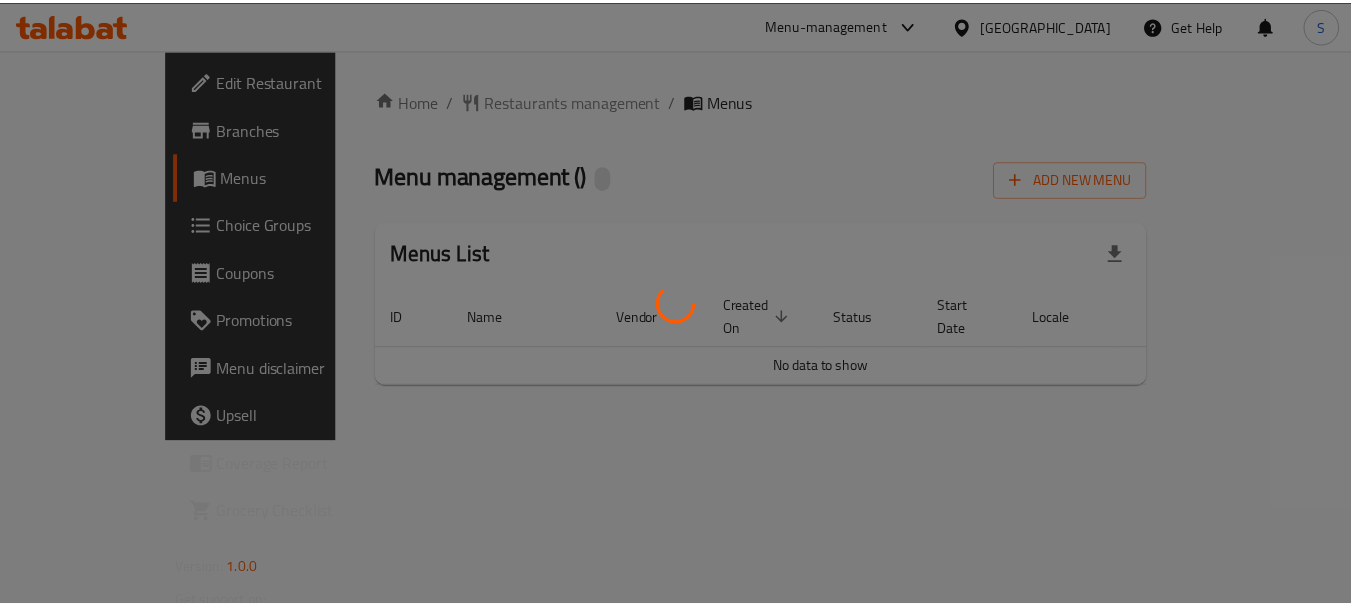 scroll, scrollTop: 0, scrollLeft: 0, axis: both 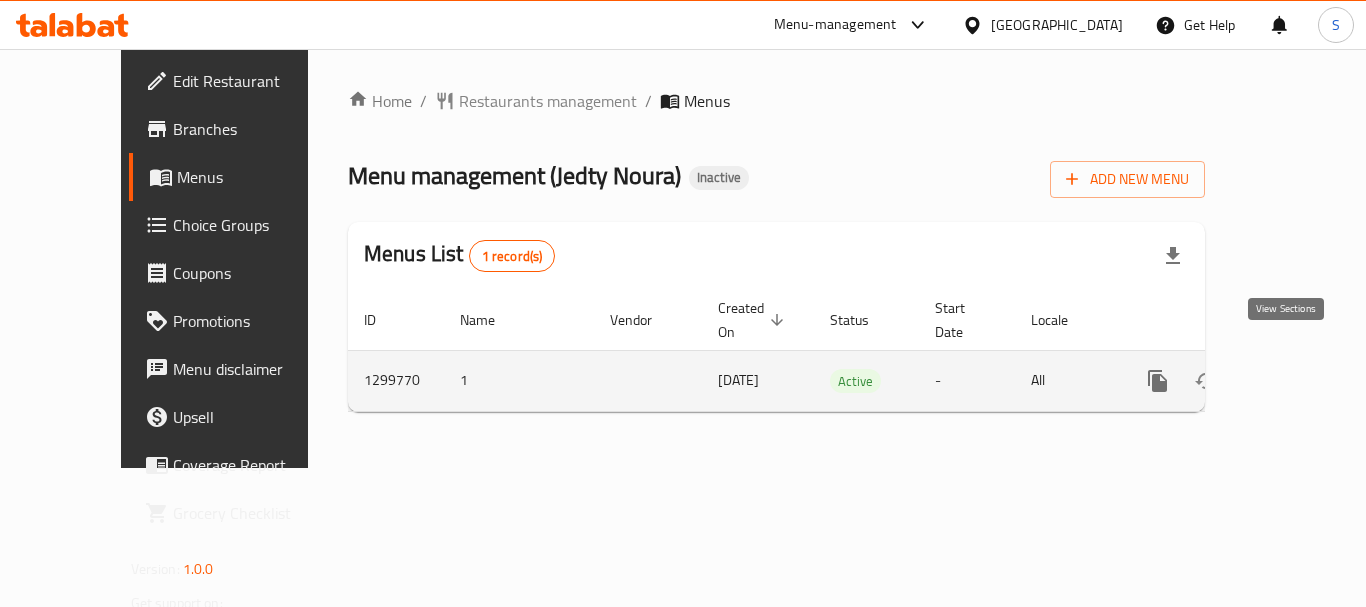 click 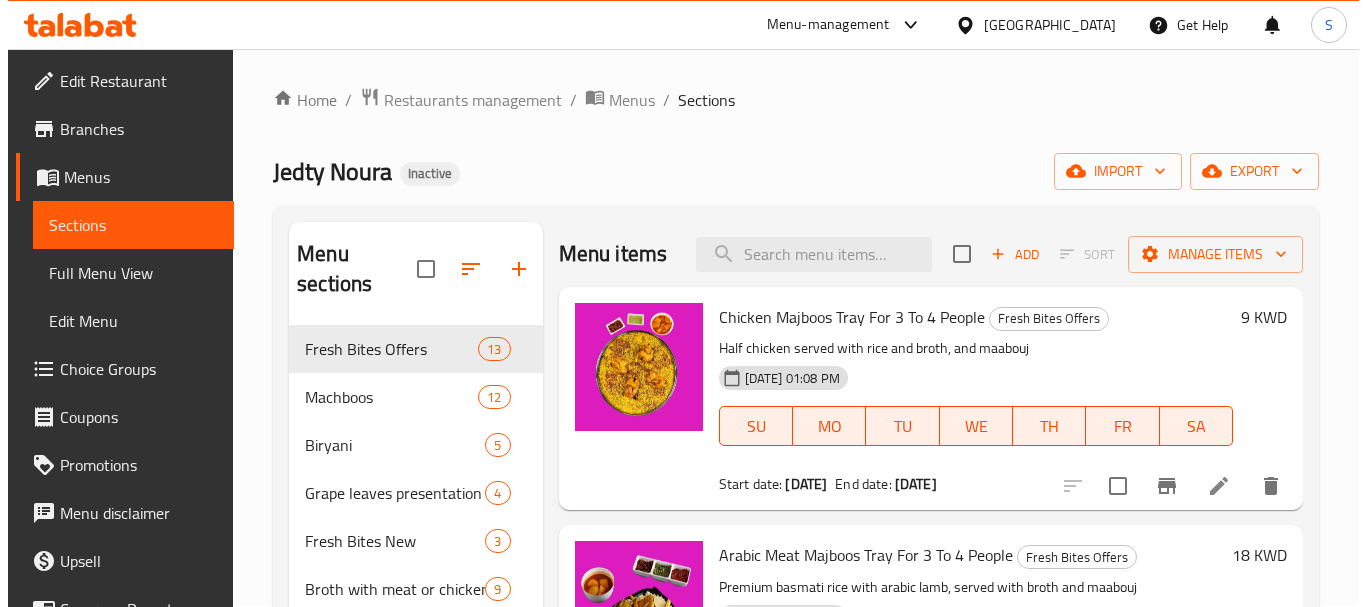 scroll, scrollTop: 0, scrollLeft: 0, axis: both 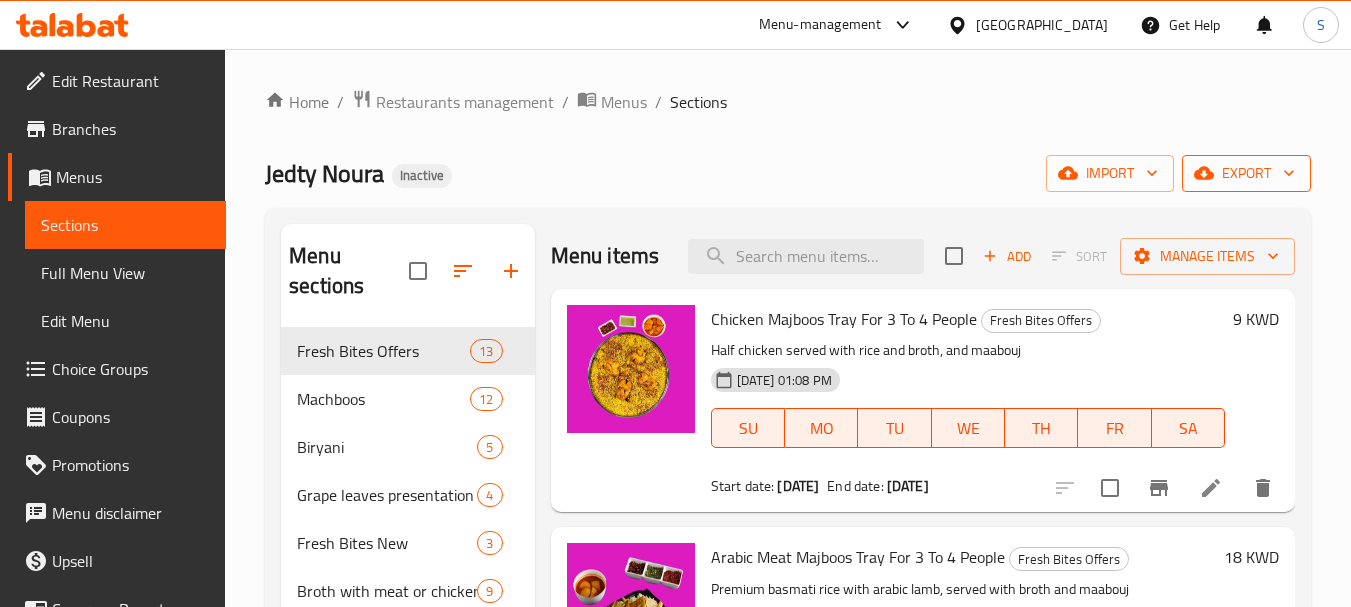 click on "export" at bounding box center (1246, 173) 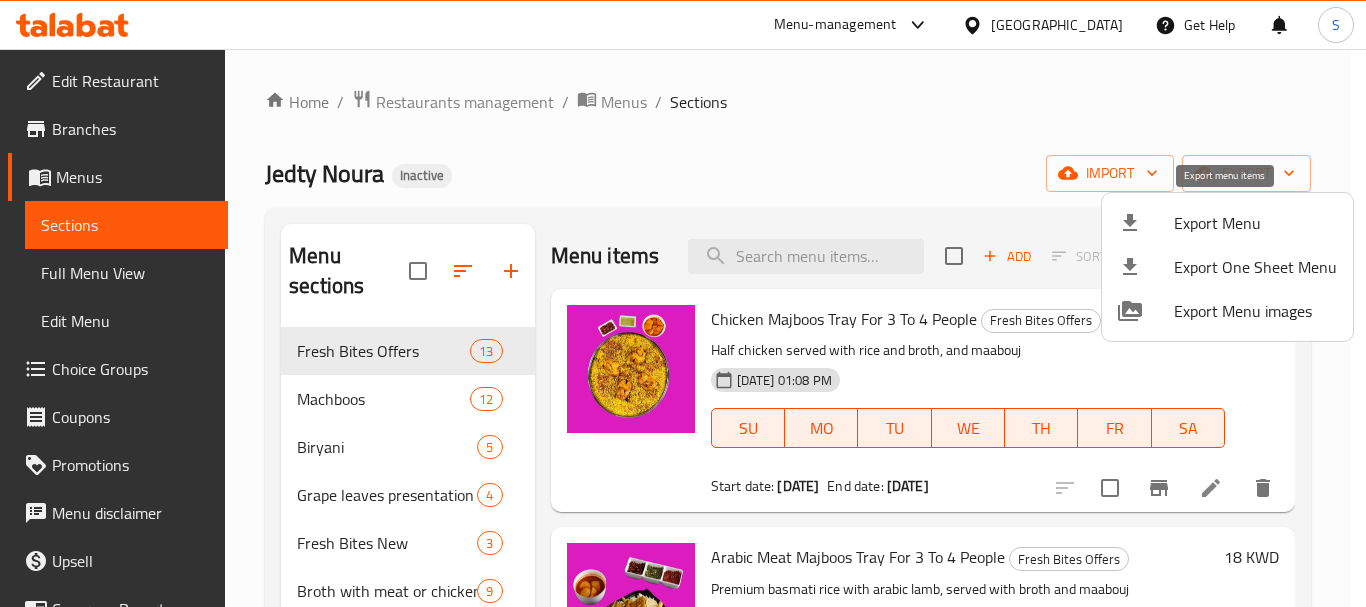 click at bounding box center (1146, 223) 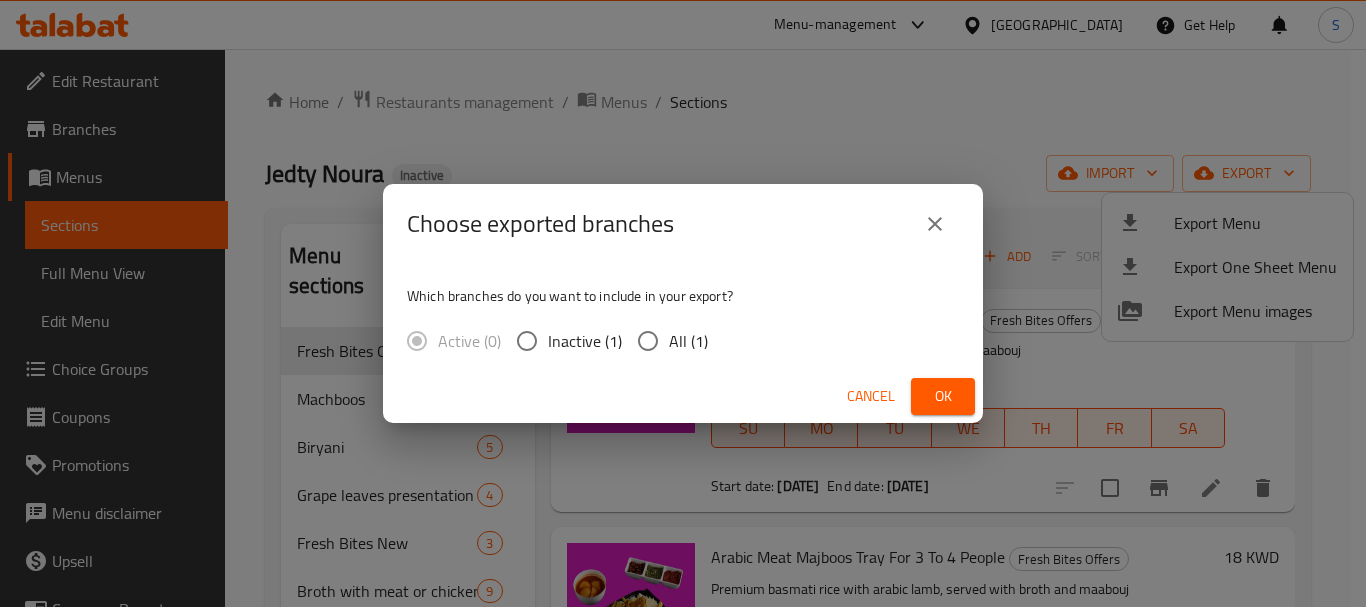 click on "All (1)" at bounding box center (688, 341) 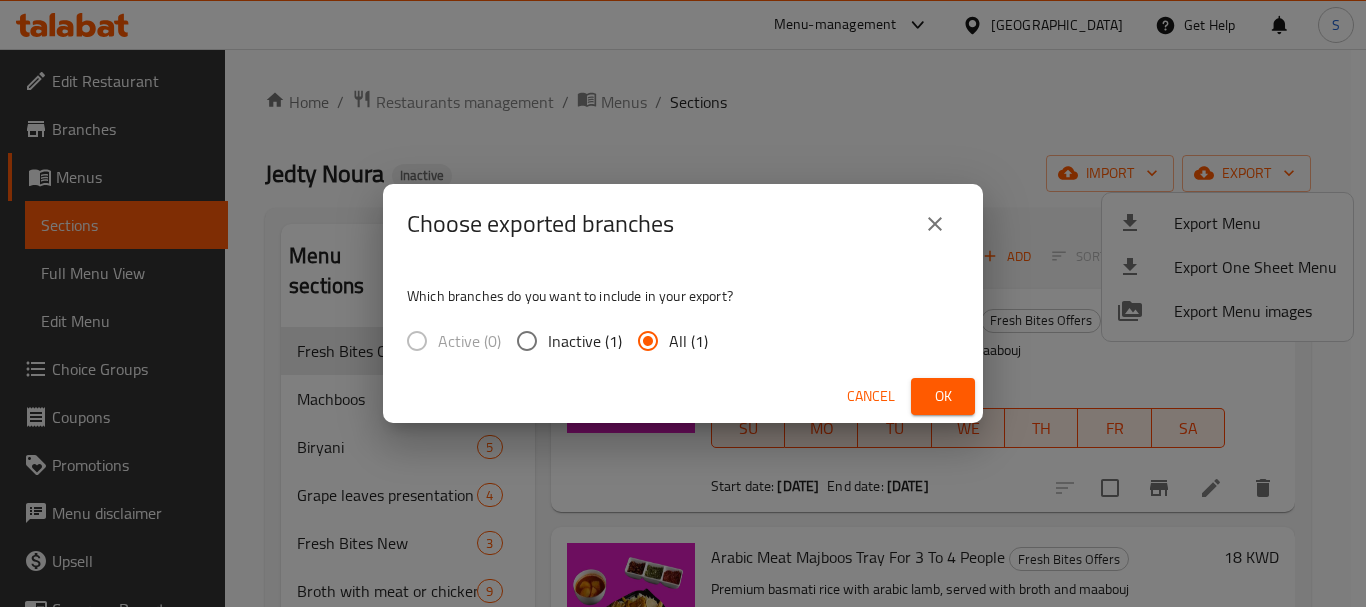 click on "Ok" at bounding box center (943, 396) 